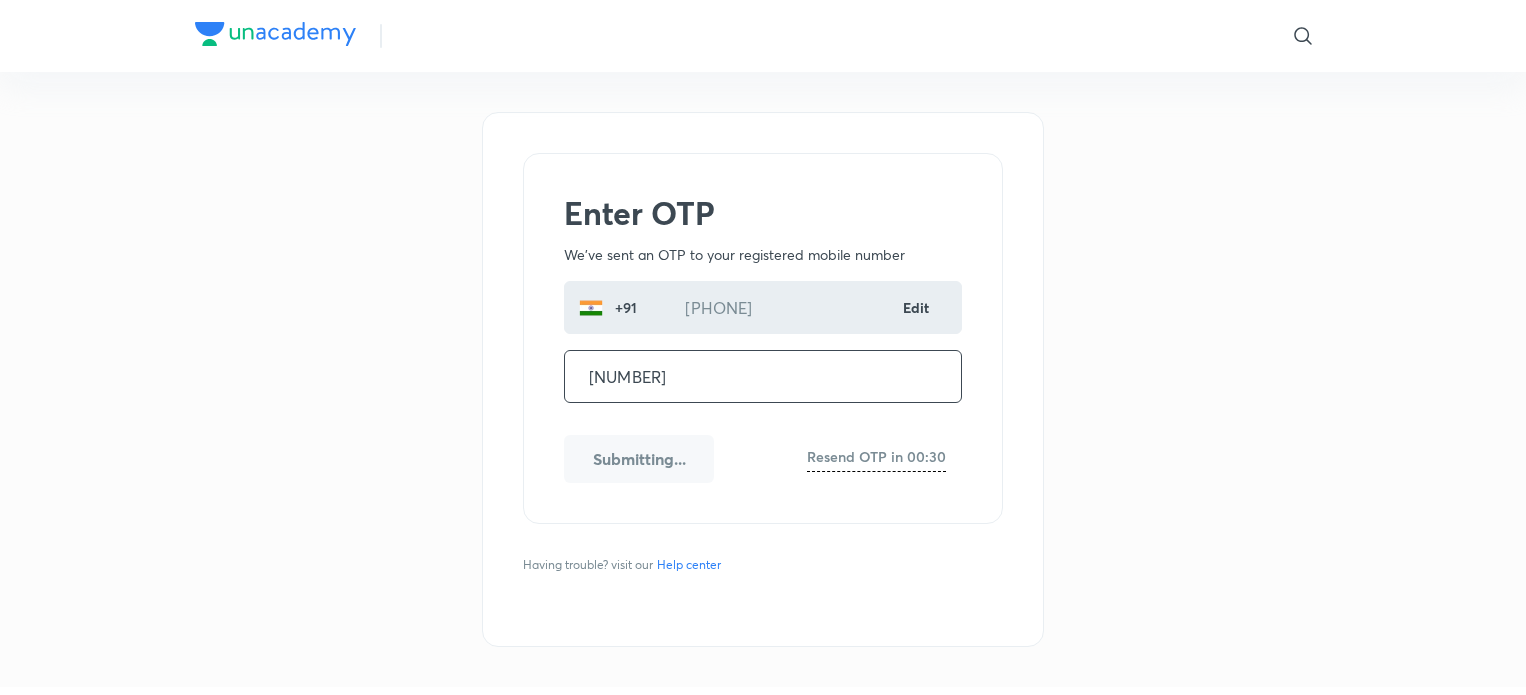 scroll, scrollTop: 0, scrollLeft: 0, axis: both 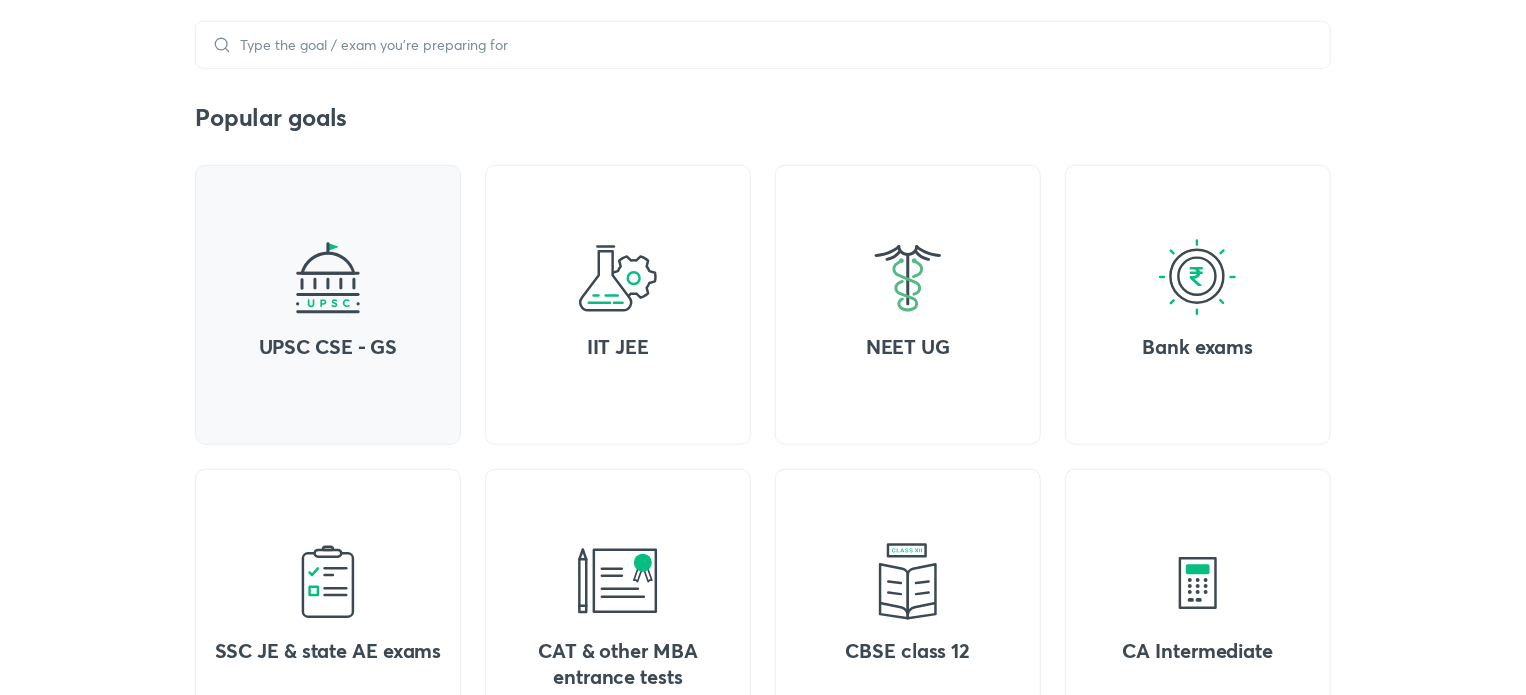 click on "UPSC CSE - GS" at bounding box center [328, 347] 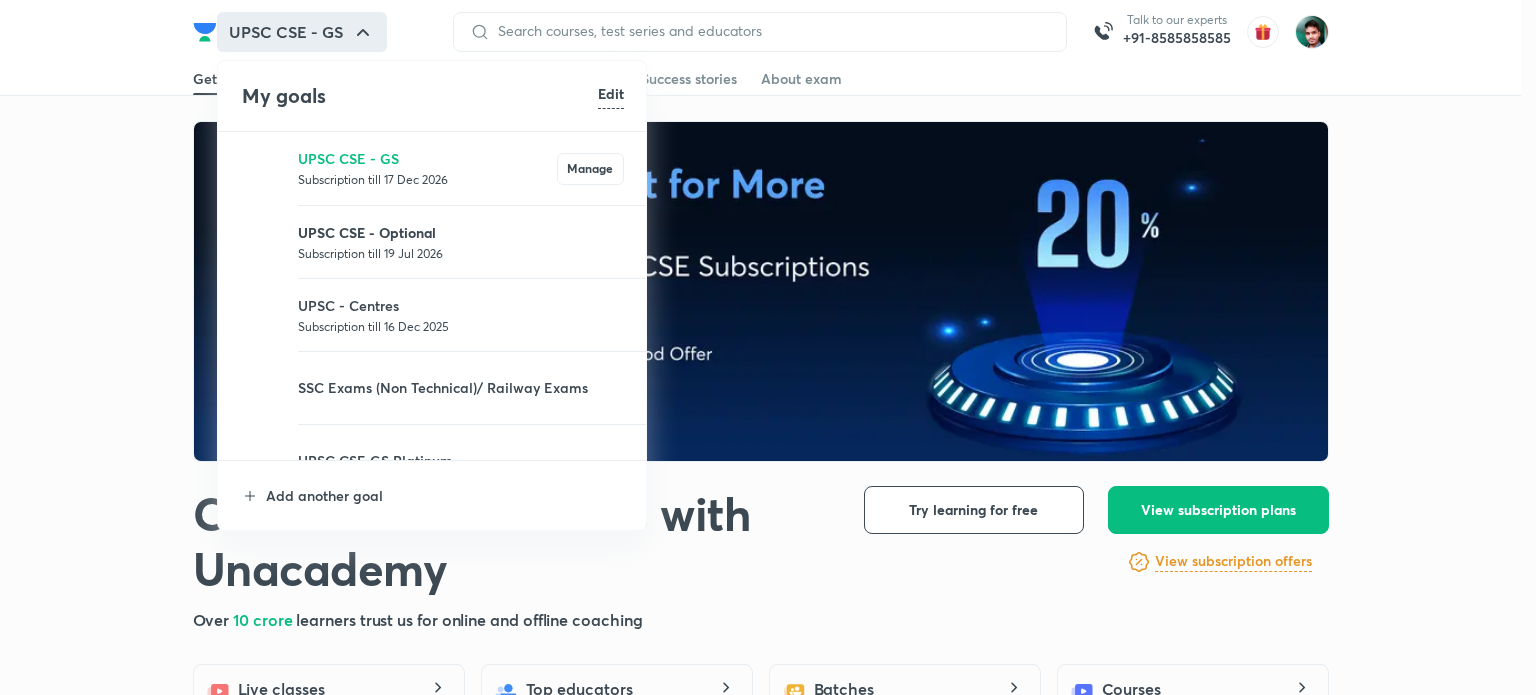 scroll, scrollTop: 0, scrollLeft: 0, axis: both 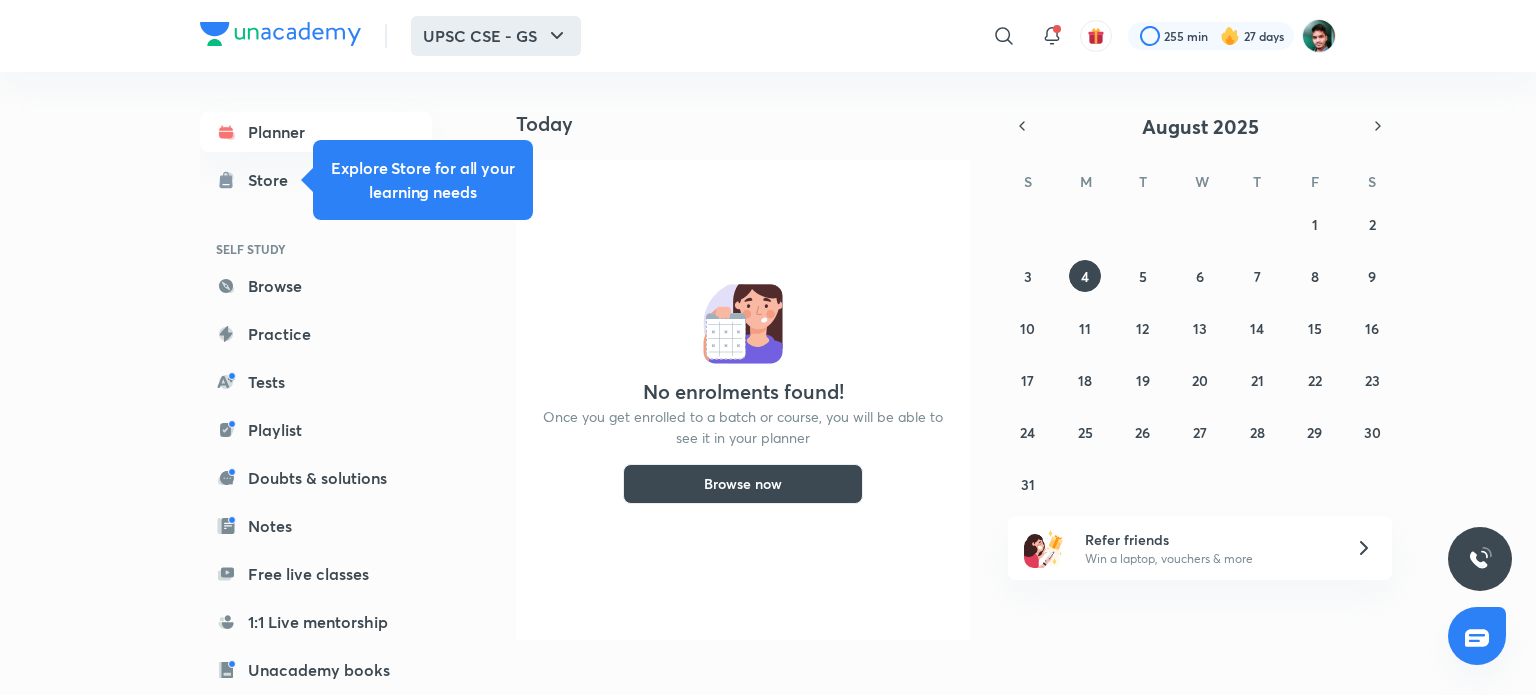 click on "UPSC CSE - GS" at bounding box center [496, 36] 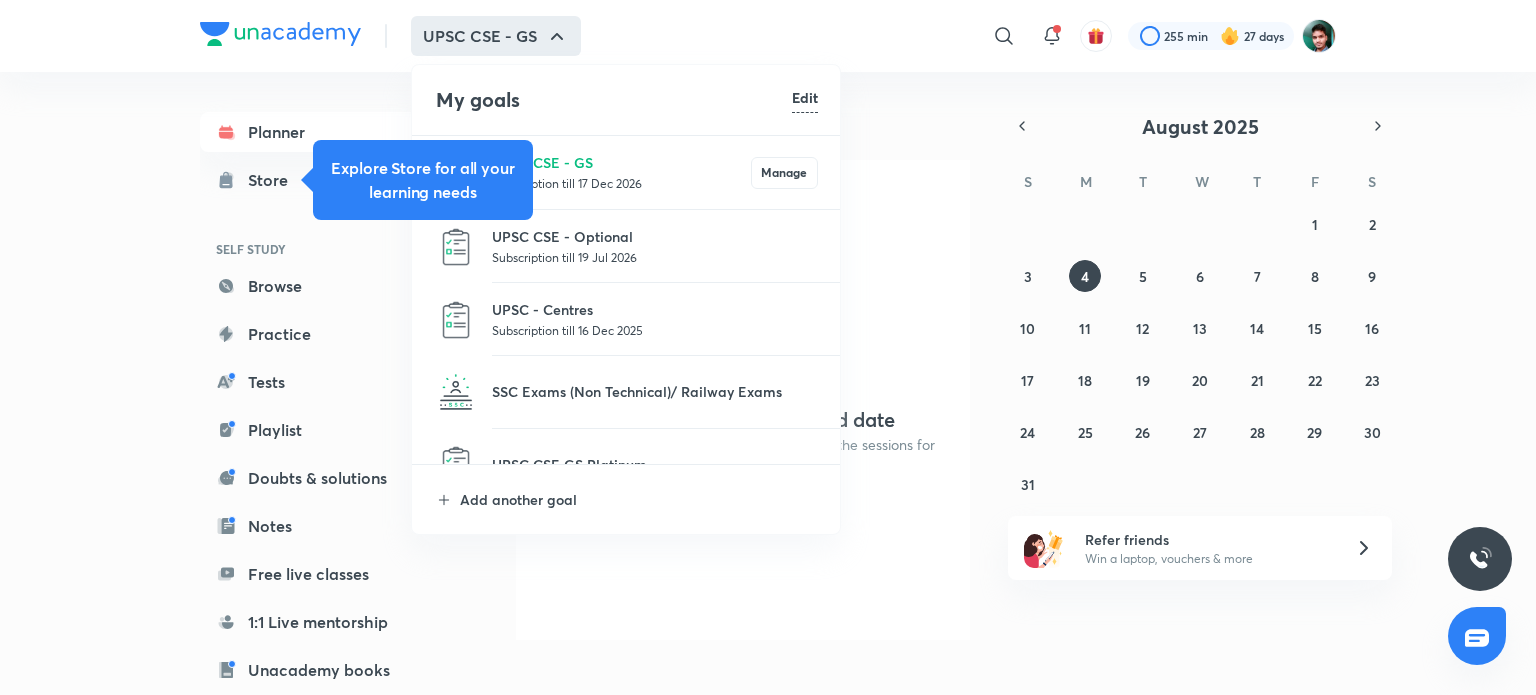 click at bounding box center (768, 347) 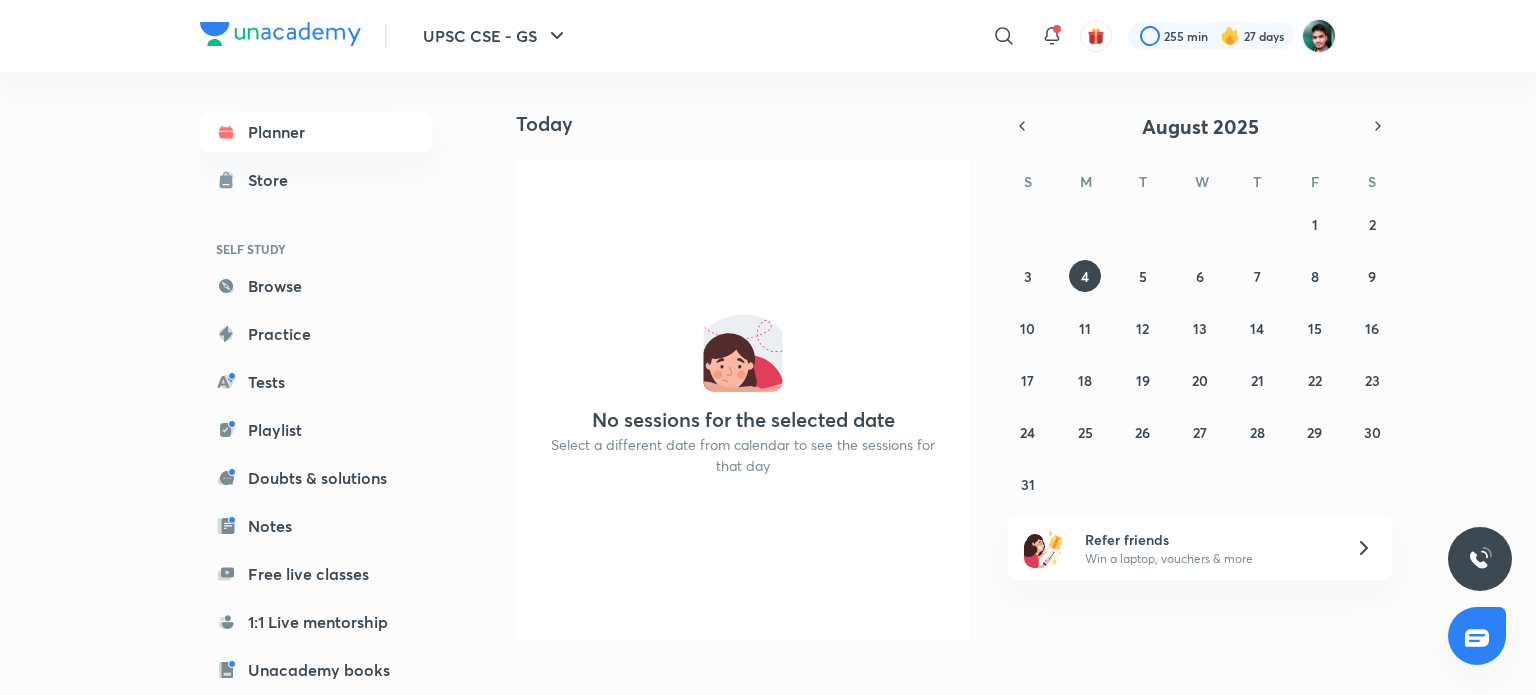 click 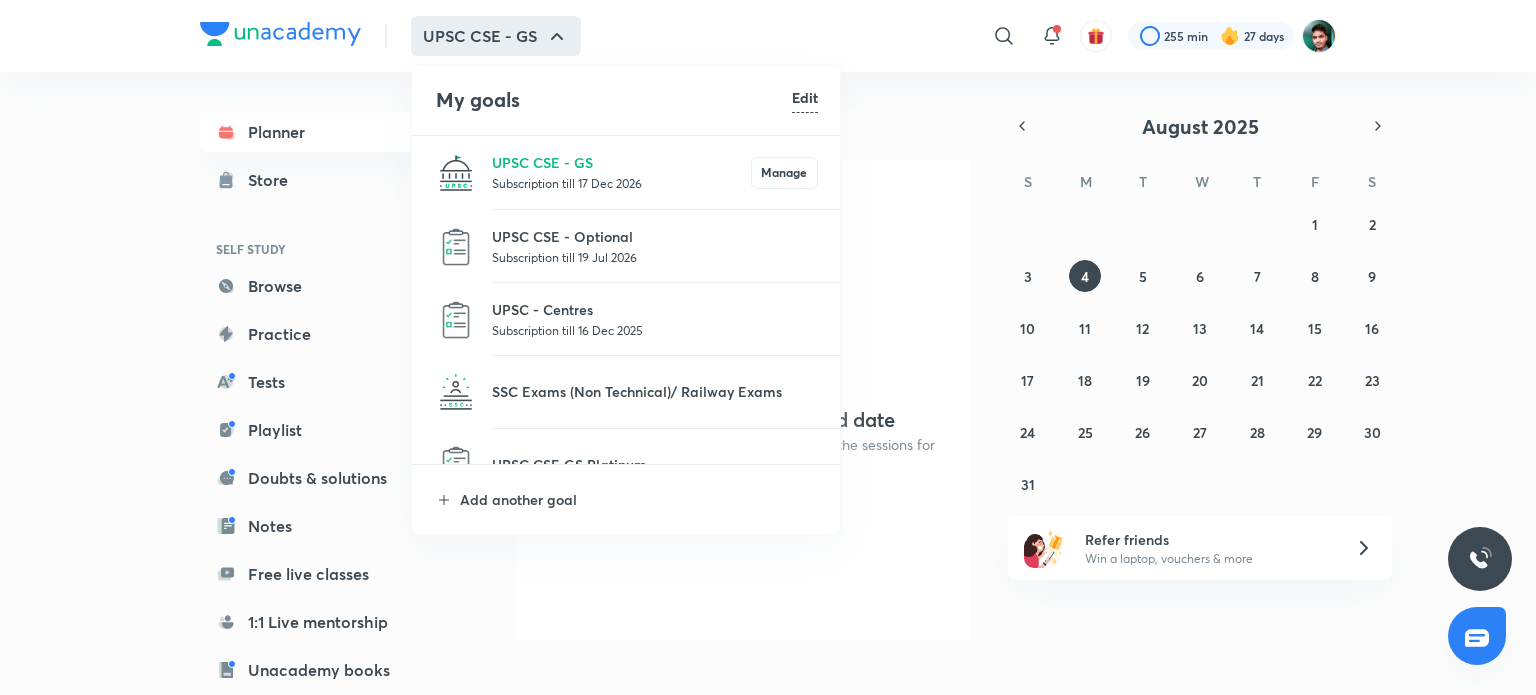 click on "Subscription till 16 Dec 2025" at bounding box center [655, 330] 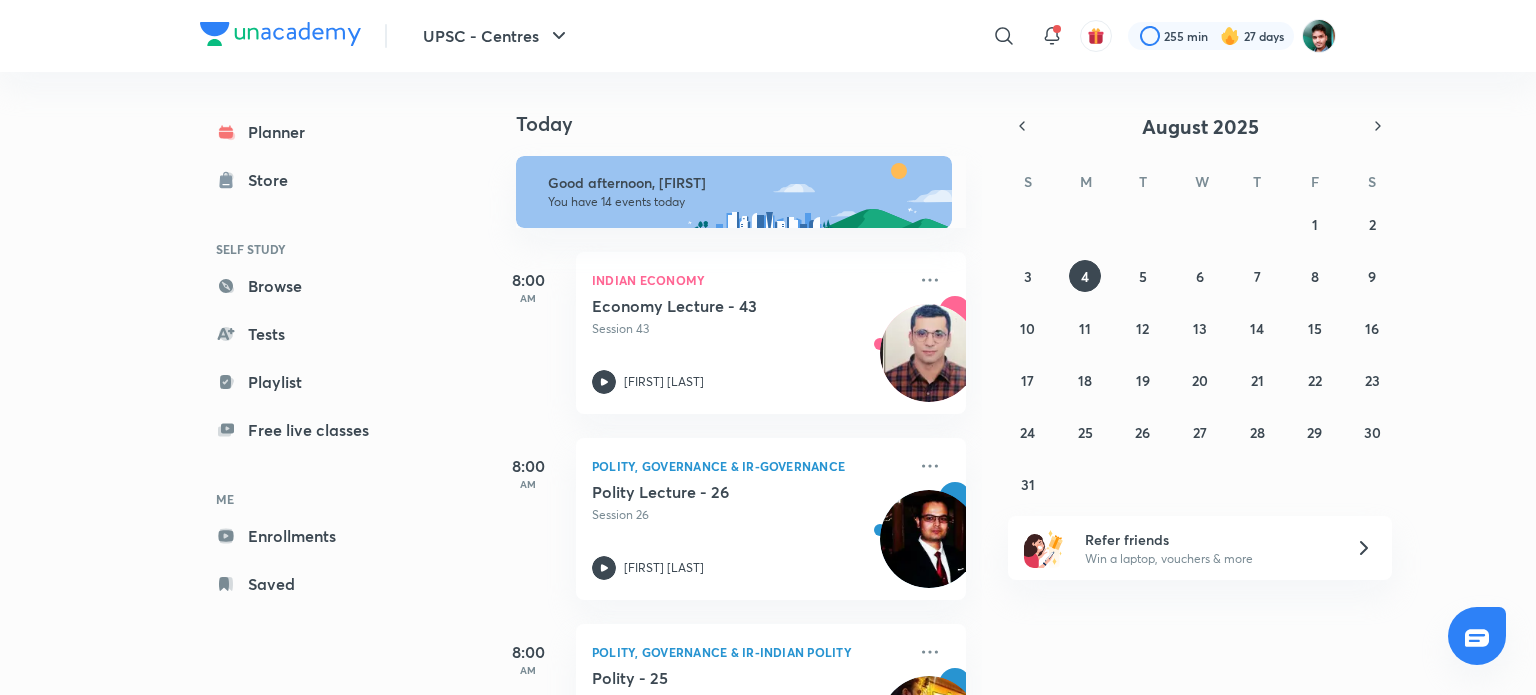 click on "Today" at bounding box center (737, 104) 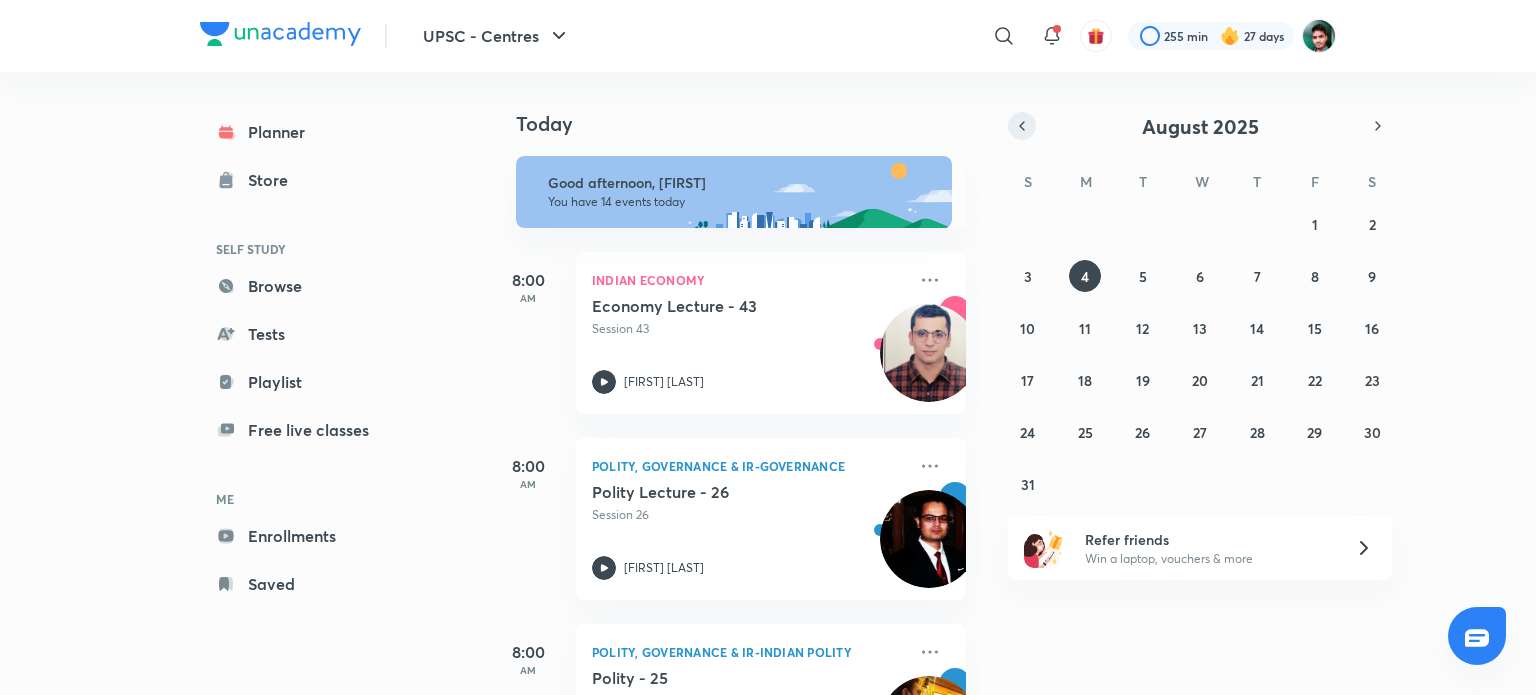 click 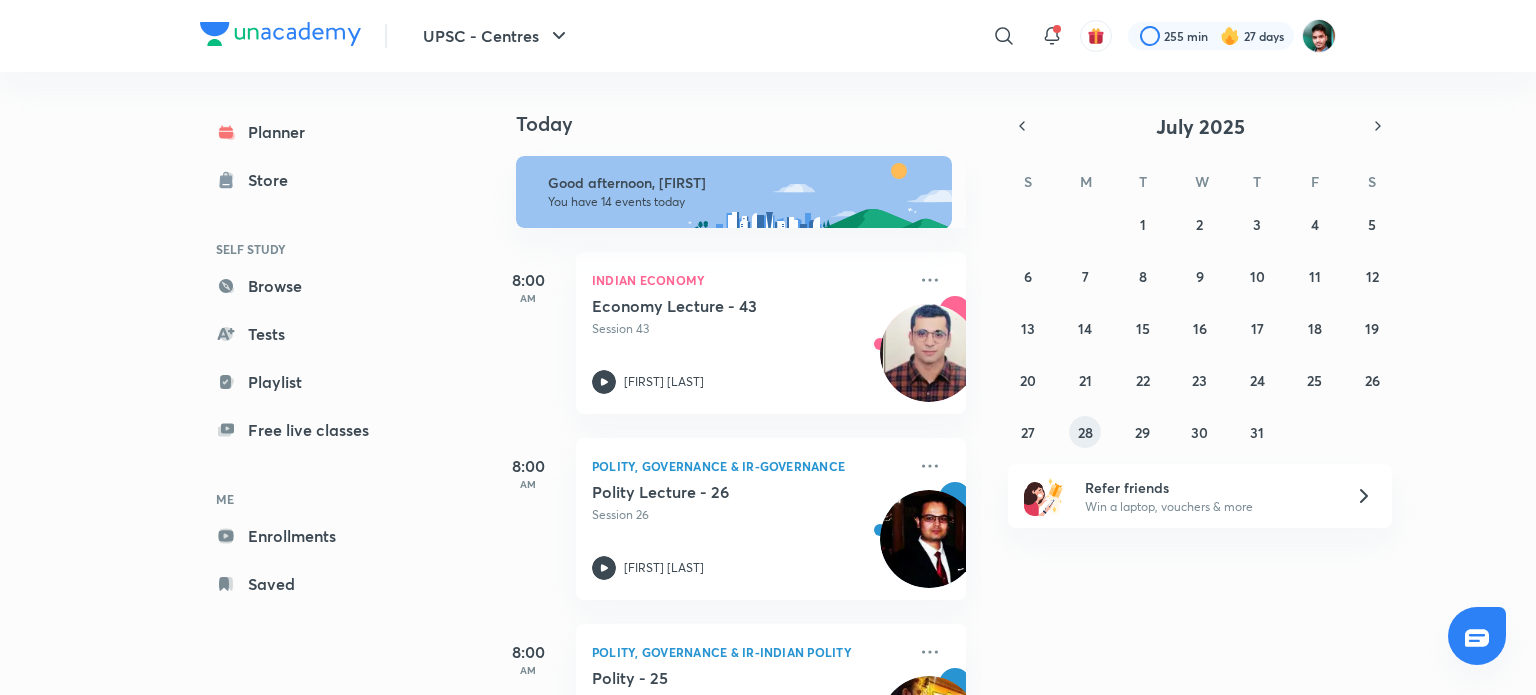 click on "28" at bounding box center (1085, 432) 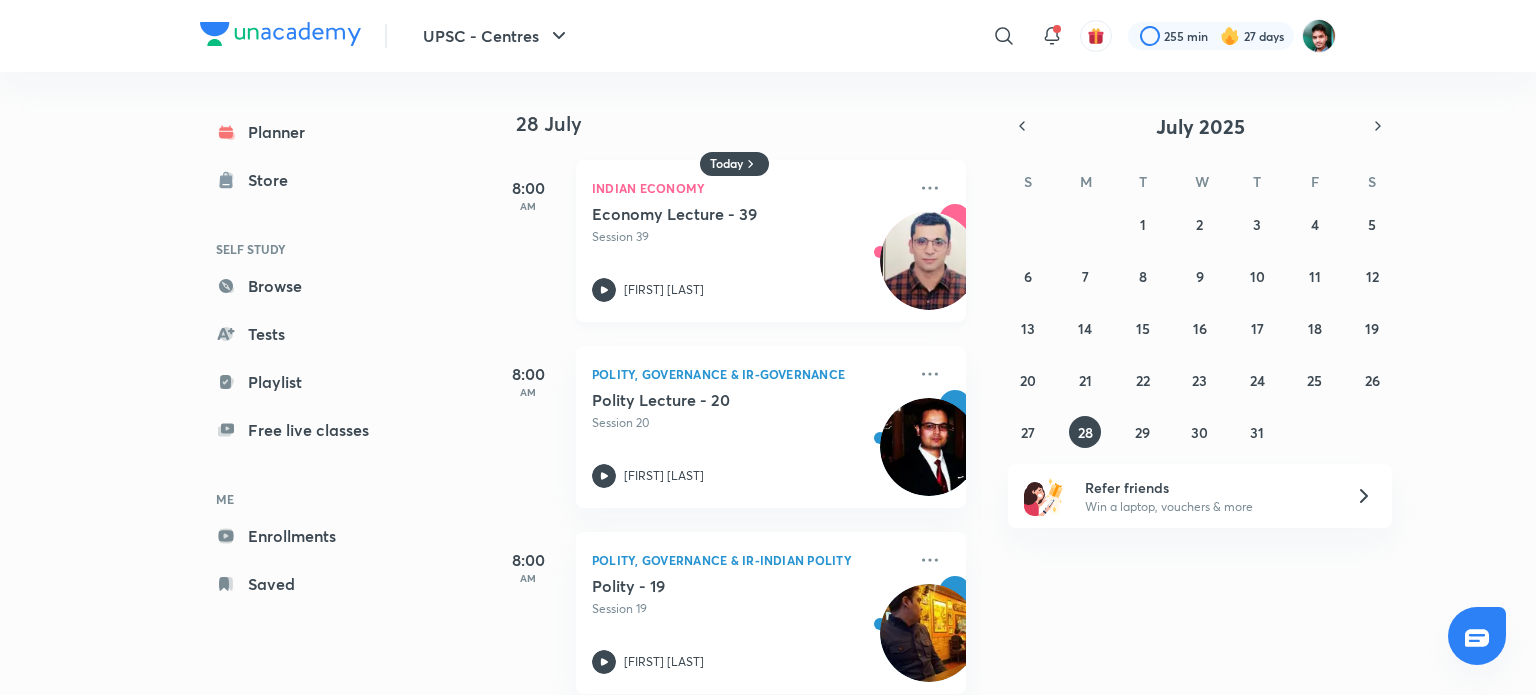 click on "Economy Lecture - 39 Session 39 Piyush Gambhir" at bounding box center (749, 253) 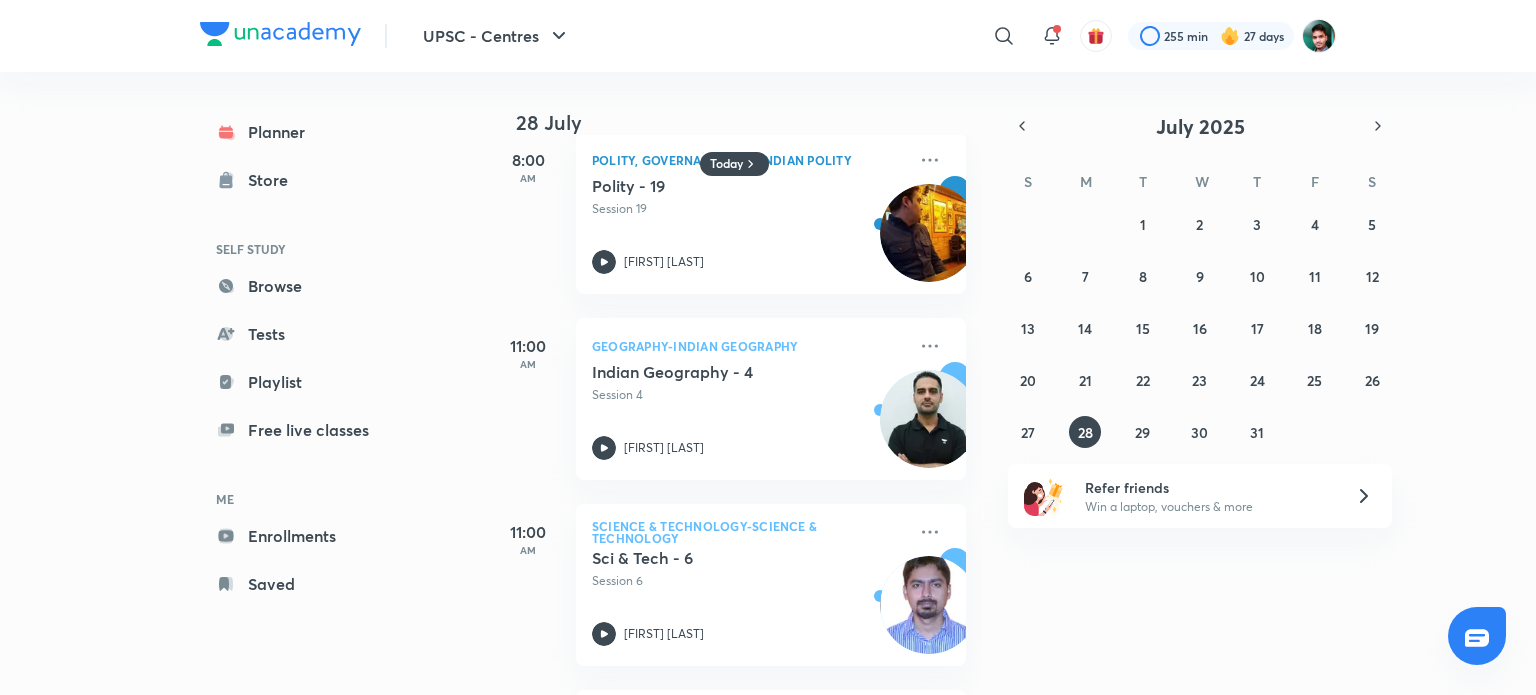 scroll, scrollTop: 500, scrollLeft: 0, axis: vertical 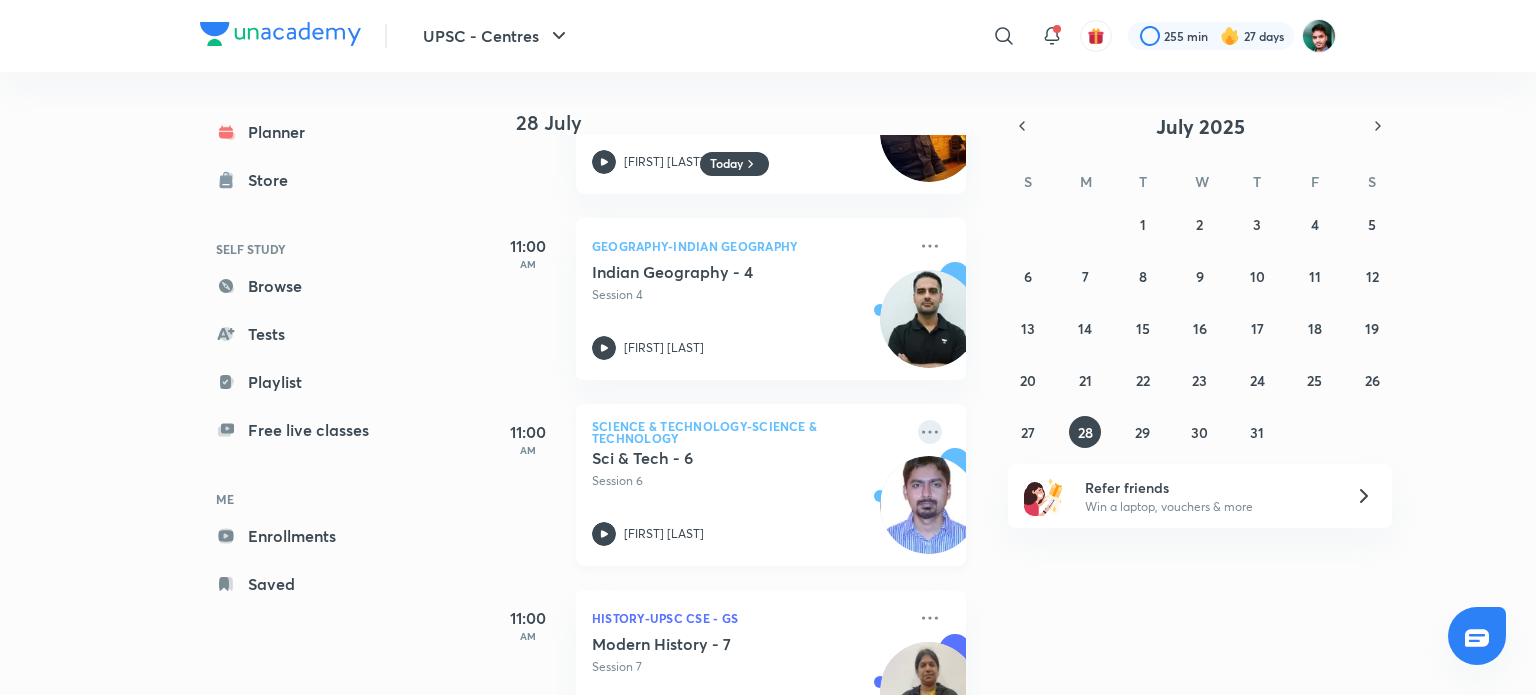 click 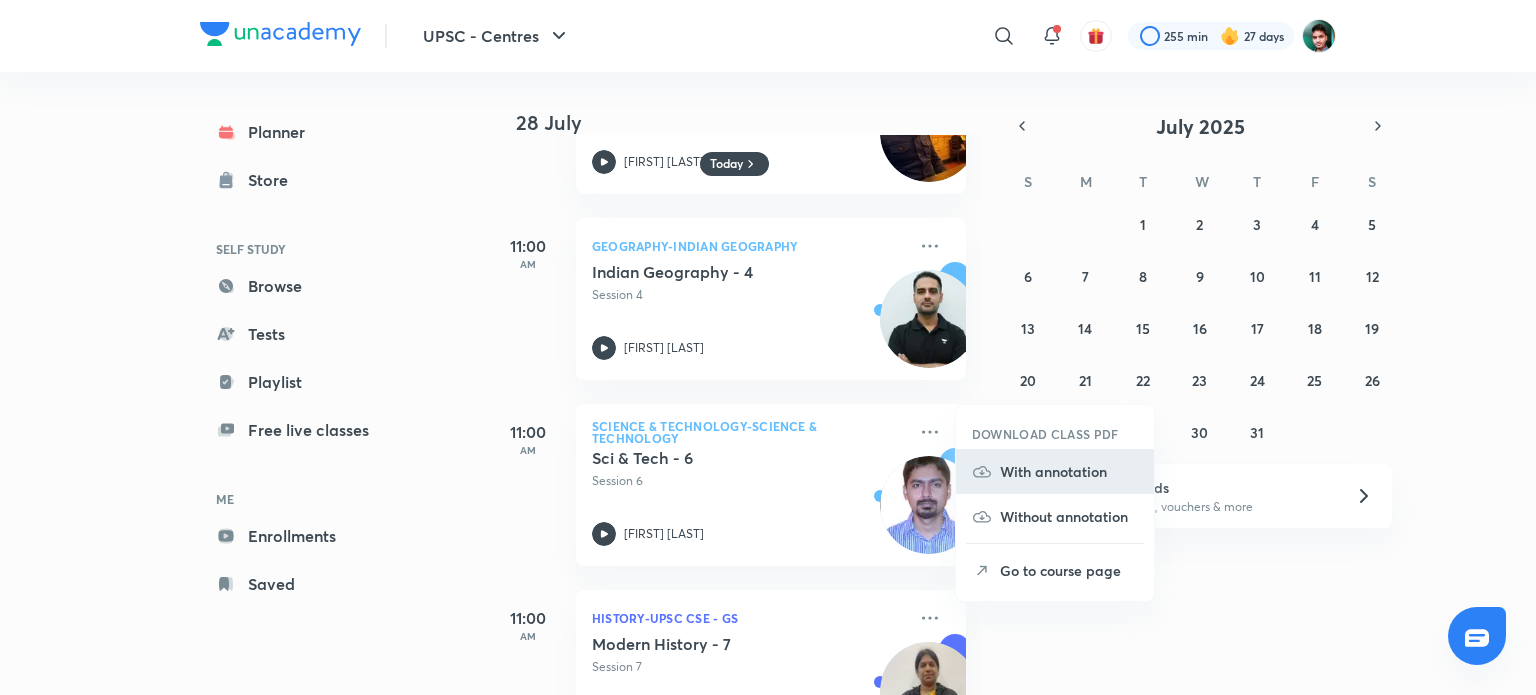 click on "With annotation" at bounding box center (1069, 471) 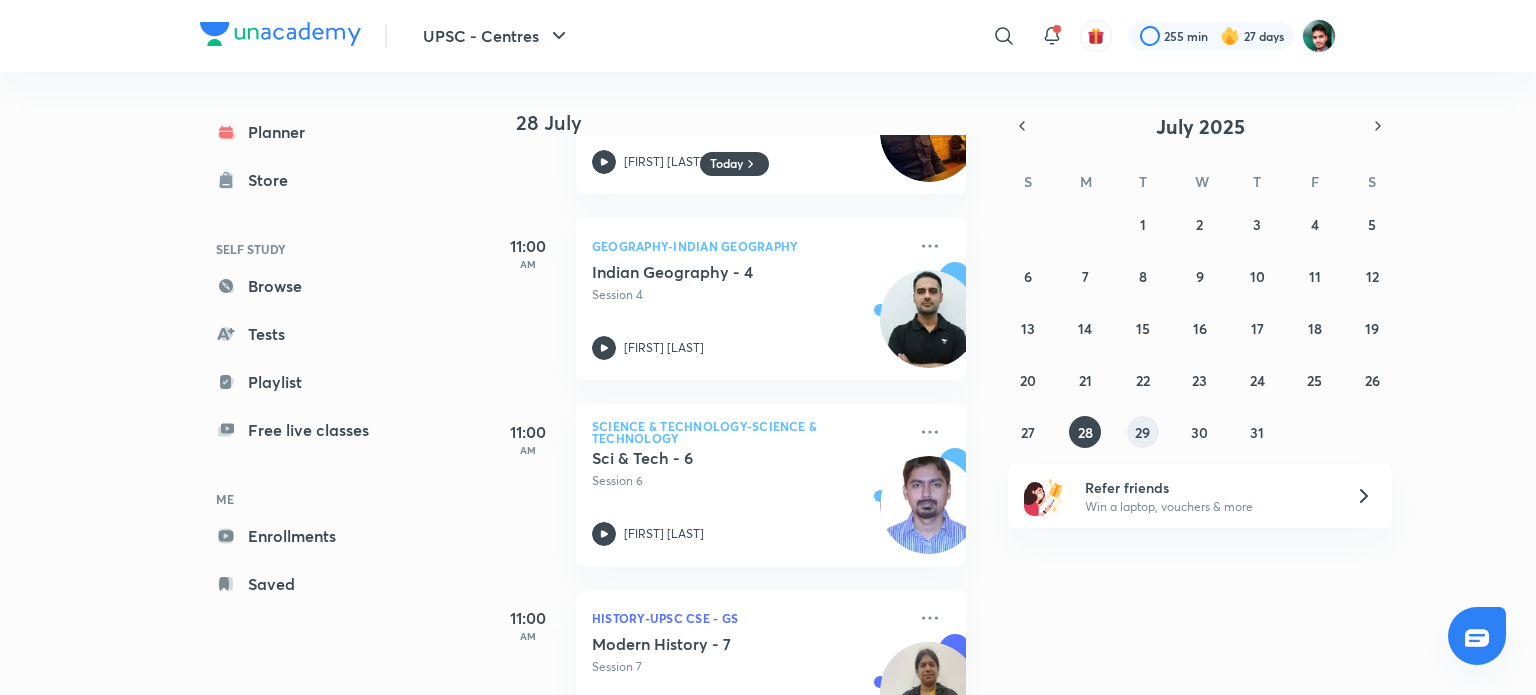click on "29" at bounding box center [1143, 432] 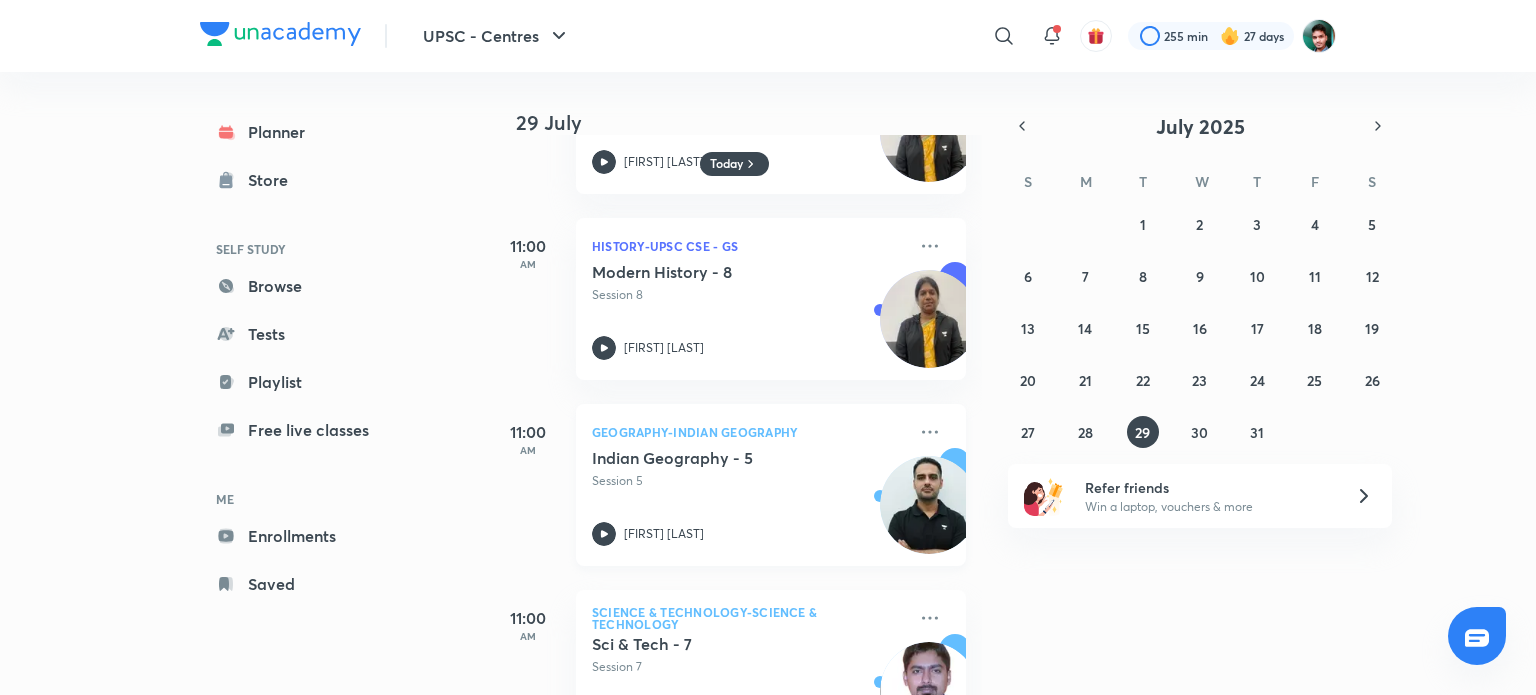 scroll, scrollTop: 700, scrollLeft: 0, axis: vertical 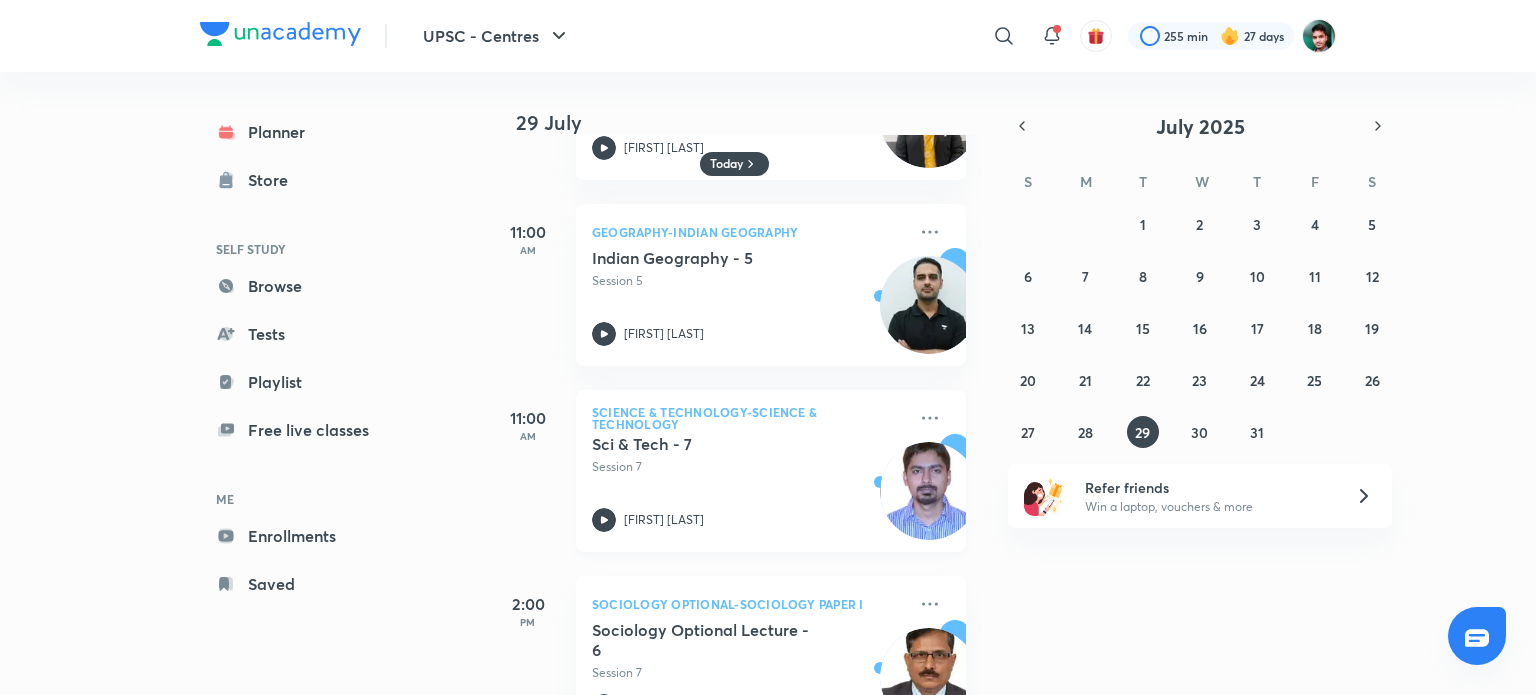 click on "Science & Technology-Science & Technology Sci & Tech - 7 Session 7 Jwala Kumar" at bounding box center (771, 471) 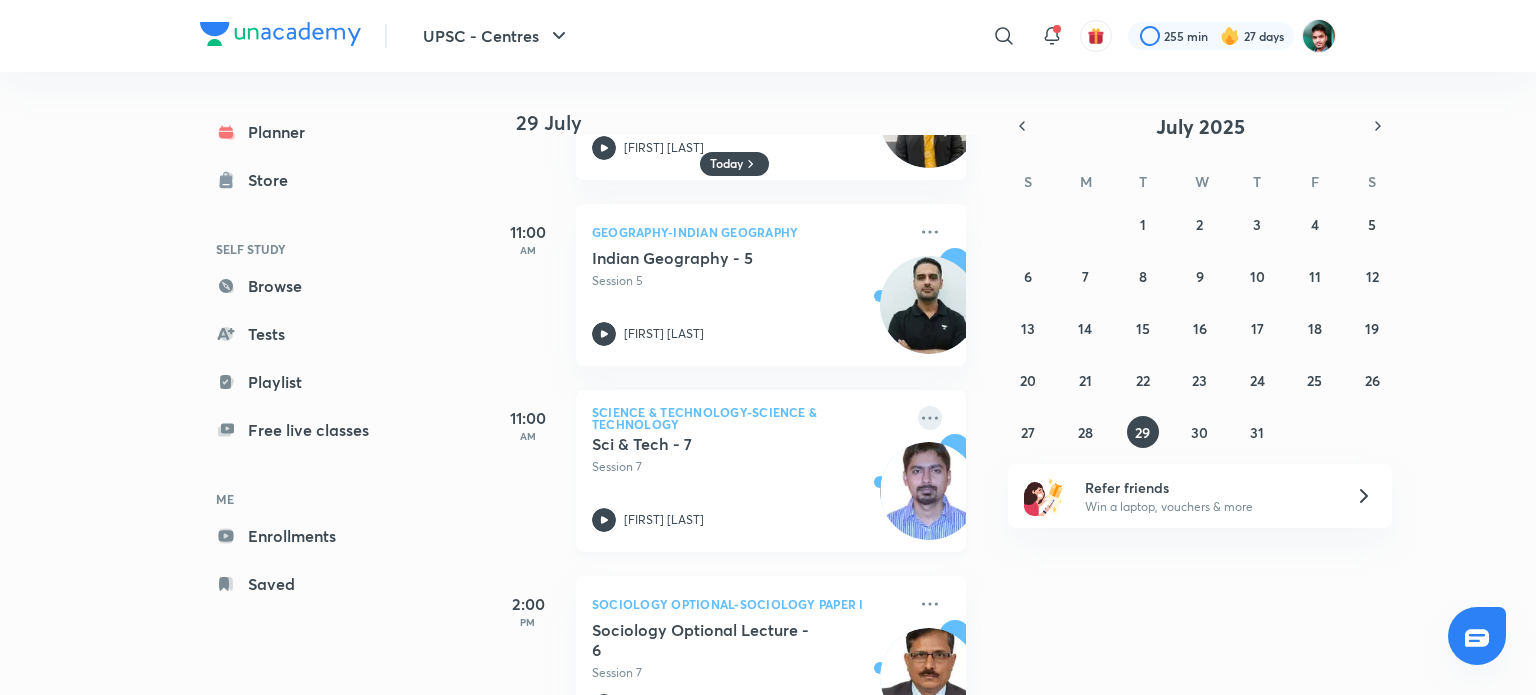 click 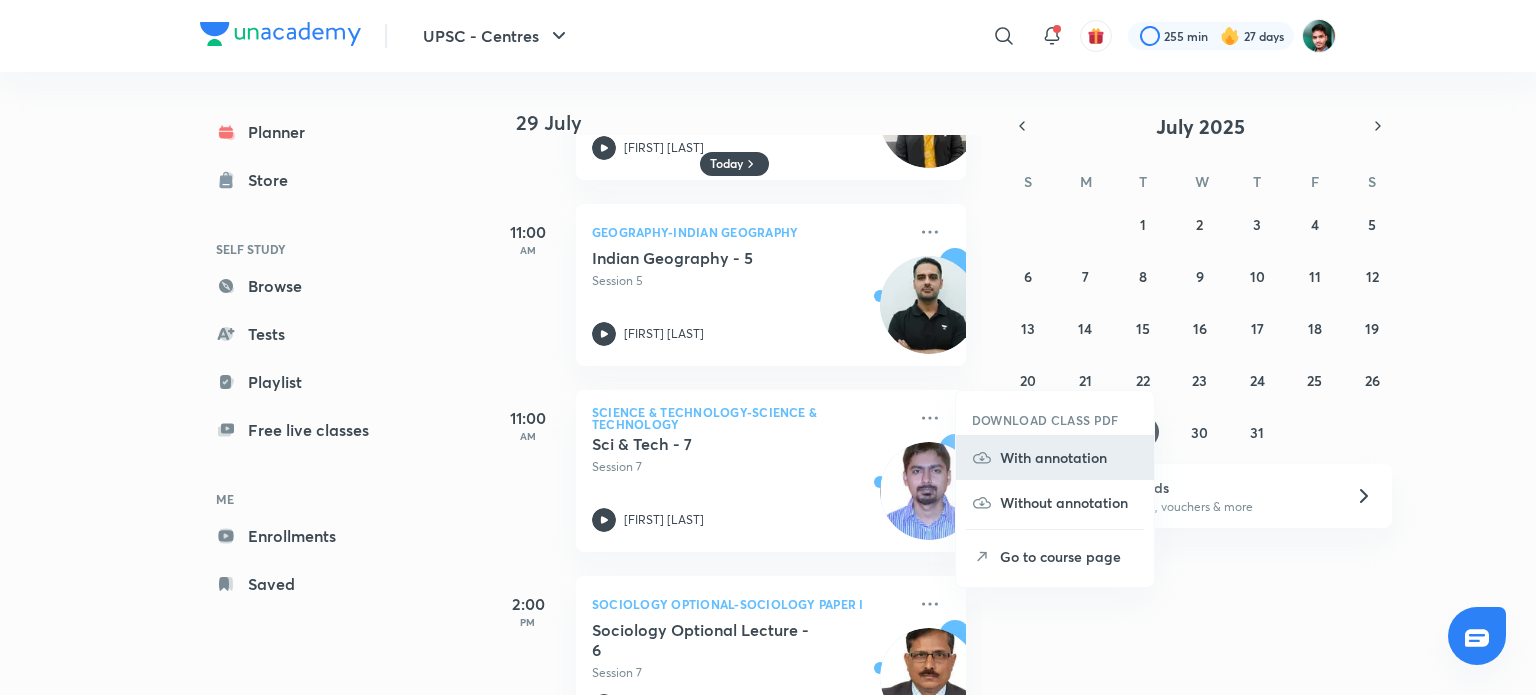 click on "With annotation" at bounding box center [1069, 457] 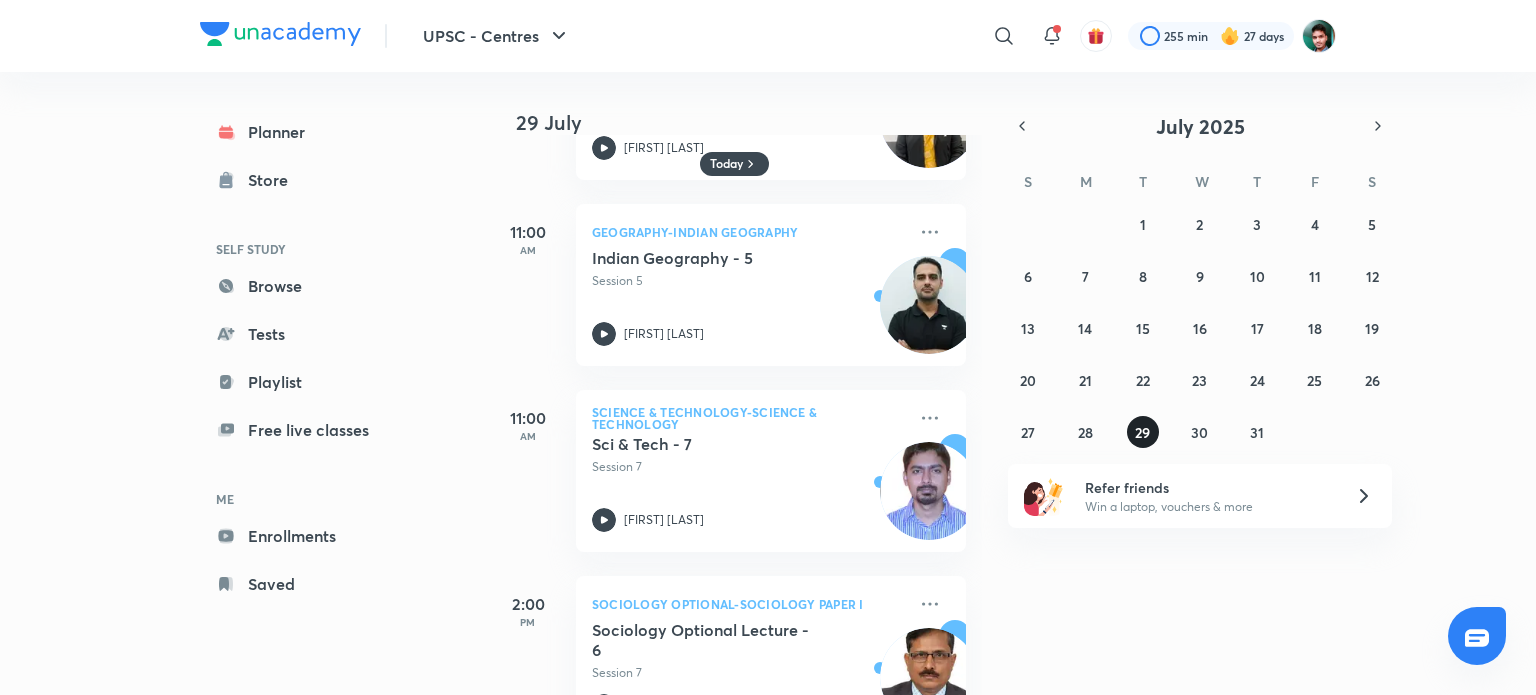 click on "29" at bounding box center (1142, 432) 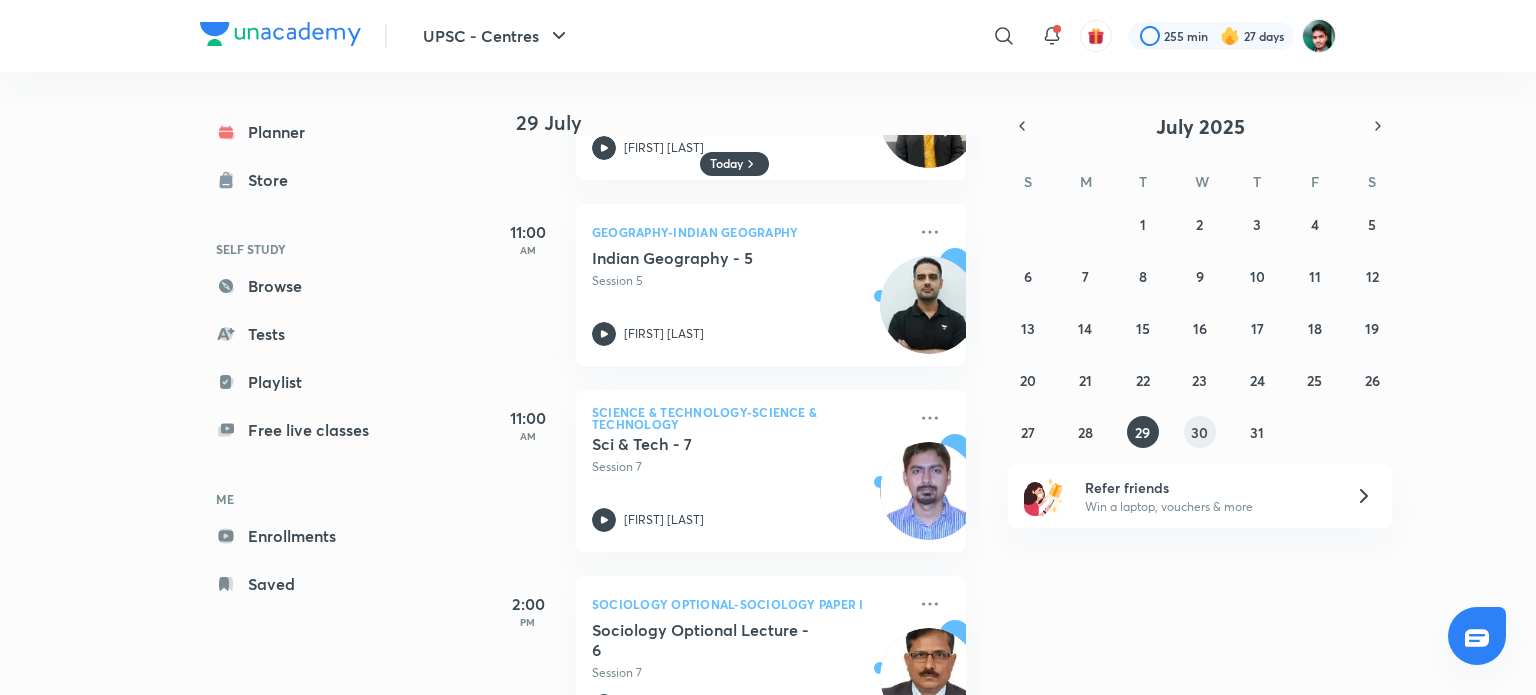 click on "30" at bounding box center [1199, 432] 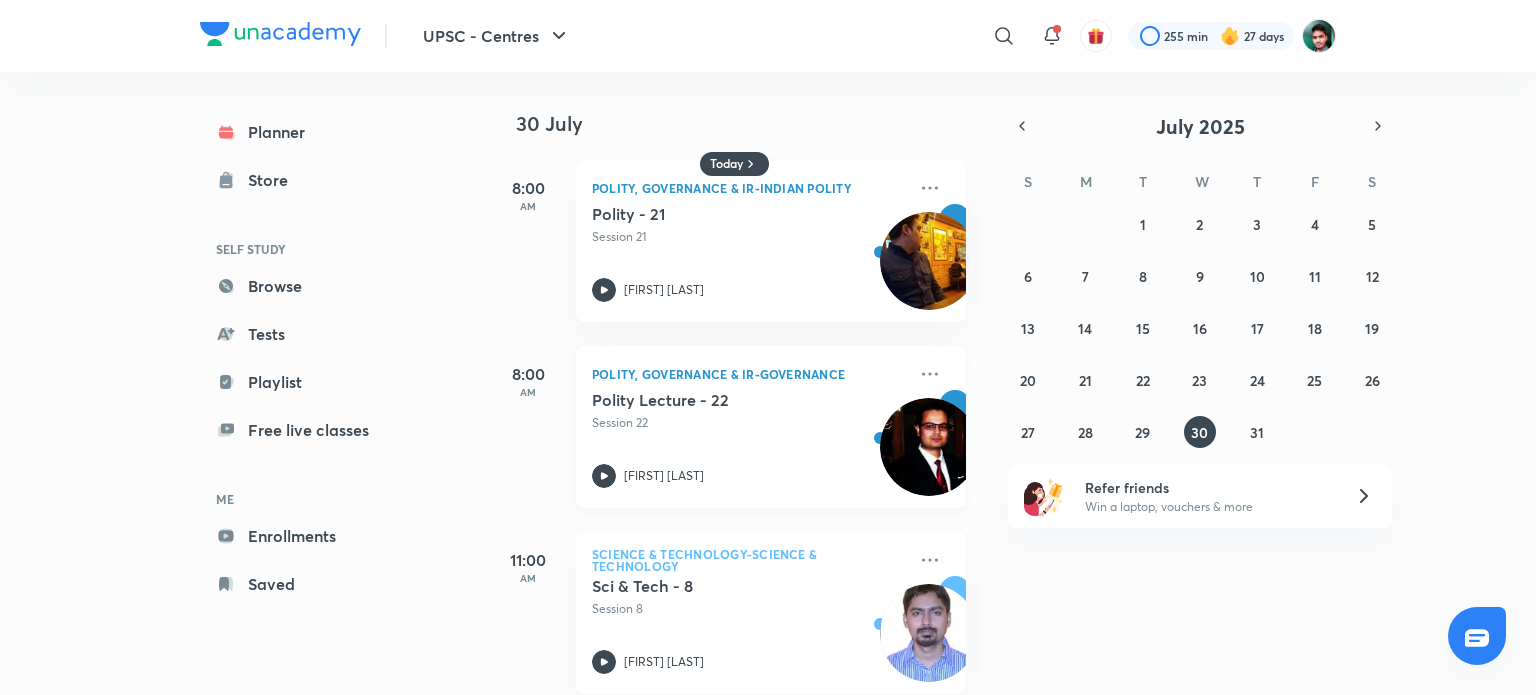 scroll, scrollTop: 200, scrollLeft: 0, axis: vertical 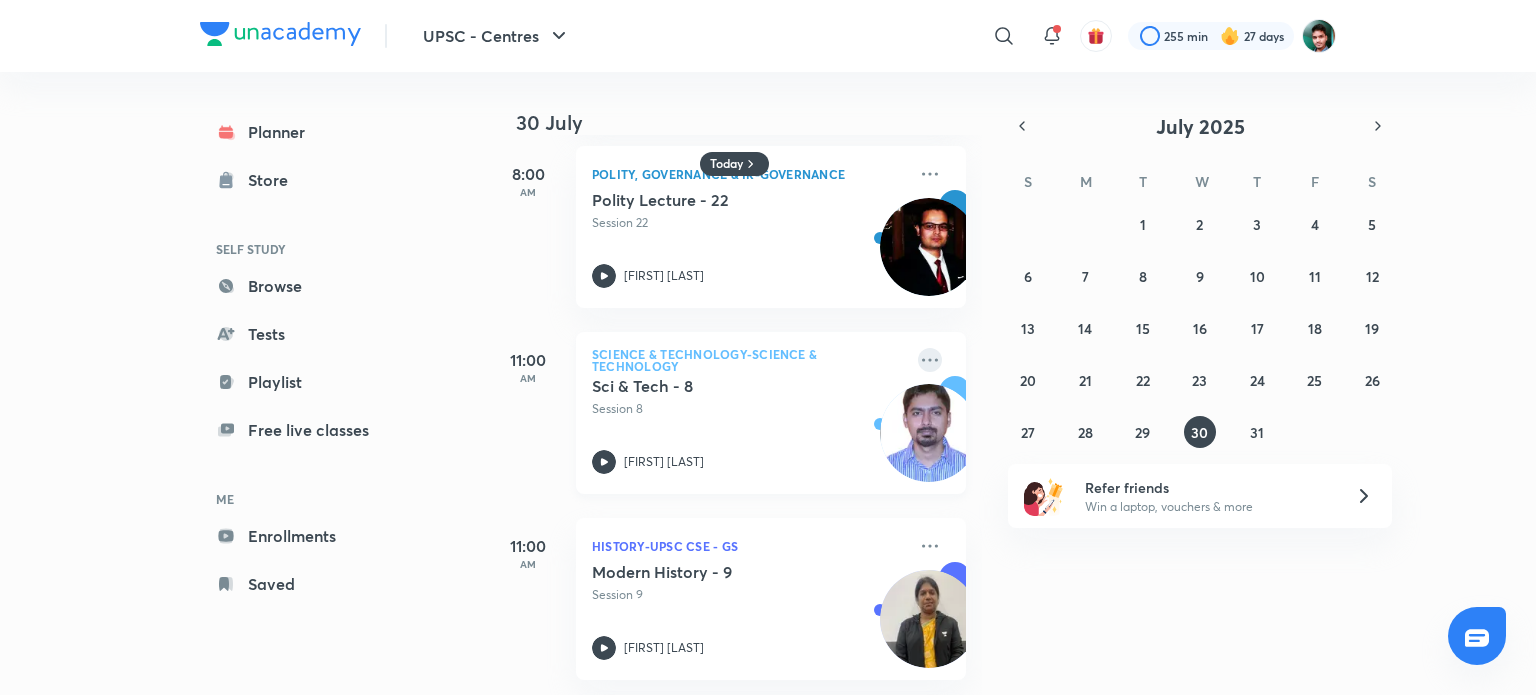 click 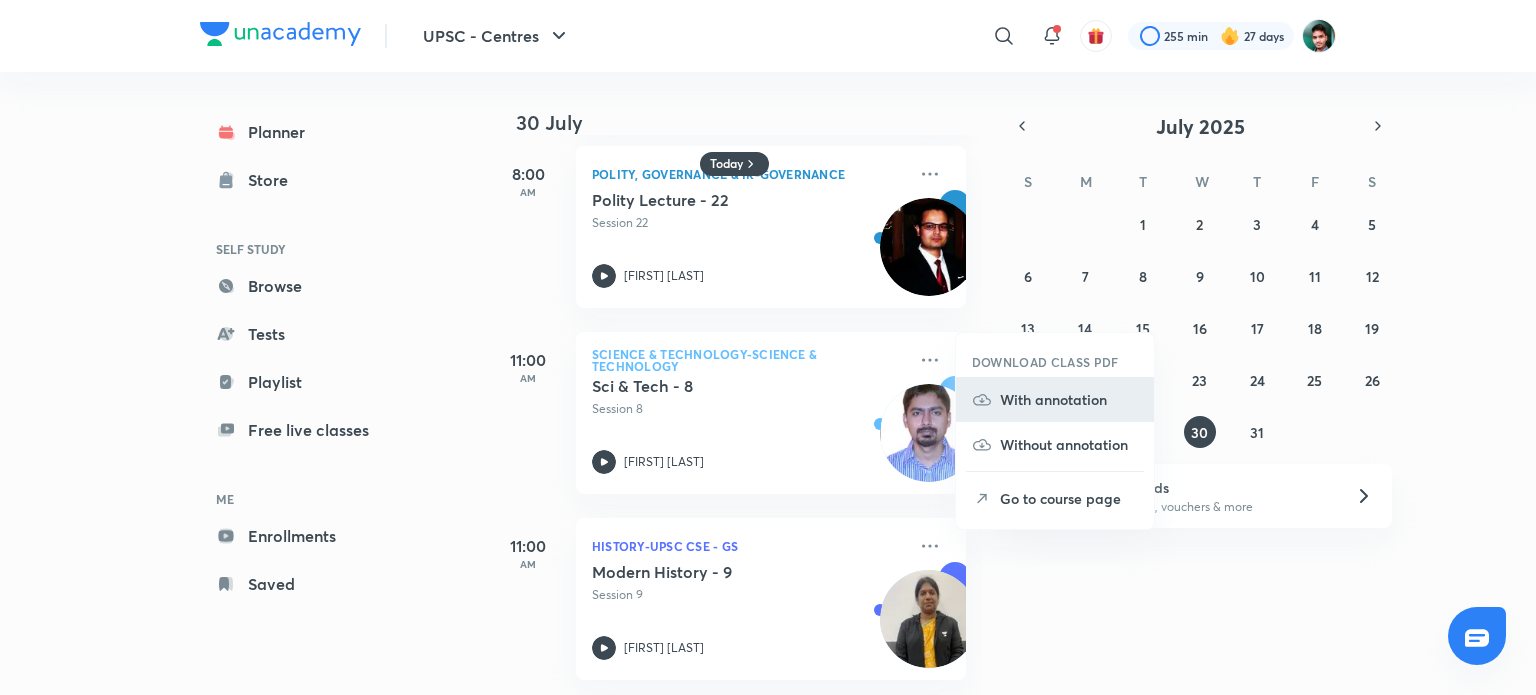 click on "With annotation" at bounding box center (1069, 399) 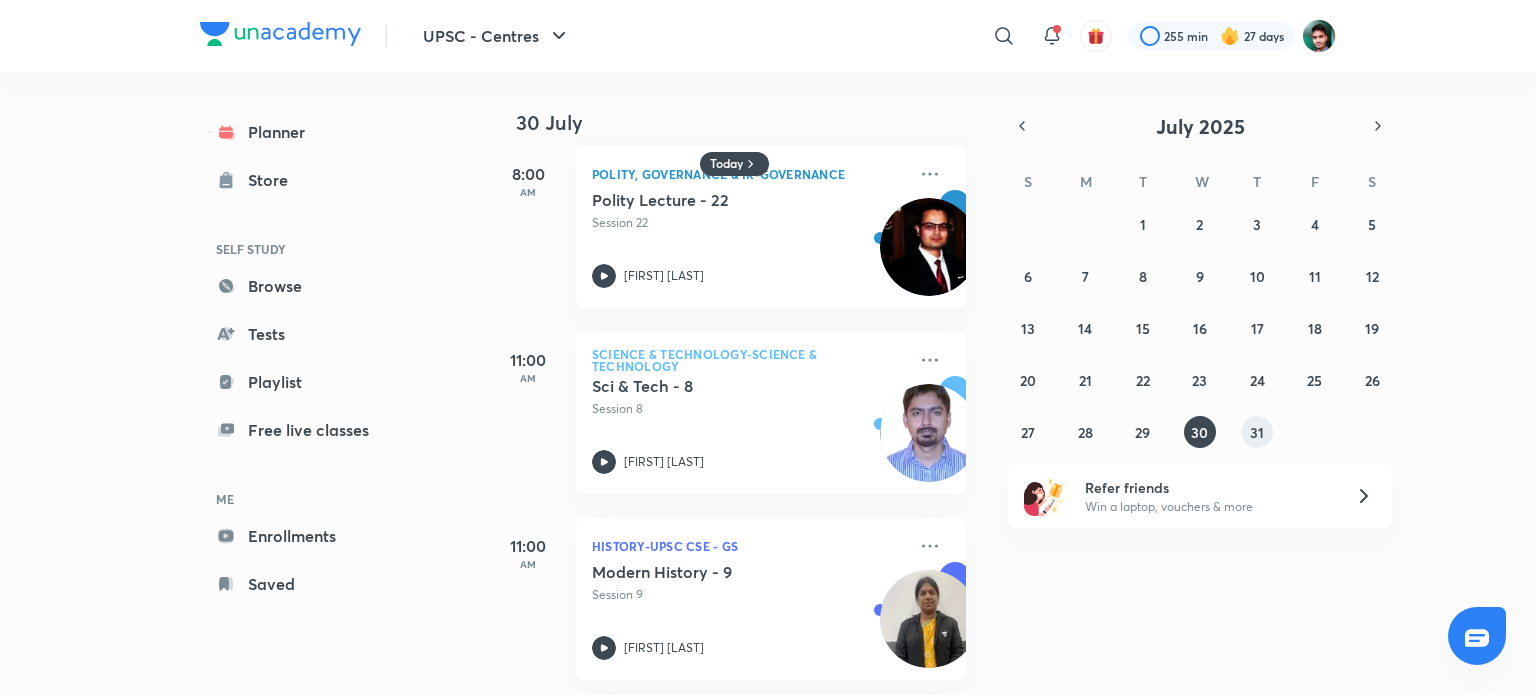click on "31" at bounding box center (1257, 432) 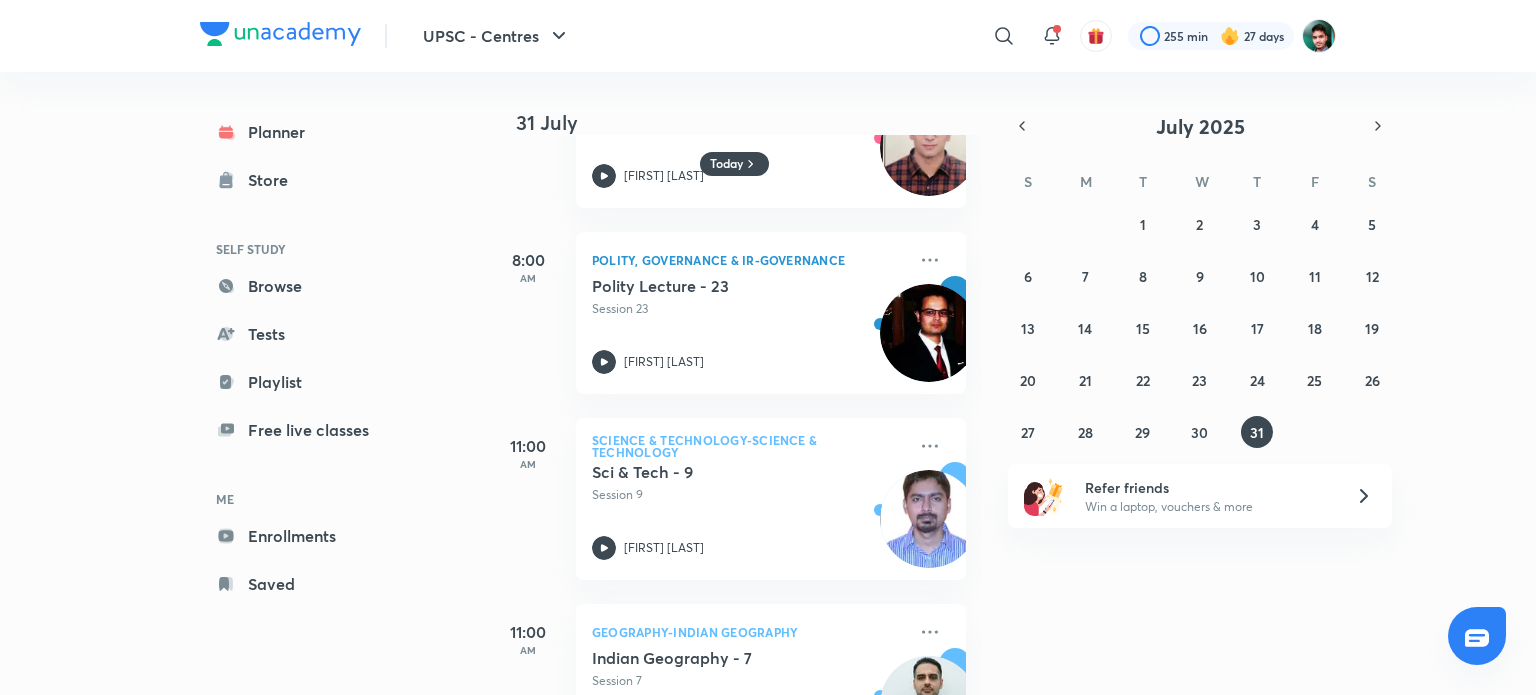 scroll, scrollTop: 400, scrollLeft: 0, axis: vertical 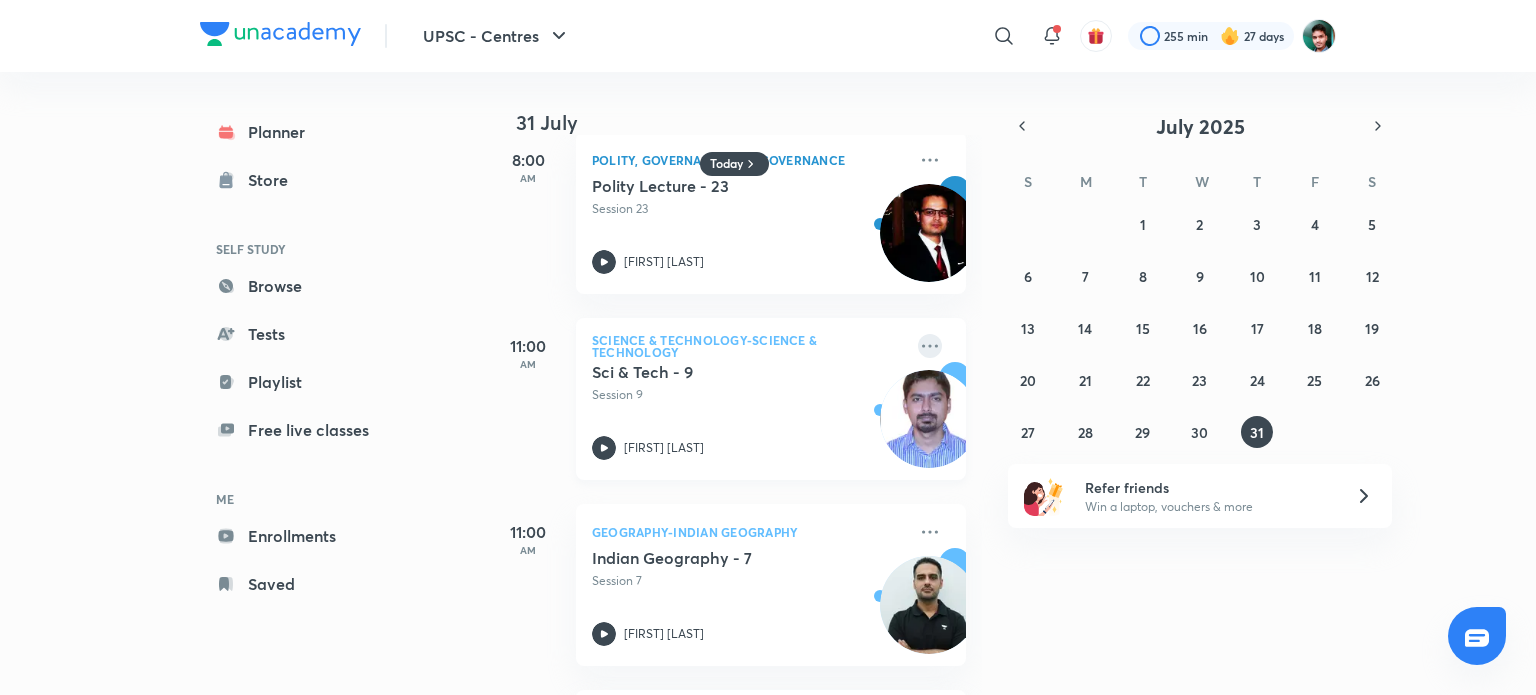 click 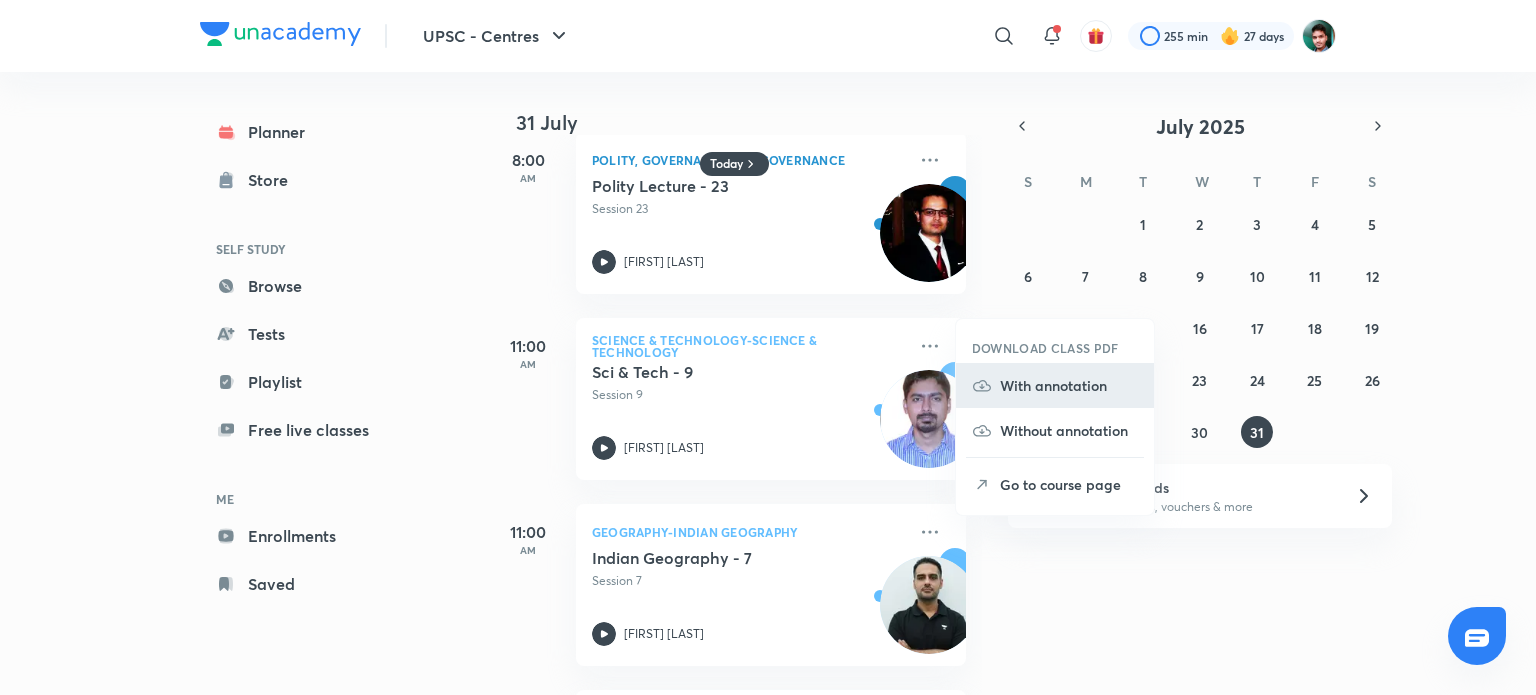 click on "With annotation" at bounding box center (1055, 385) 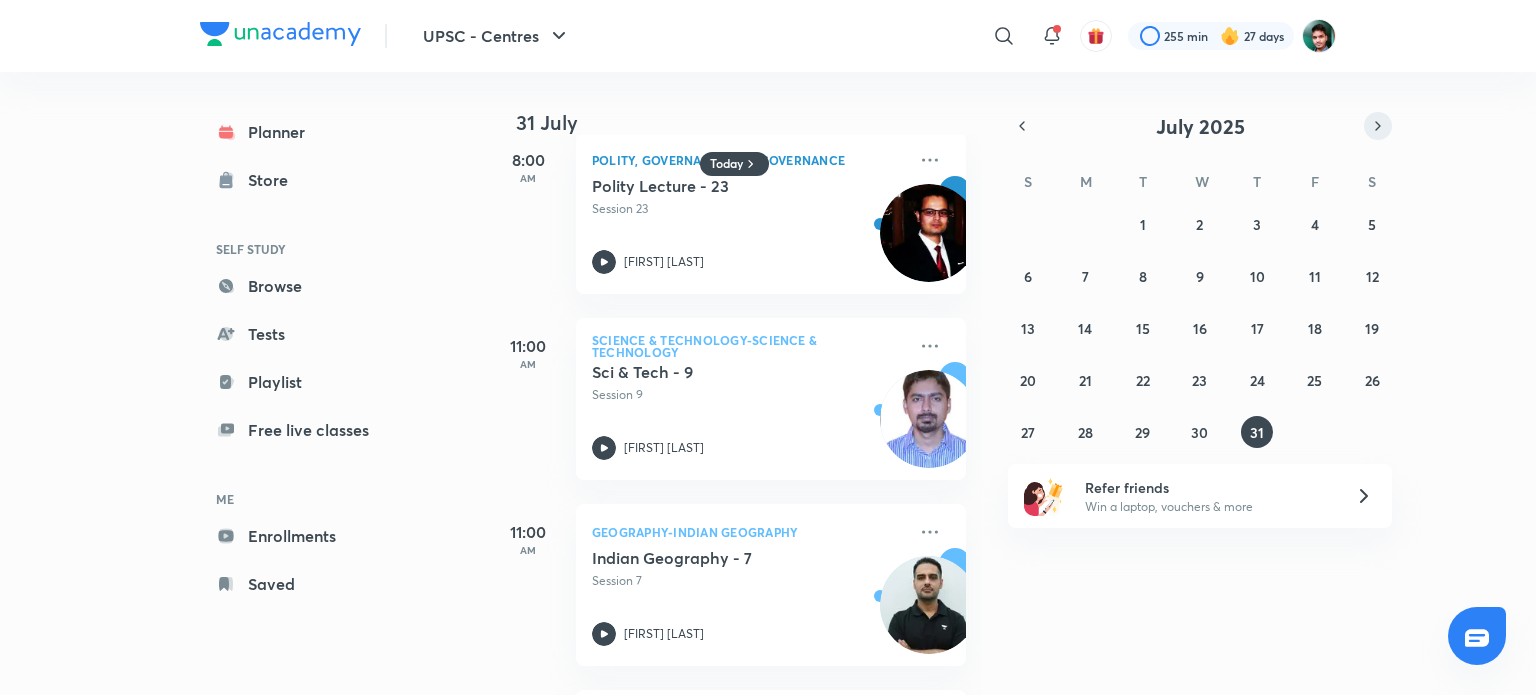 click 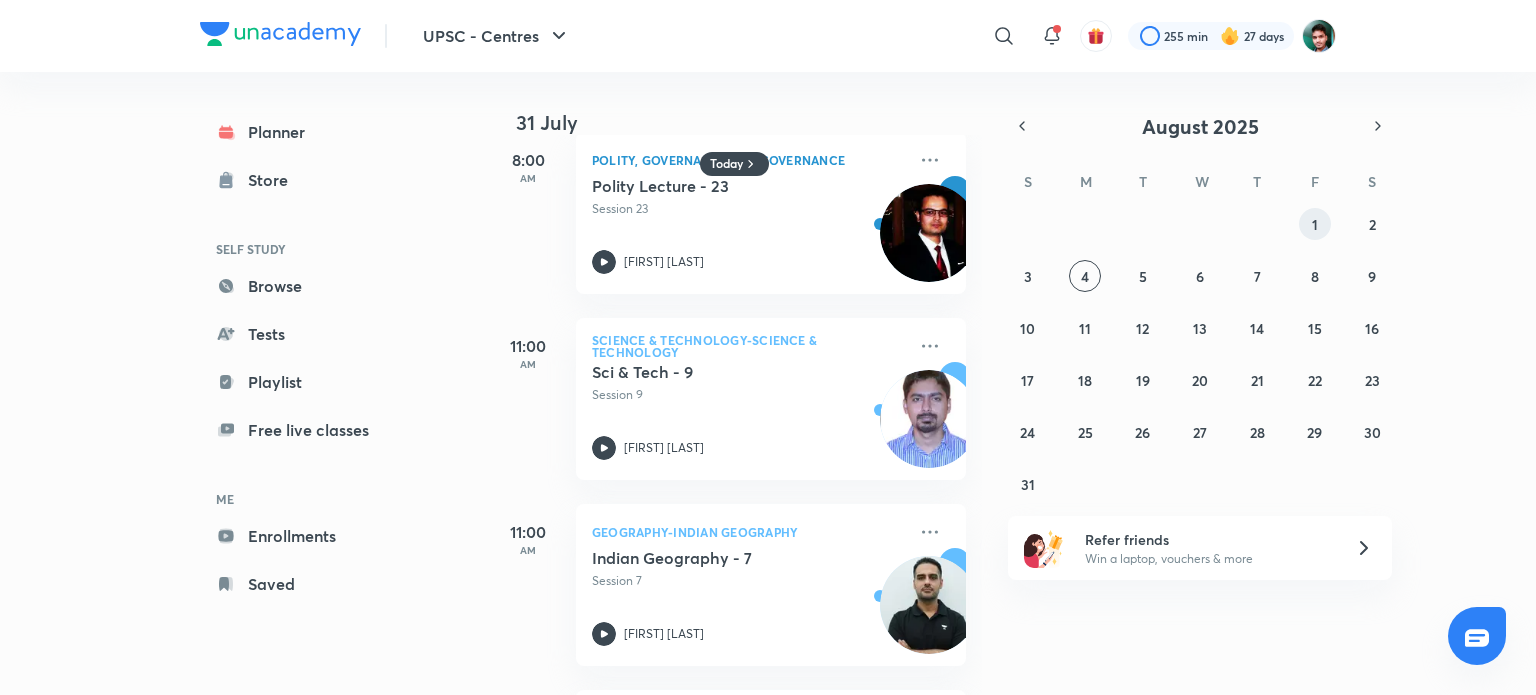 click on "1" at bounding box center [1315, 224] 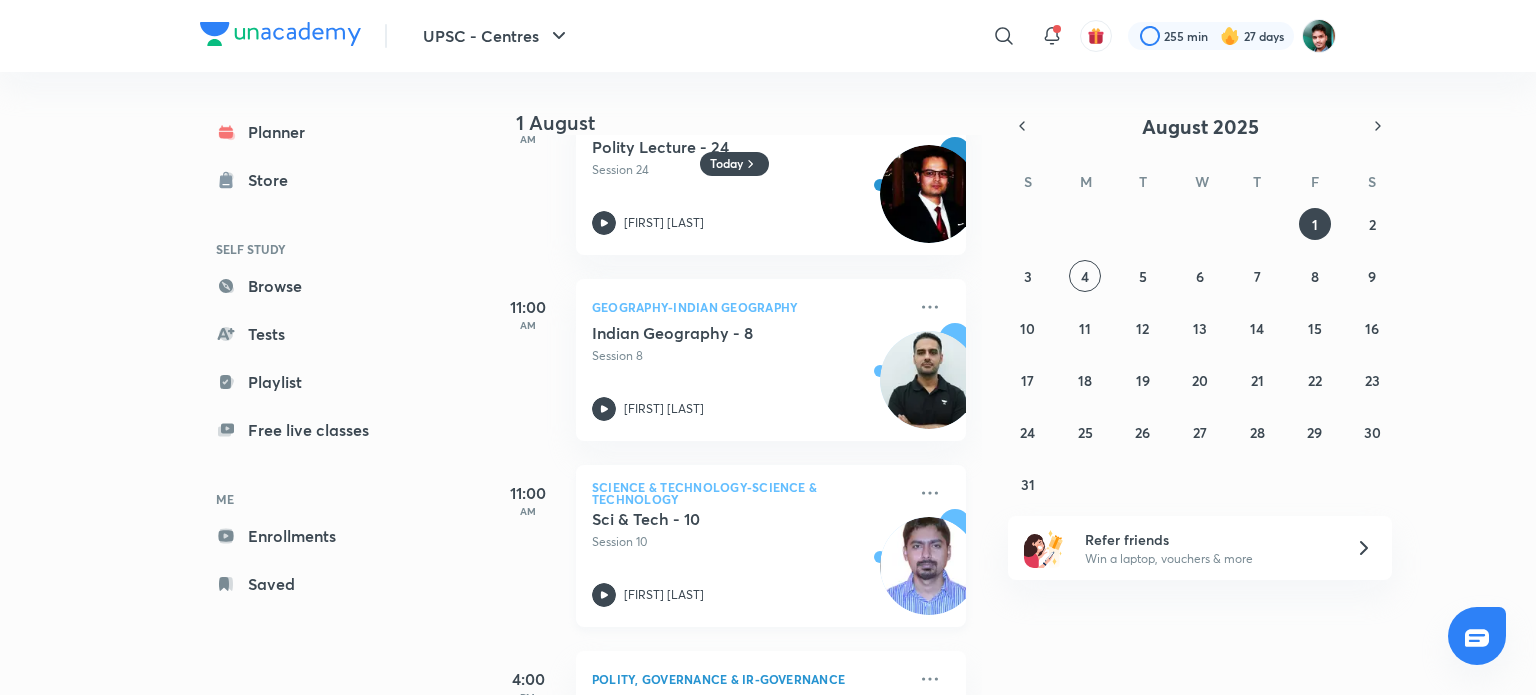 scroll, scrollTop: 500, scrollLeft: 0, axis: vertical 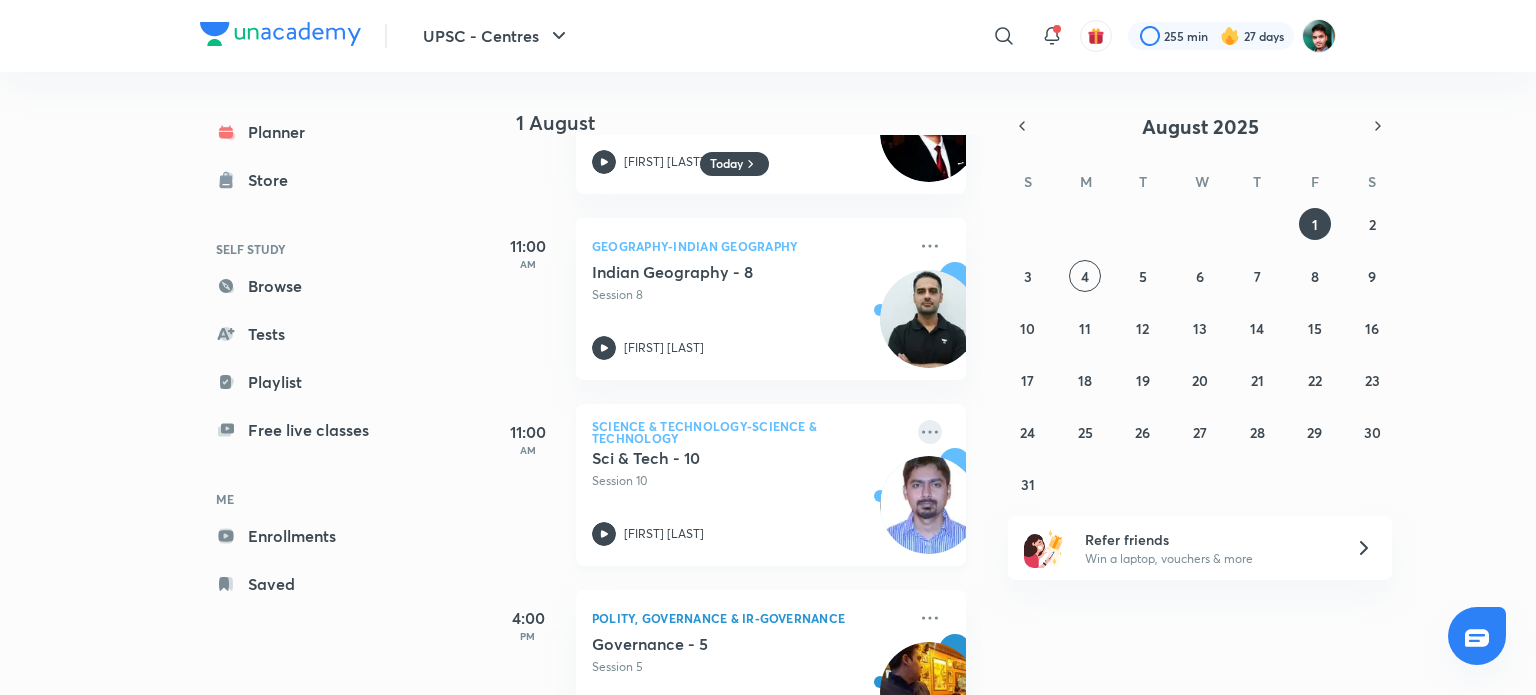 click 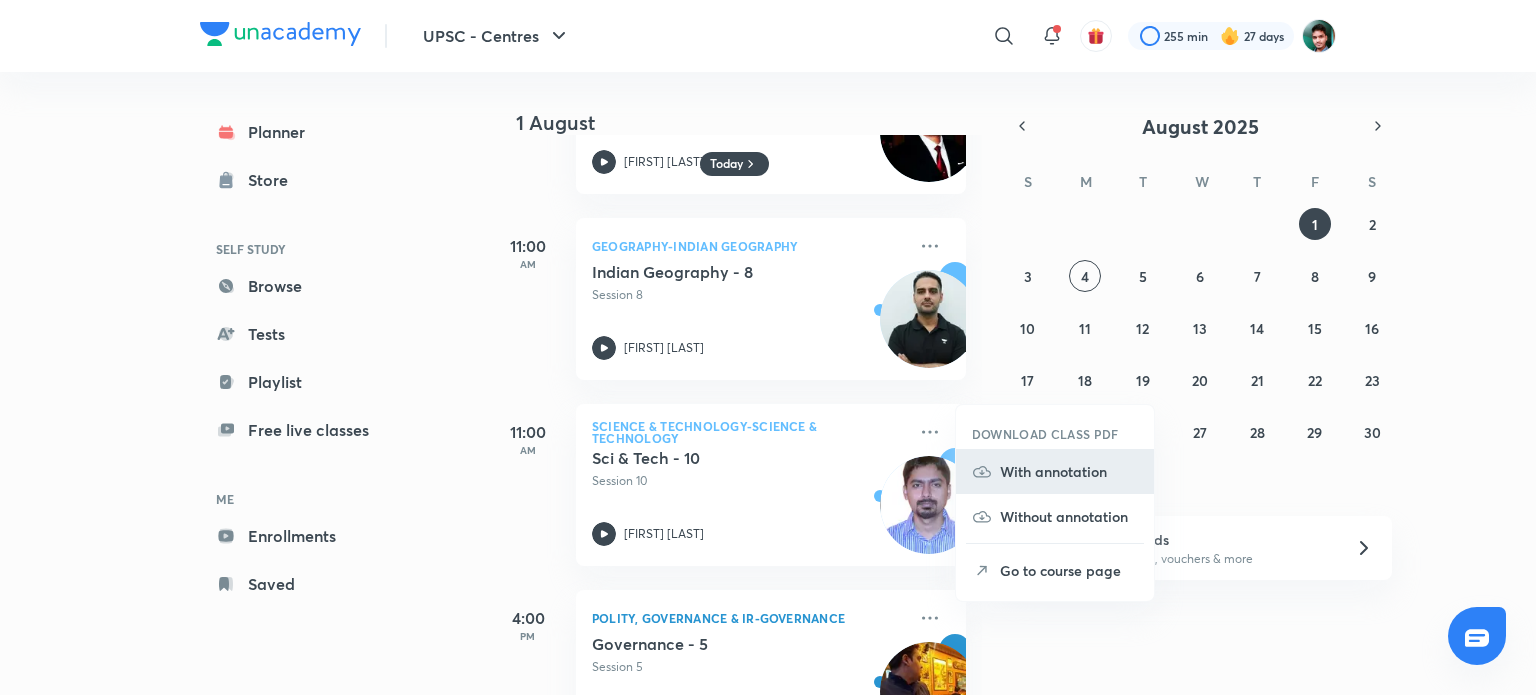 click on "With annotation" at bounding box center (1069, 471) 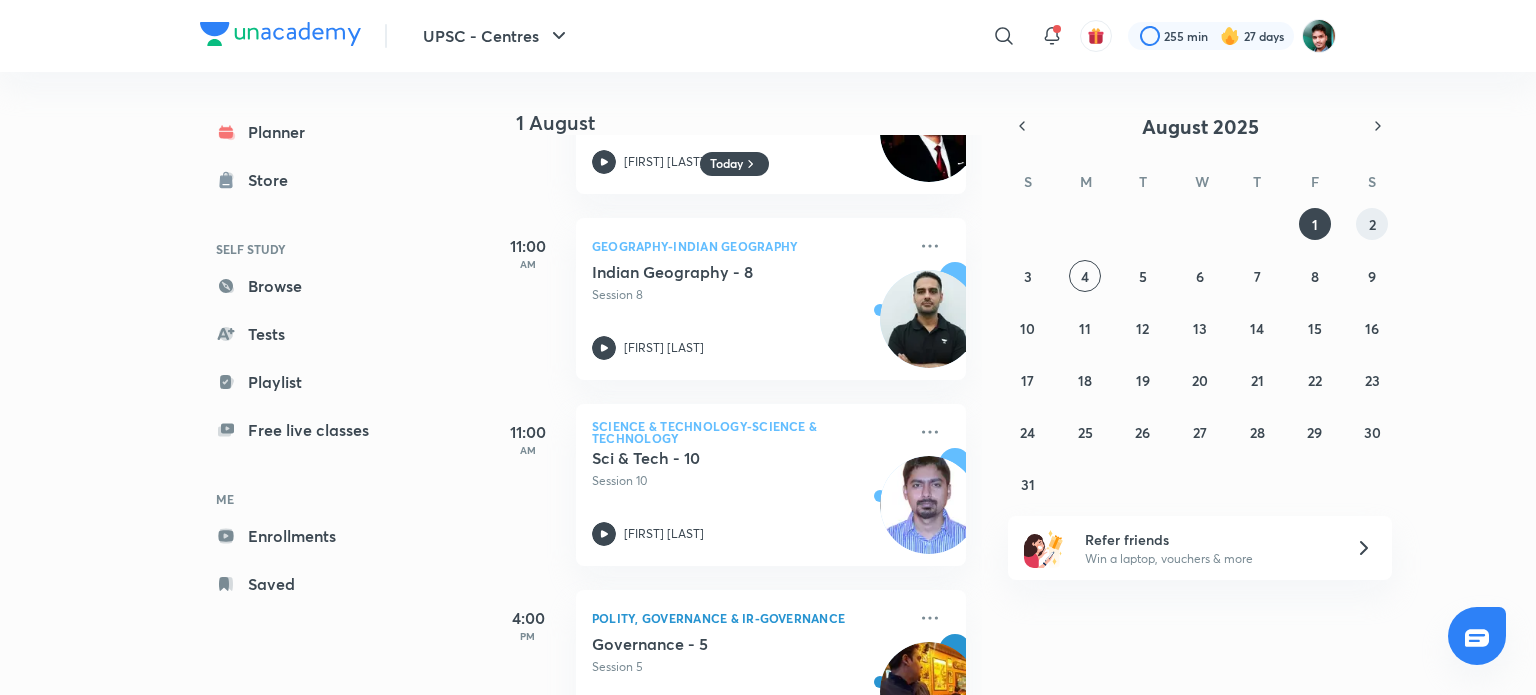 click on "2" at bounding box center [1372, 224] 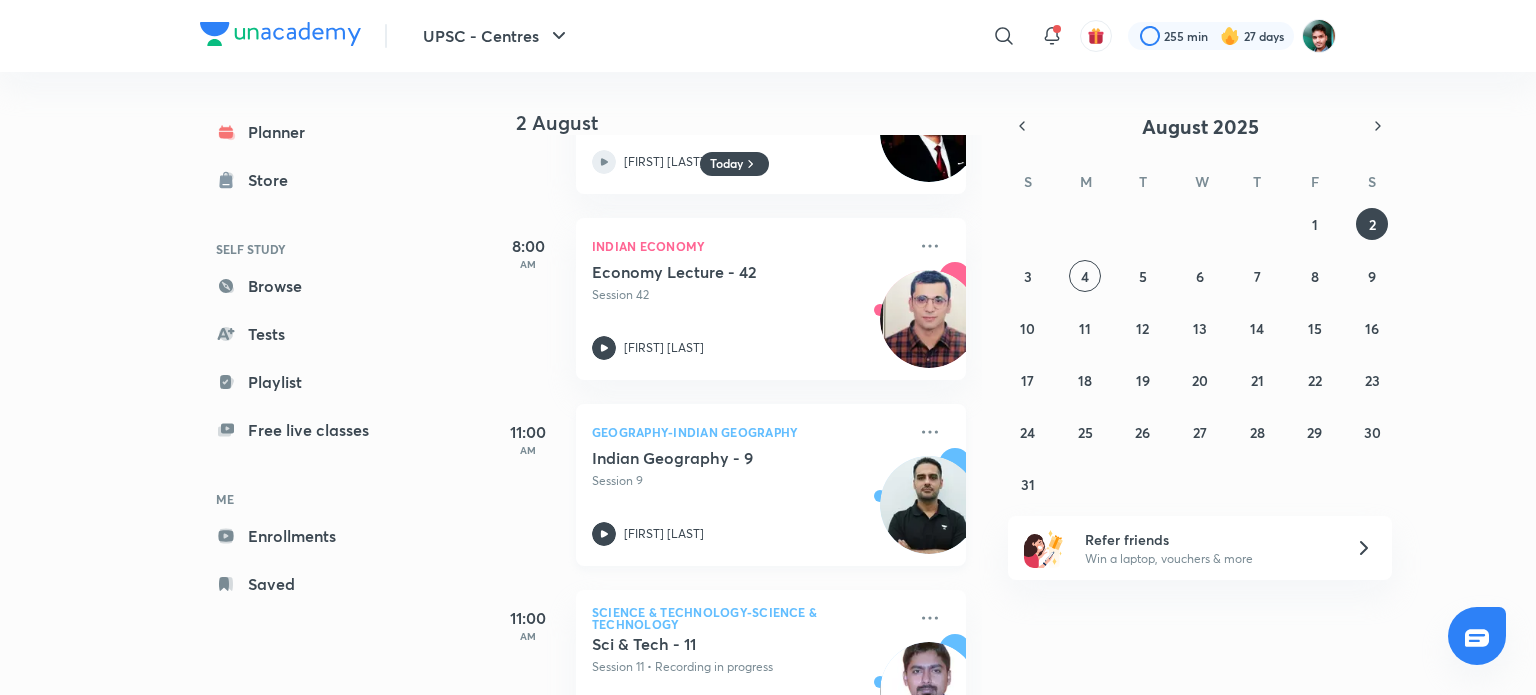 scroll, scrollTop: 600, scrollLeft: 0, axis: vertical 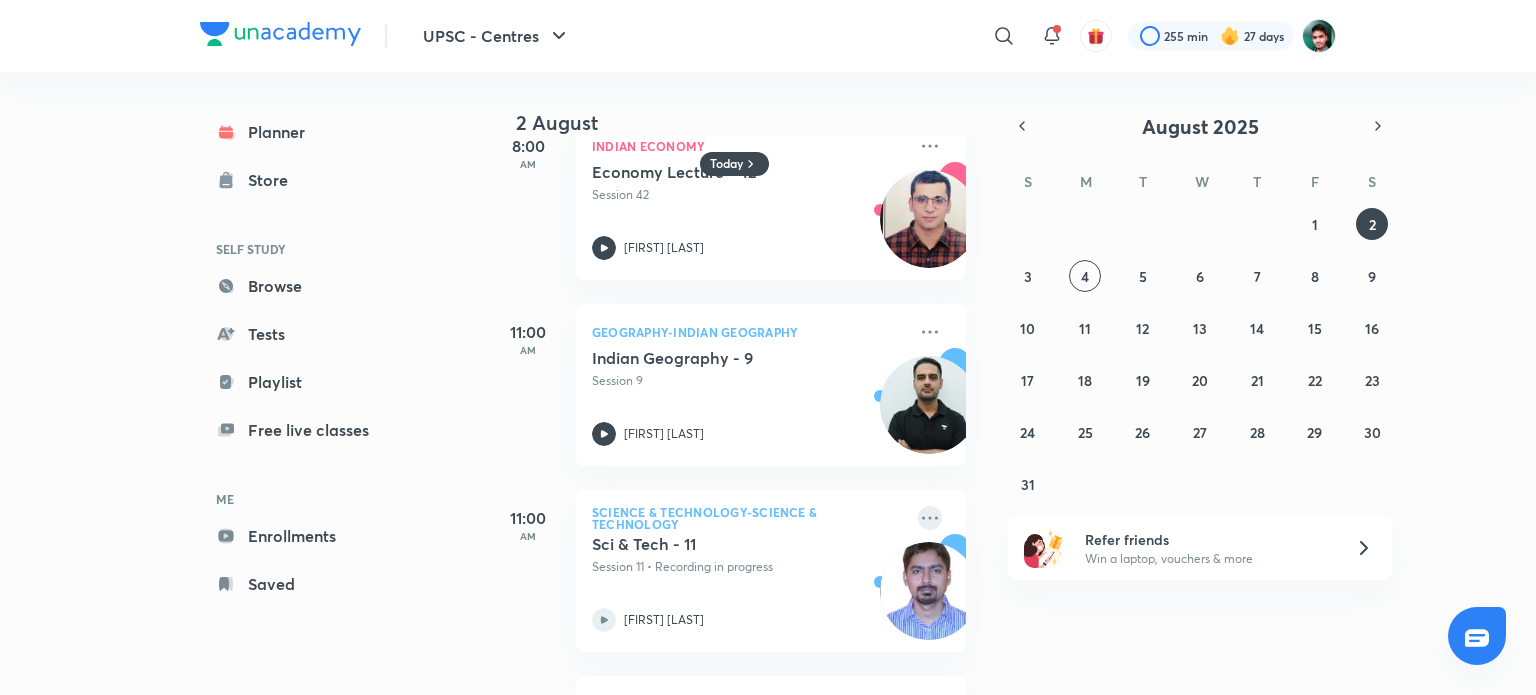 click 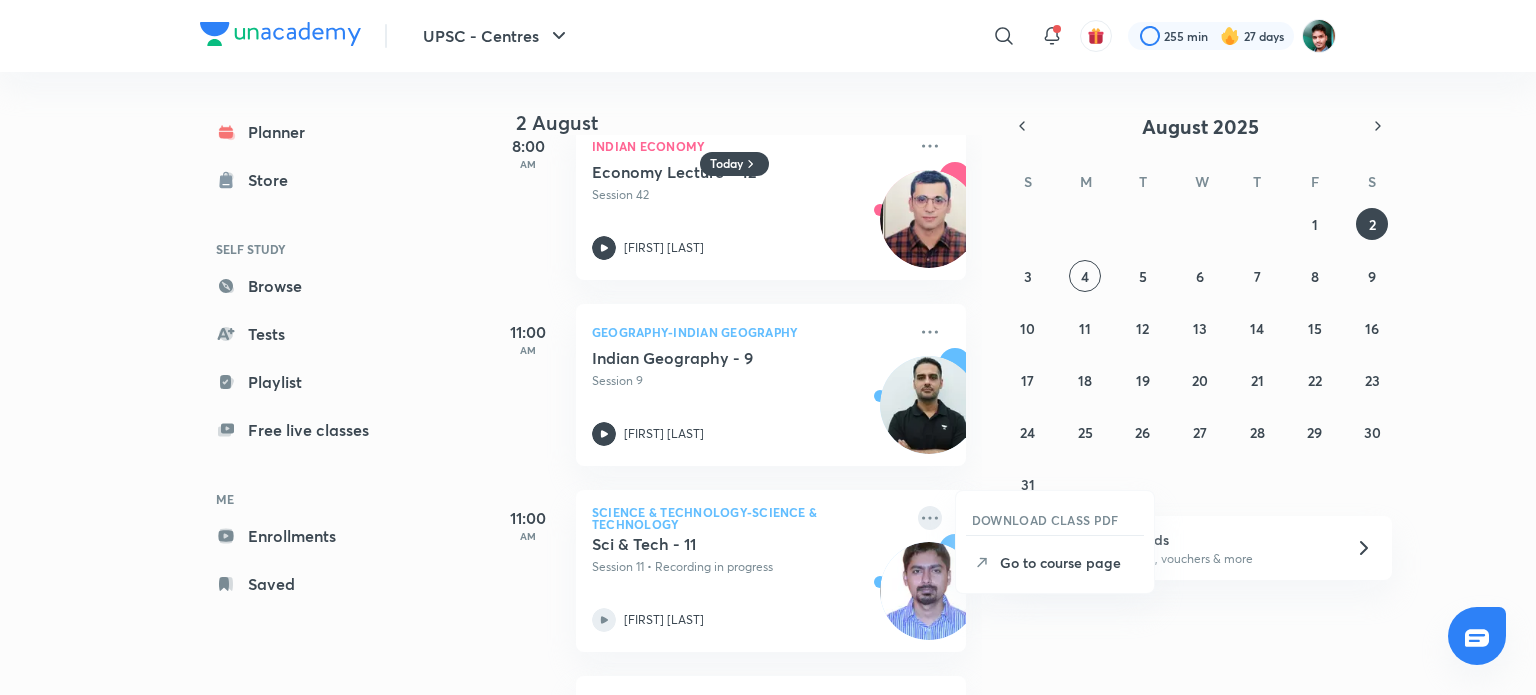 click 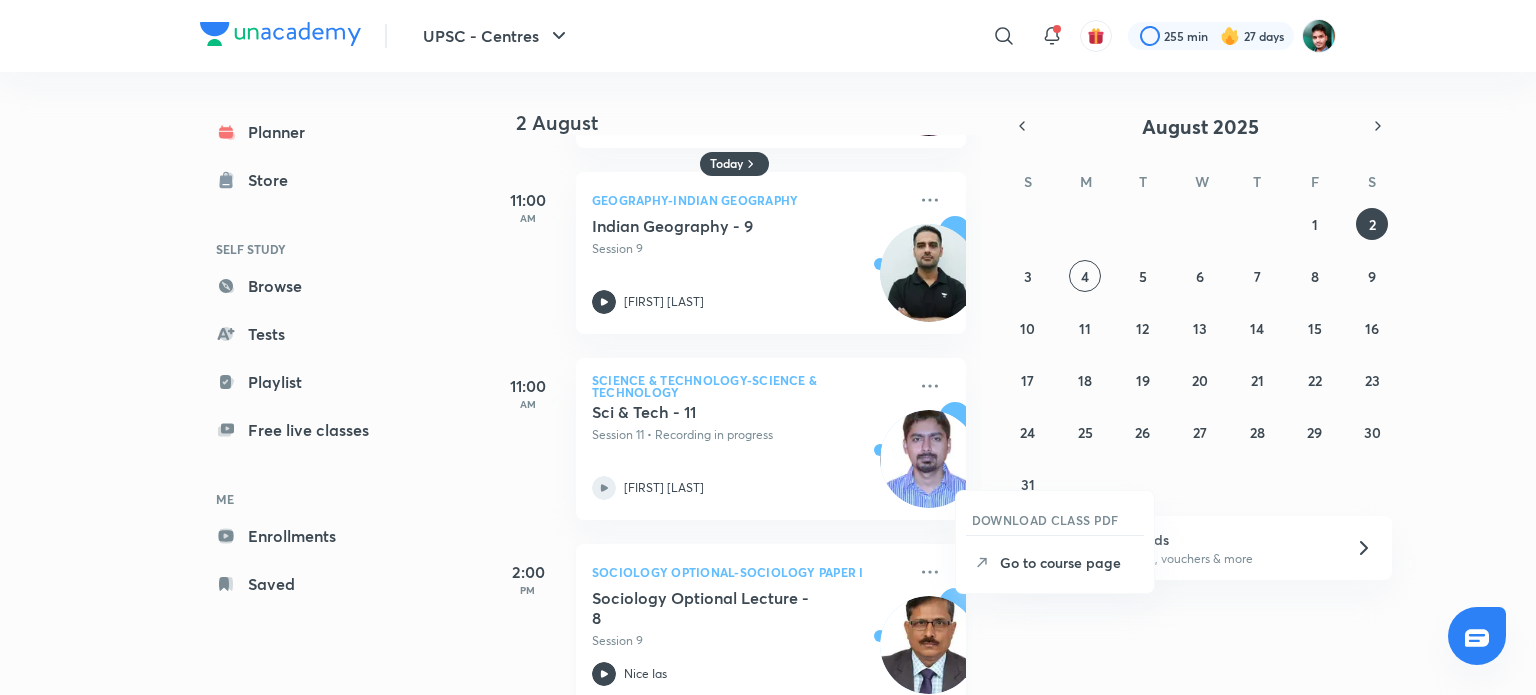 scroll, scrollTop: 800, scrollLeft: 0, axis: vertical 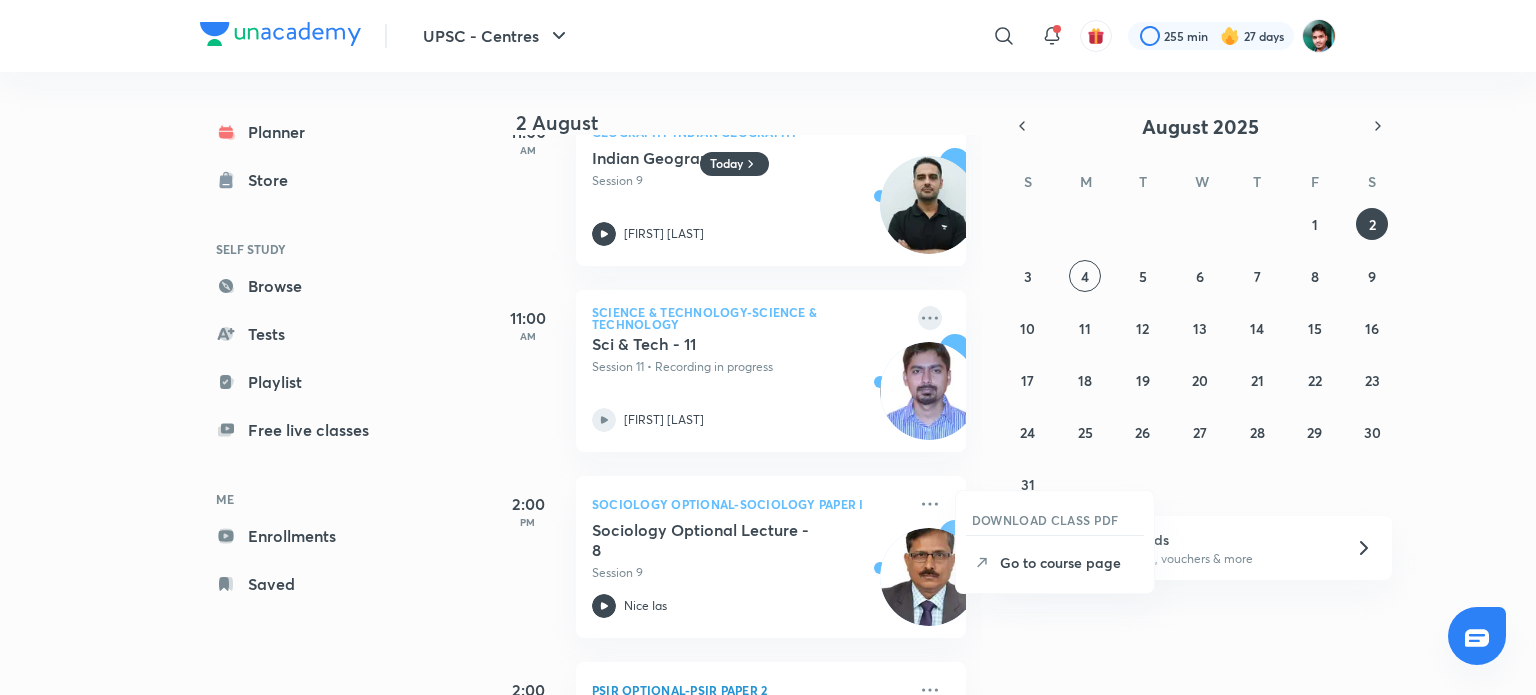 click 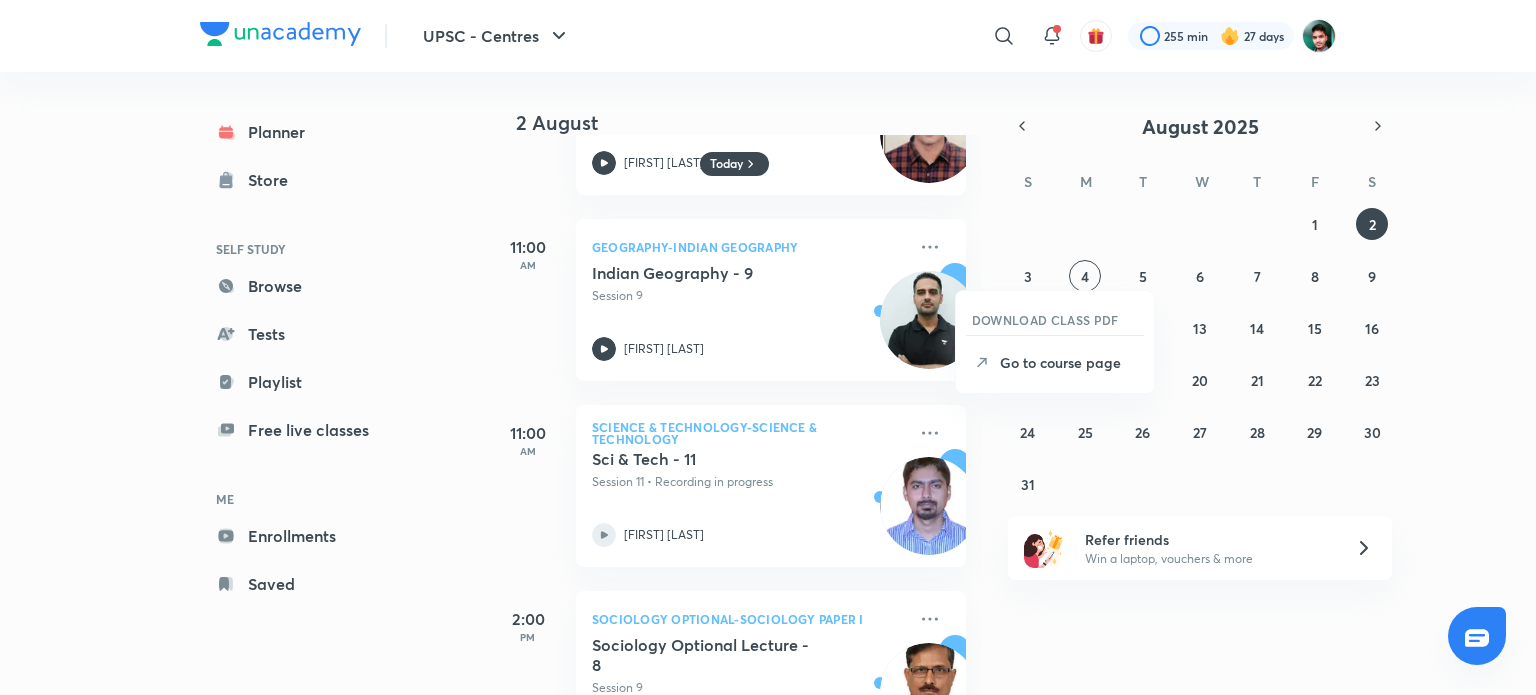 scroll, scrollTop: 600, scrollLeft: 0, axis: vertical 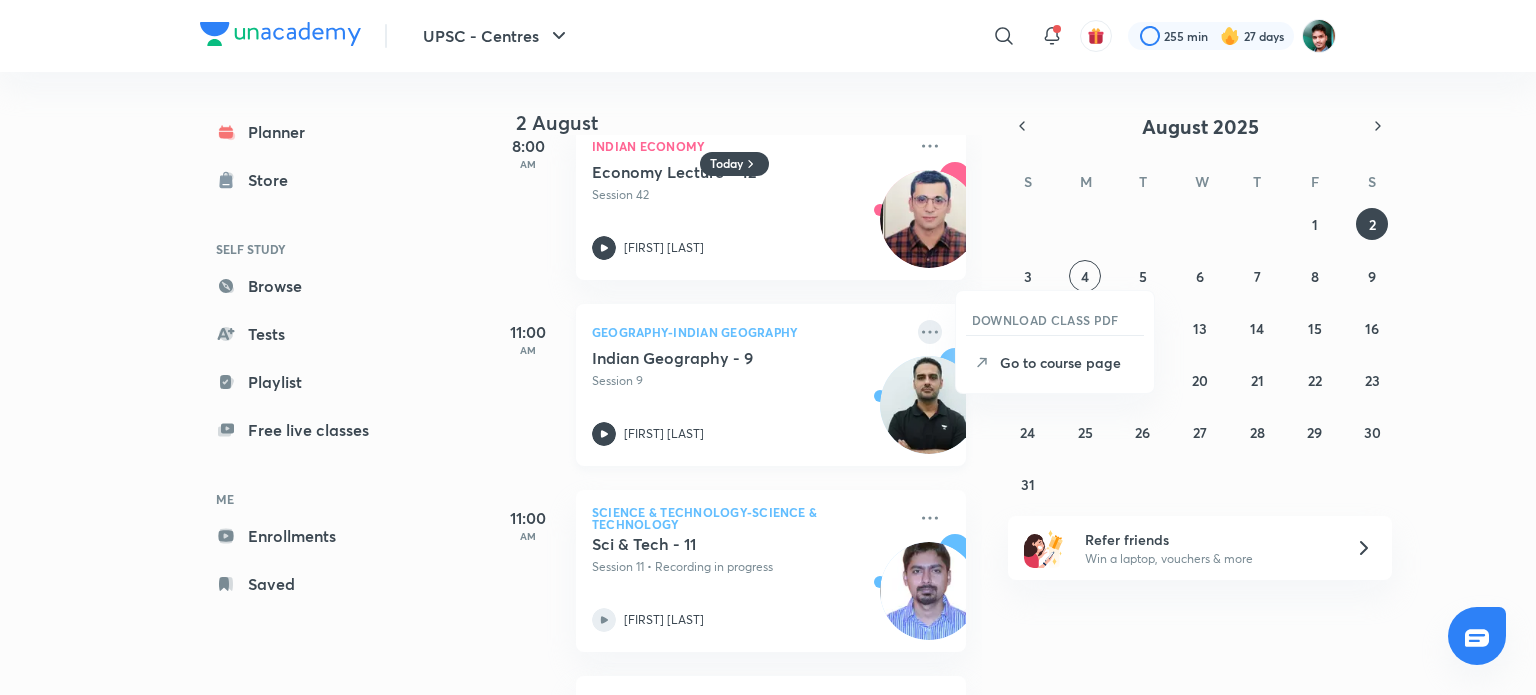 click 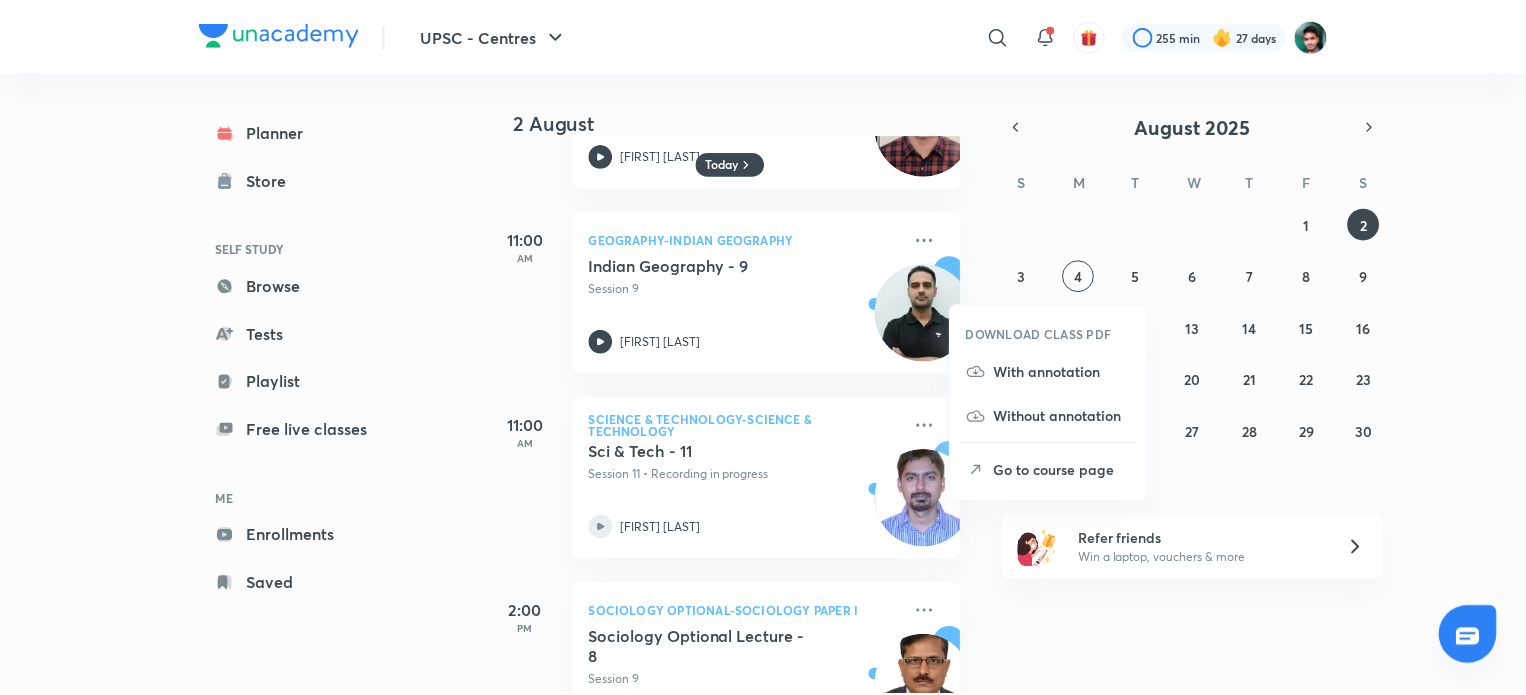 scroll, scrollTop: 800, scrollLeft: 0, axis: vertical 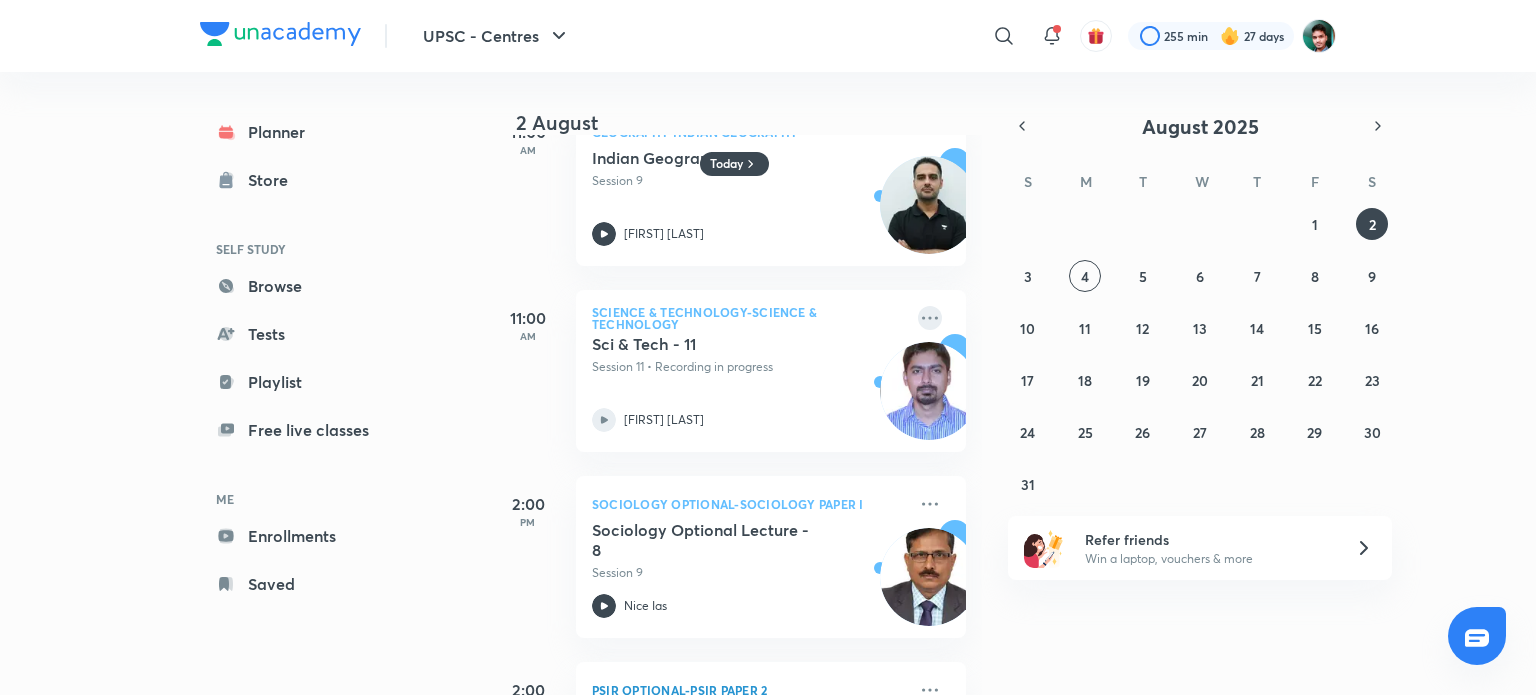 click 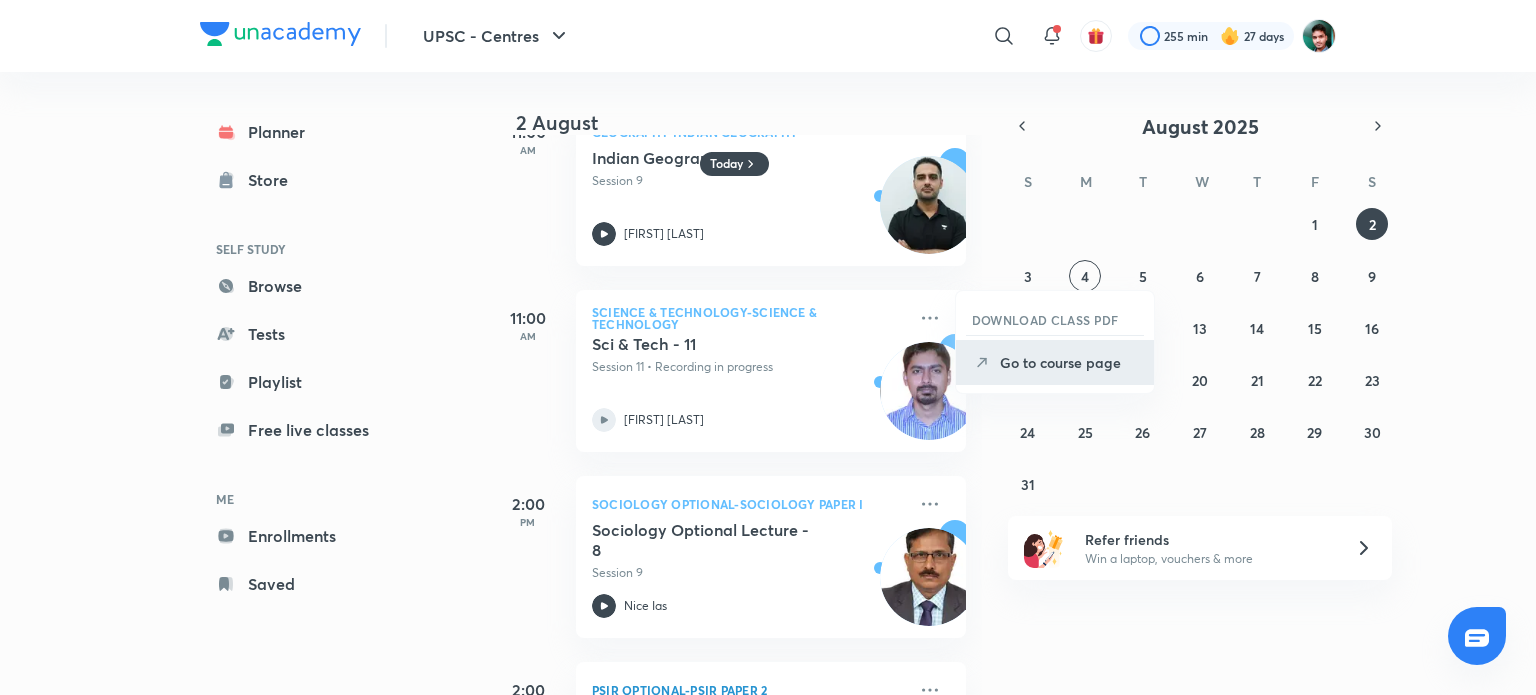 click on "Go to course page" at bounding box center (1069, 362) 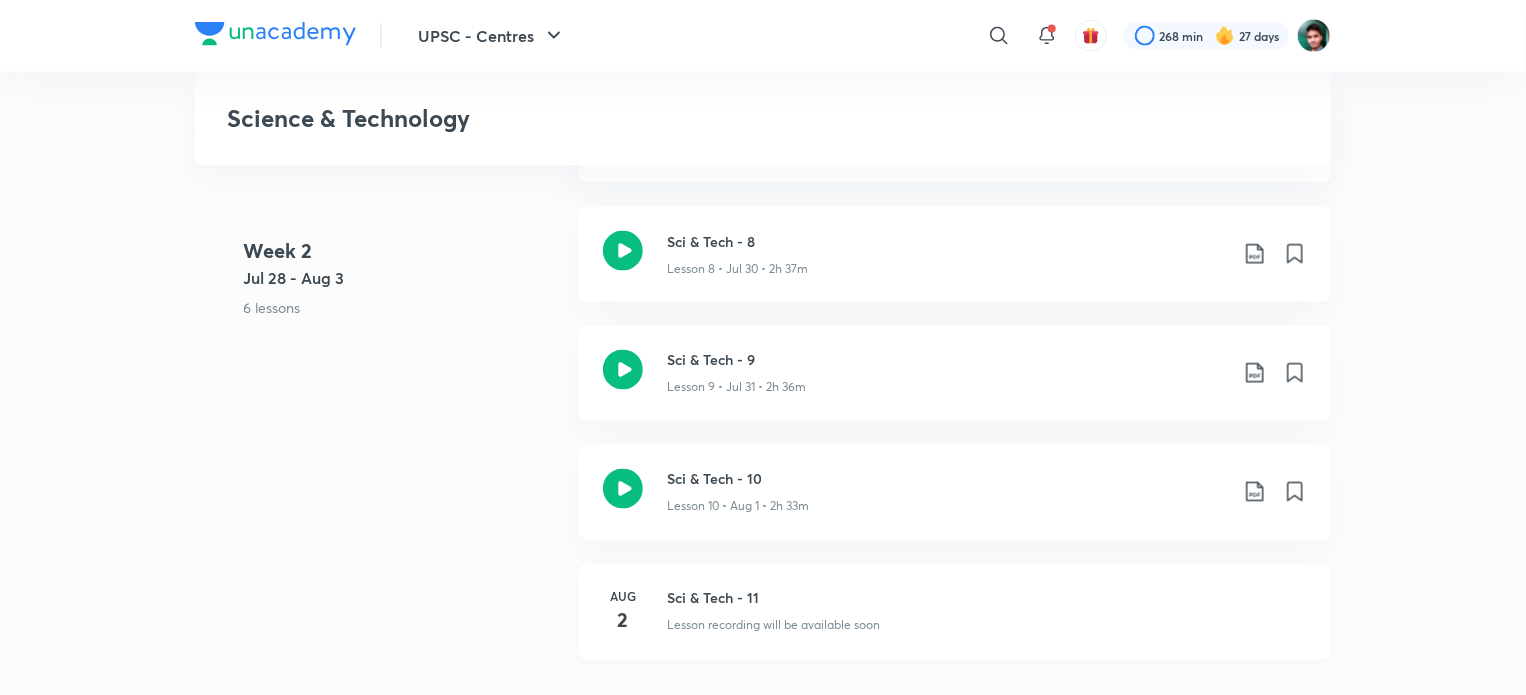 scroll, scrollTop: 1700, scrollLeft: 0, axis: vertical 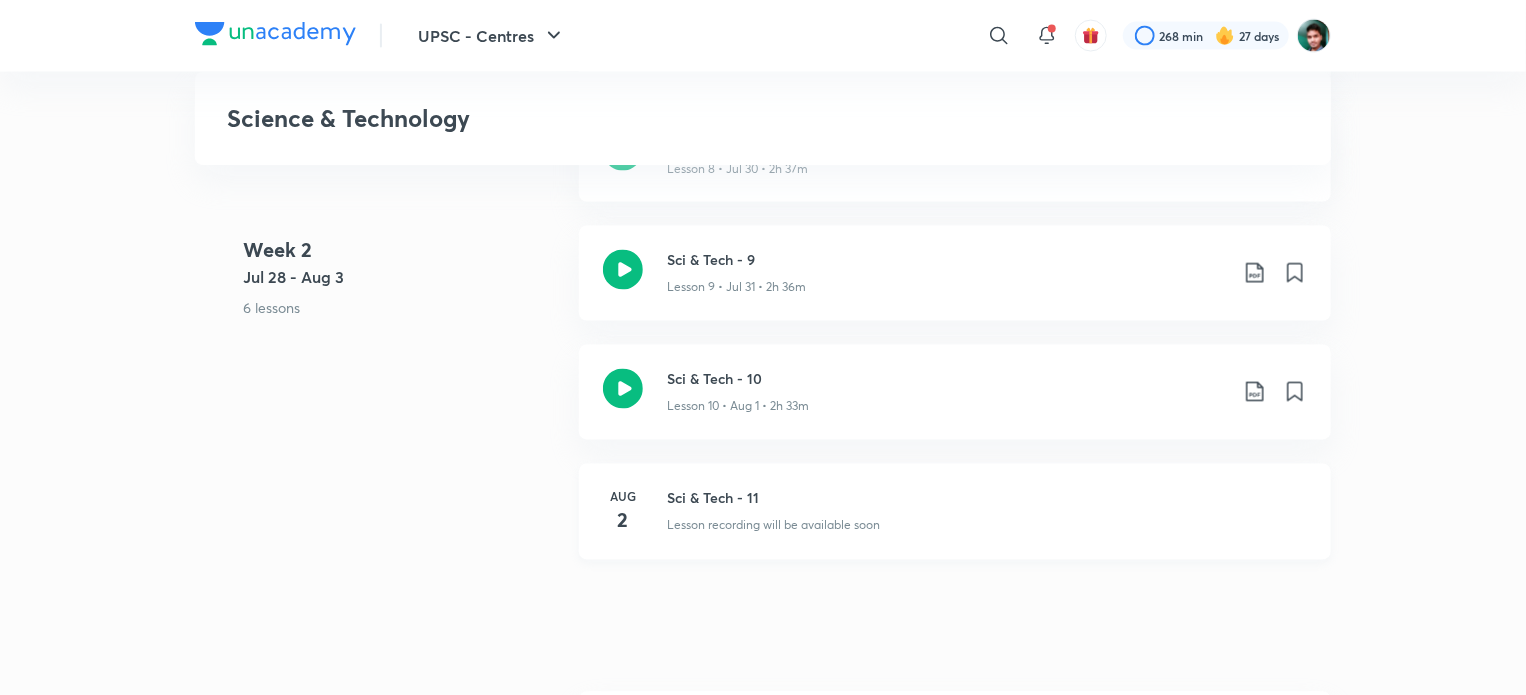 click on "Sci & Tech - 11" at bounding box center (987, 498) 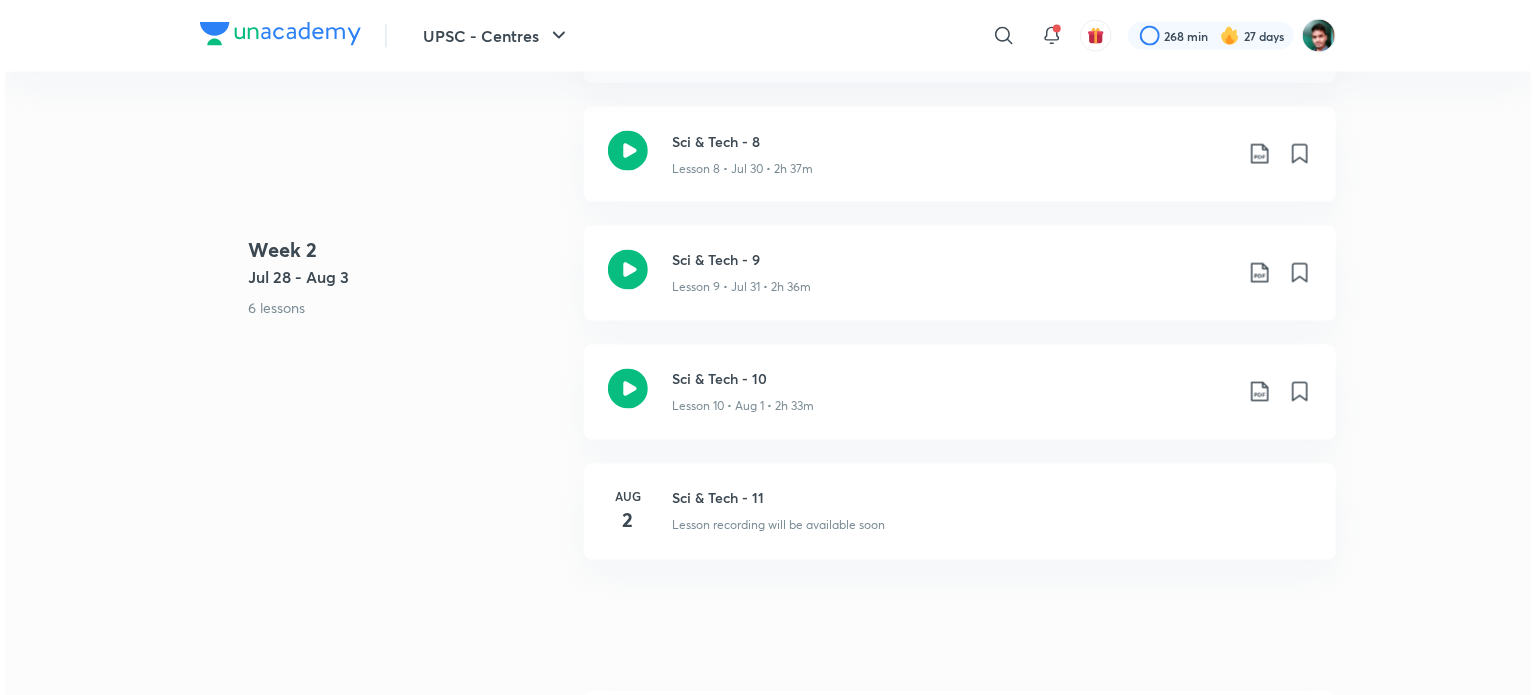 scroll, scrollTop: 0, scrollLeft: 0, axis: both 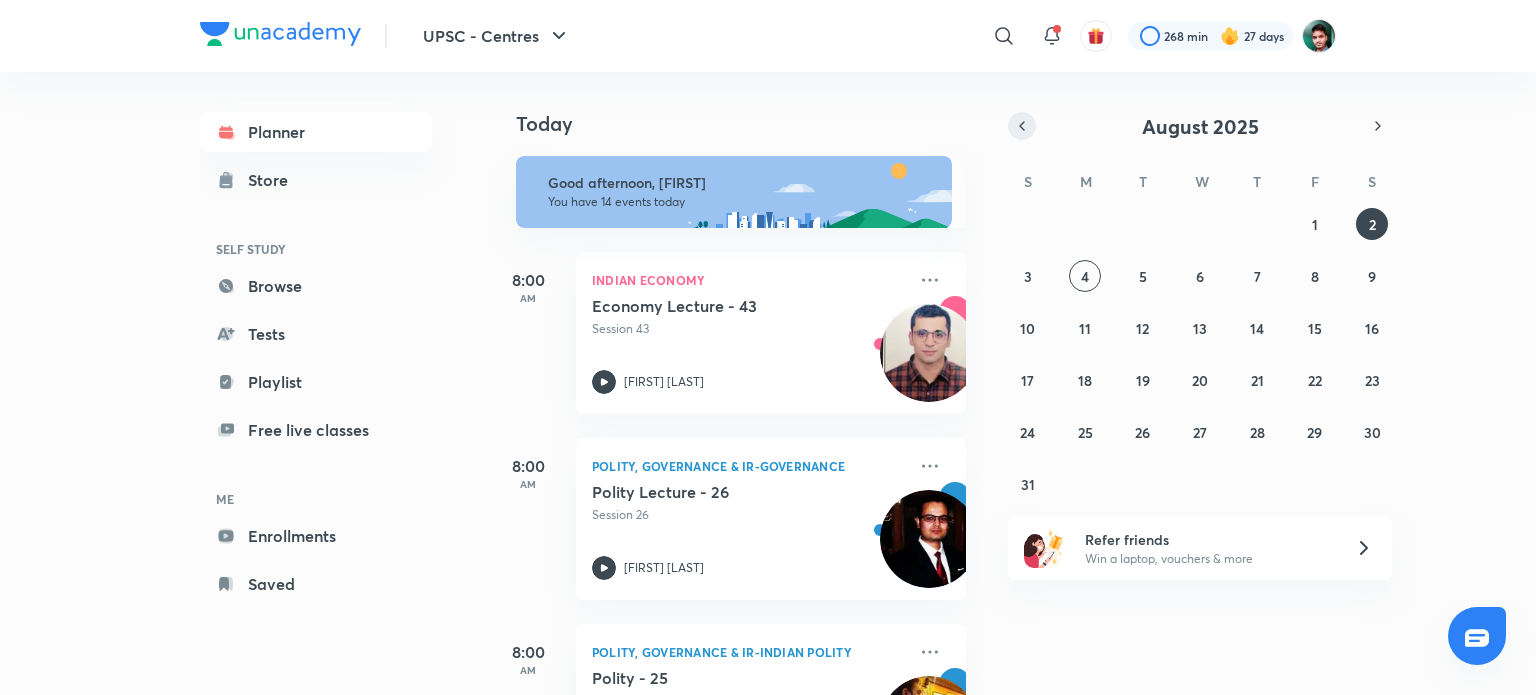 click 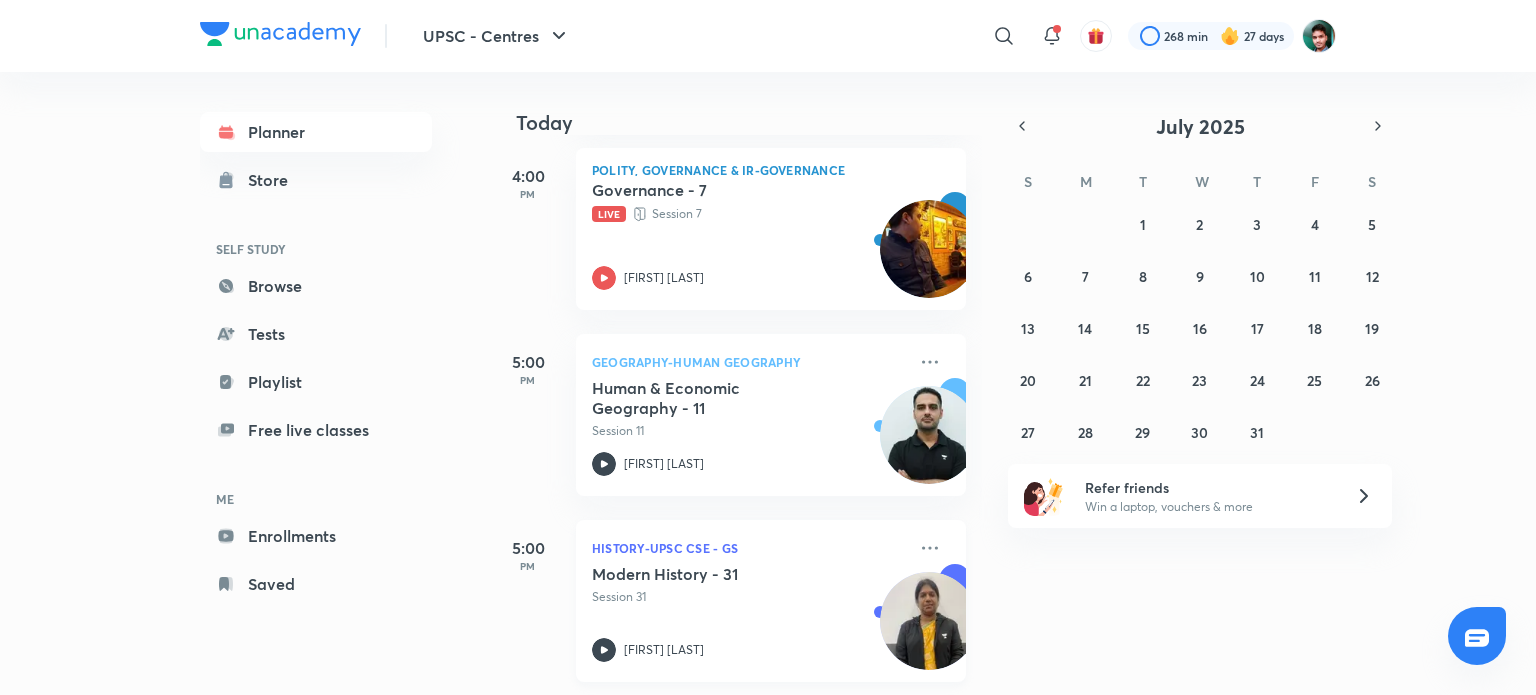 scroll, scrollTop: 2000, scrollLeft: 0, axis: vertical 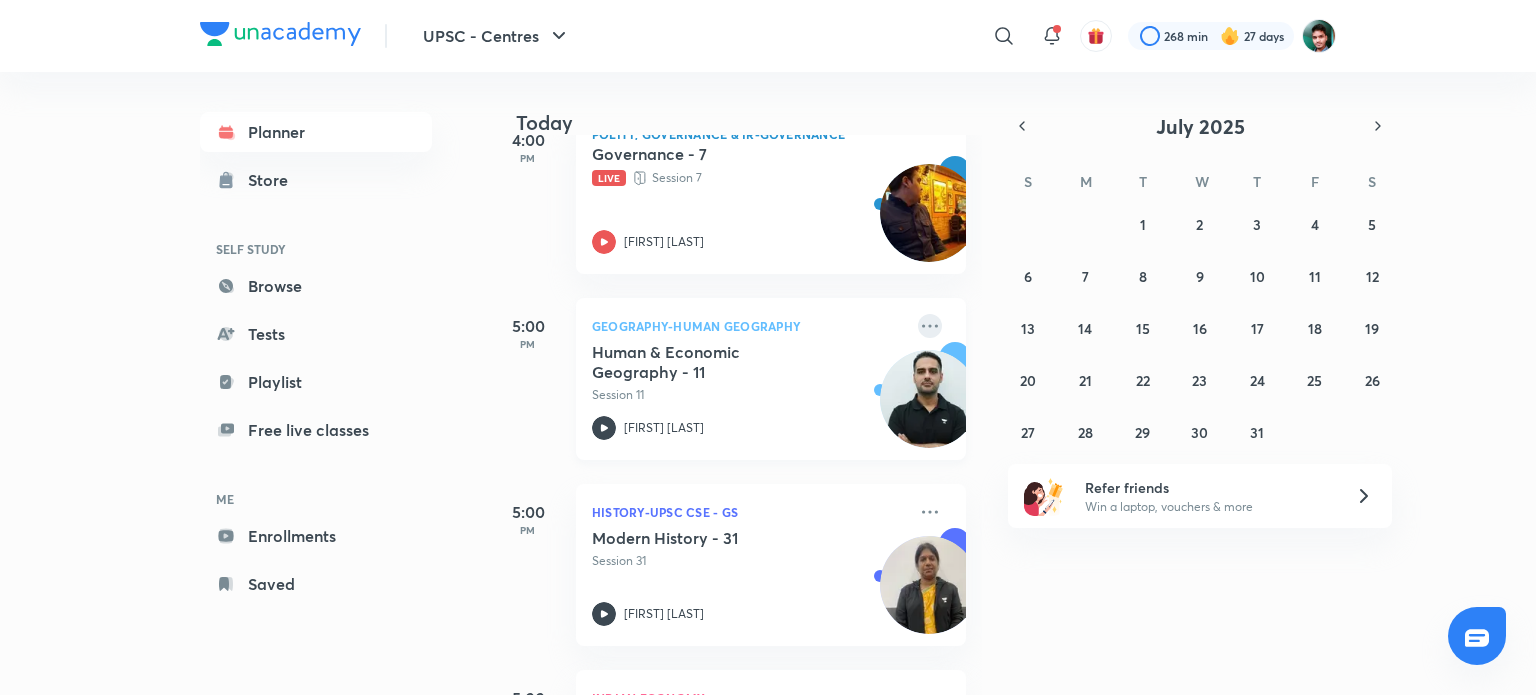 click 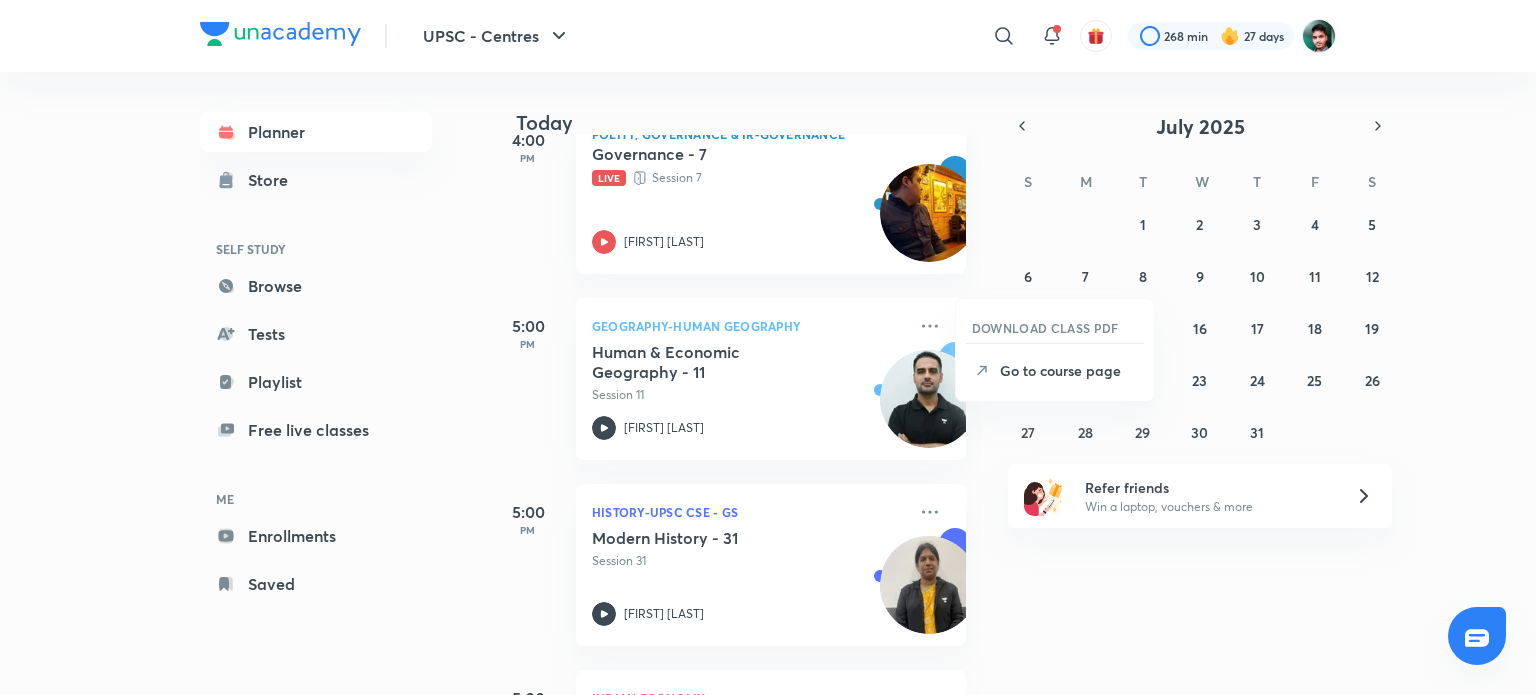 click on "Today Good afternoon, Avinash You have 14 events today 8:00 AM Indian Economy Economy Lecture - 43 Session 43 Piyush Gambhir 8:00 AM Polity, Governance & IR-Governance Polity Lecture - 26 Session 26 Anubhav Sharma 8:00 AM Polity, Governance & IR-Indian Polity Polity - 25 Session 25 Harshmeet Singh 11:00 AM History-UPSC CSE - GS Modern History - 10 Session 10 • Recording in progress K Kirthika 11:00 AM Geography-Indian Geography Indian Geography - 10 Session 10 • Recording in progress Vineet Thaploo 11:00 AM Science & Technology-Science & Technology Sci & Tech - 12 Session 12 • Recording in progress Jwala Kumar 2:00 PM PSIR Optional-PSIR Paper 2 PSIR Optional Lecture - 9 Live Session 10 Anubhav Sharma 2:00 PM Geography Optional-Geography Paper II Geography Optional Lecture - 9 Live Session 10 Vineet Thaploo 2:00 PM Anthropology-Anthropology Paper 2 Anthropology Lecture - 7 Live Session 7 Utkarsh Singh 2:00 PM Sociology Optional-Sociology Paper I Sociology Optional Lecture - 9 Live Session 10 Nice Ias PM" at bounding box center (1010, 383) 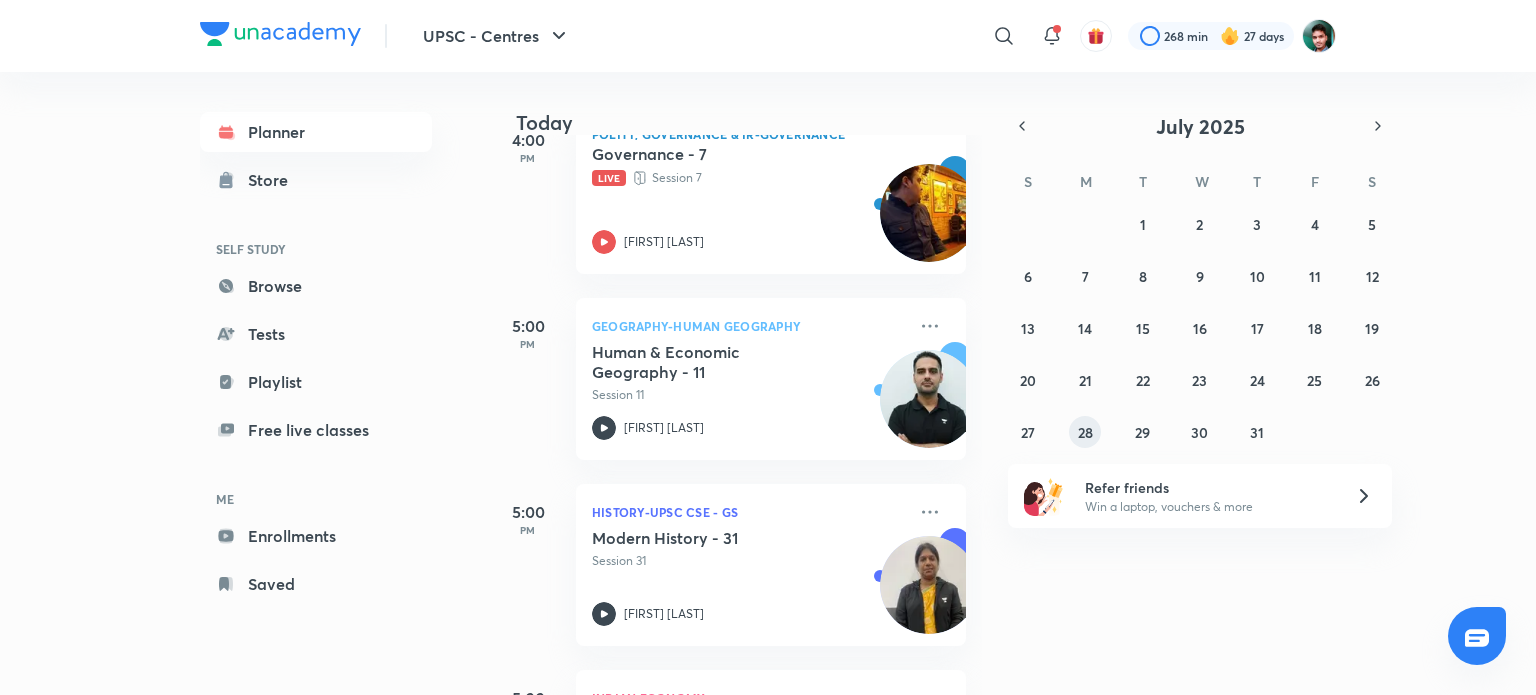 click on "28" at bounding box center (1085, 432) 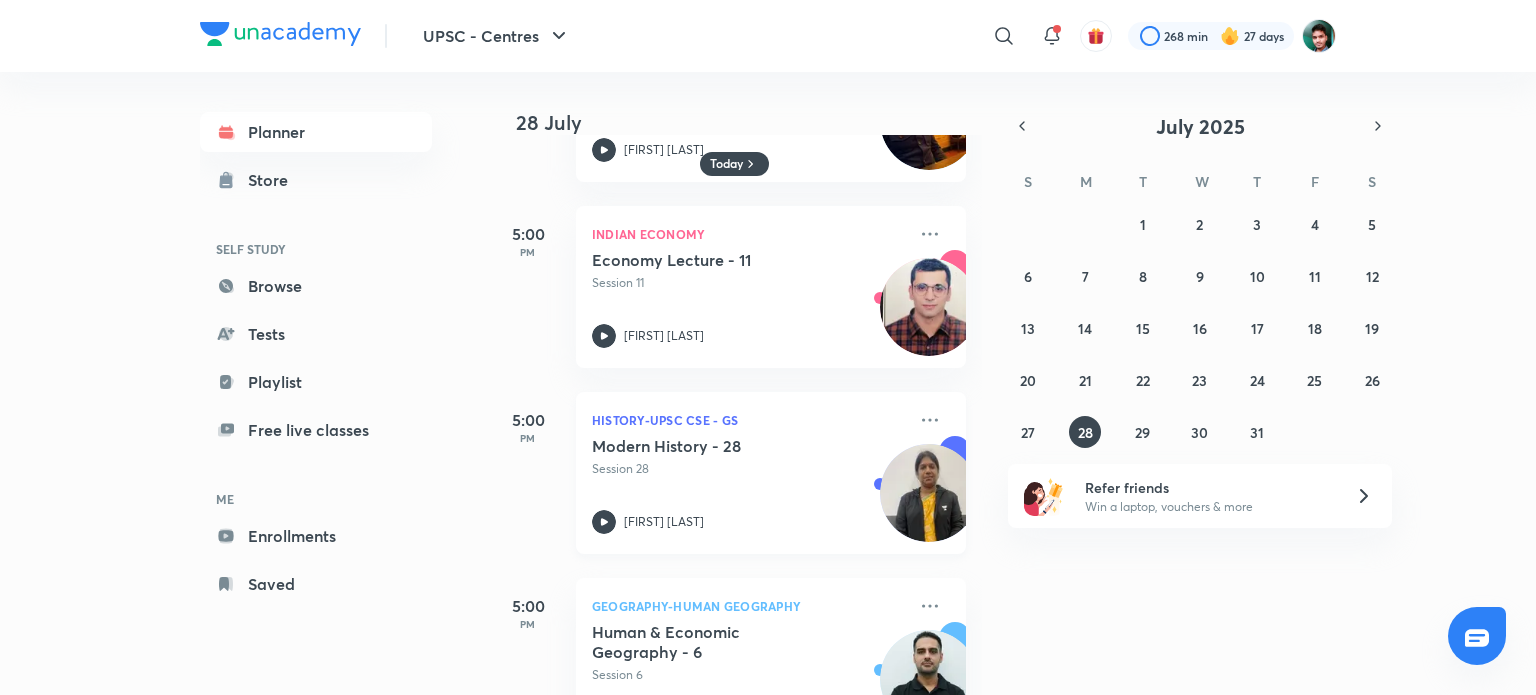 scroll, scrollTop: 2076, scrollLeft: 0, axis: vertical 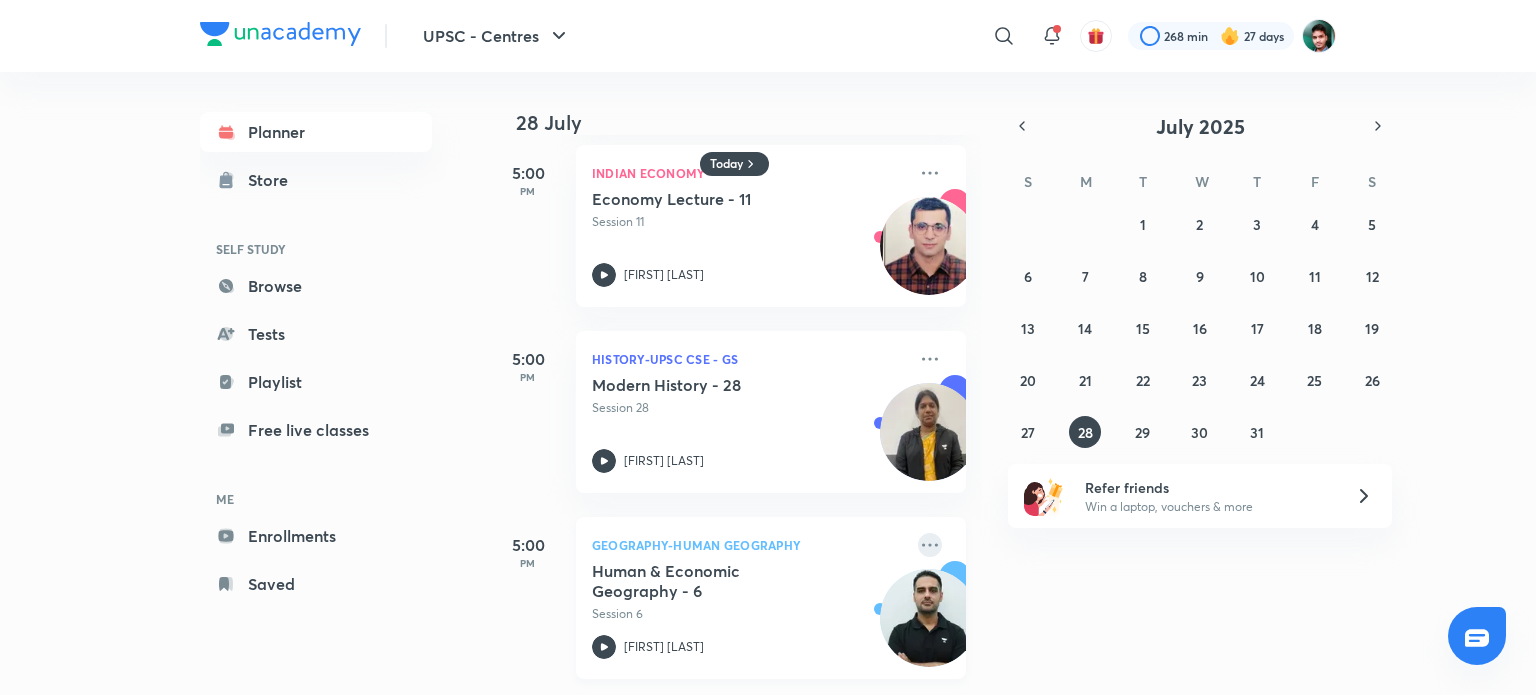 click 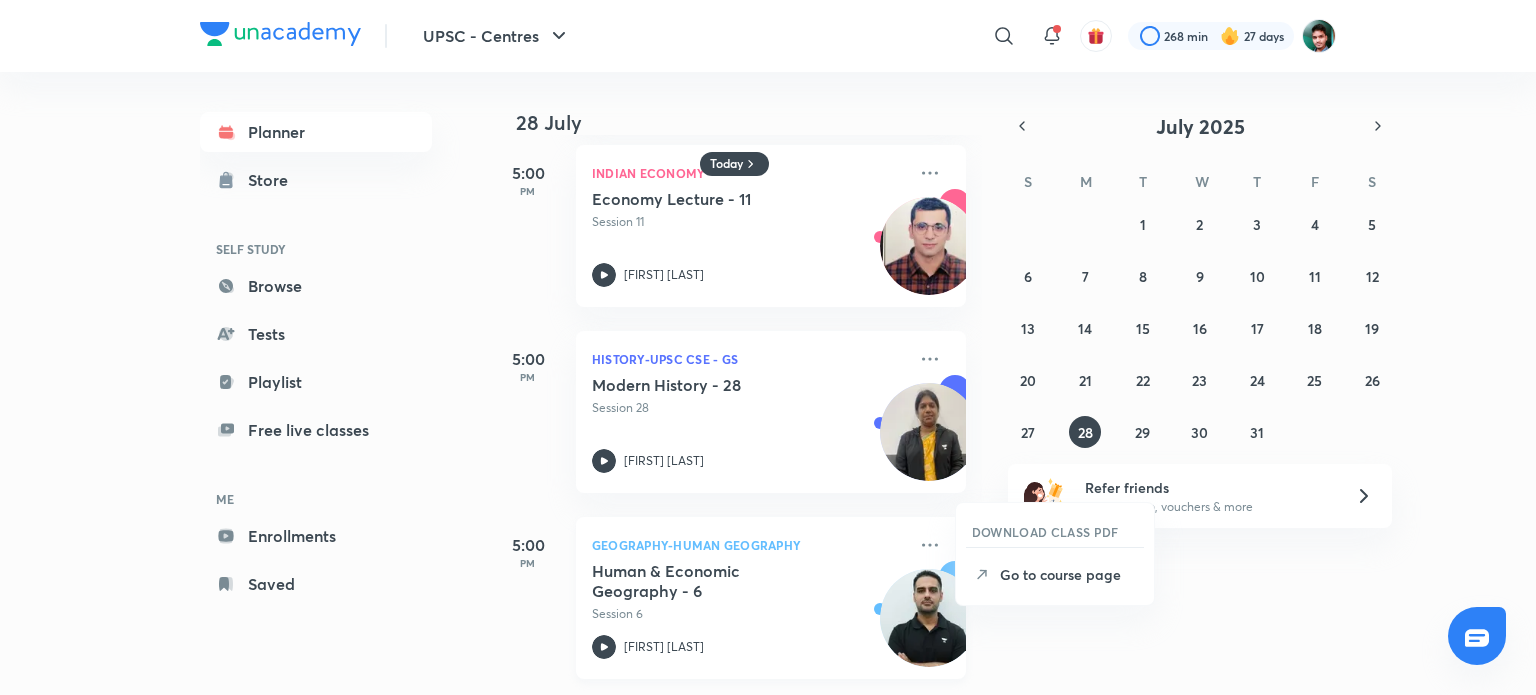 drag, startPoint x: 428, startPoint y: 595, endPoint x: 577, endPoint y: 580, distance: 149.75313 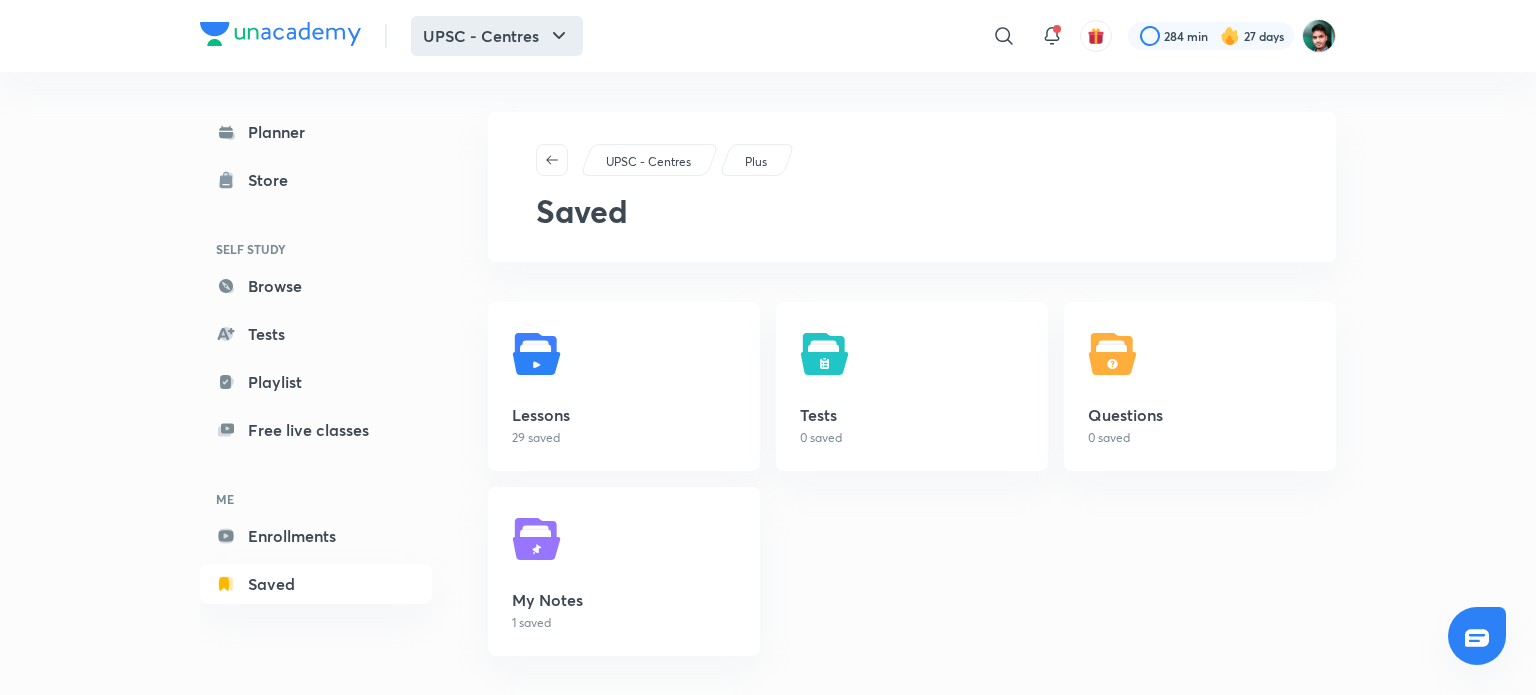 click on "UPSC - Centres" at bounding box center [497, 36] 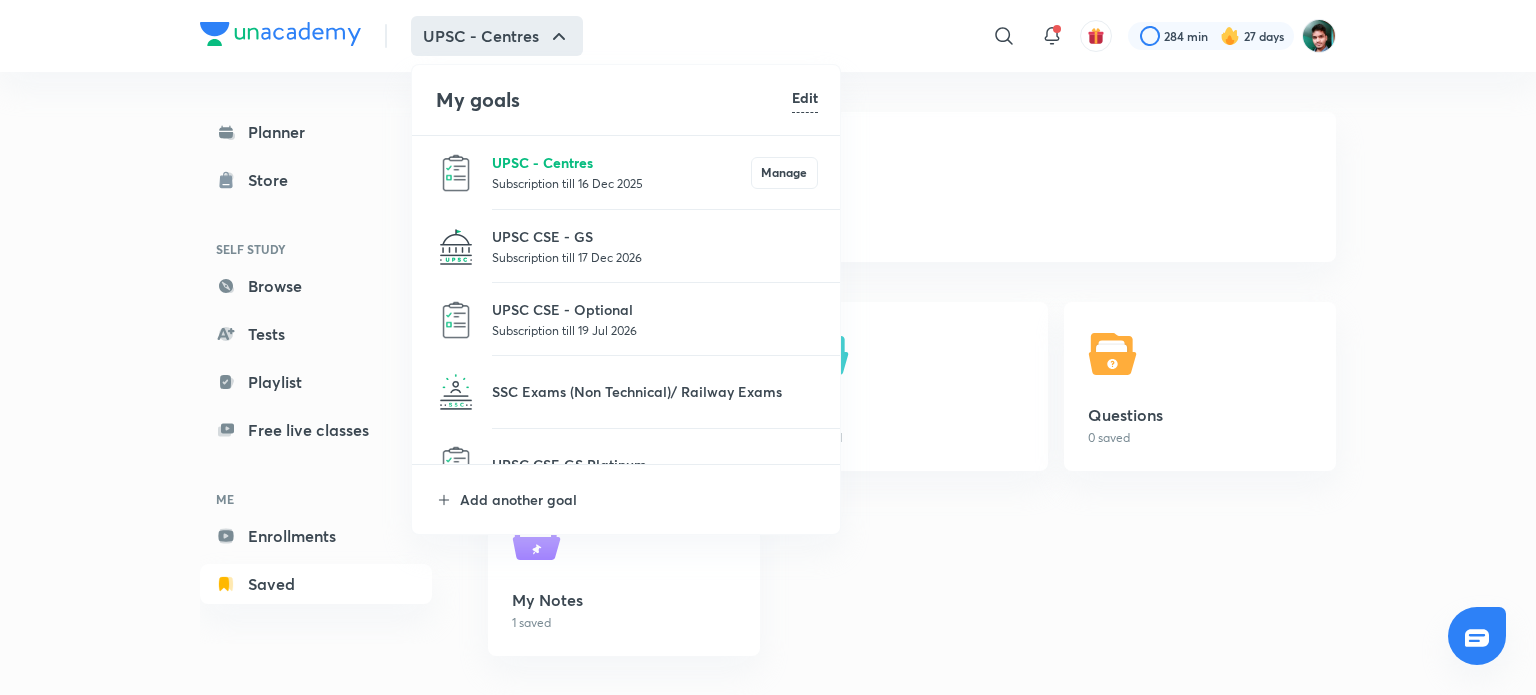 click on "UPSC - Centres" at bounding box center [621, 162] 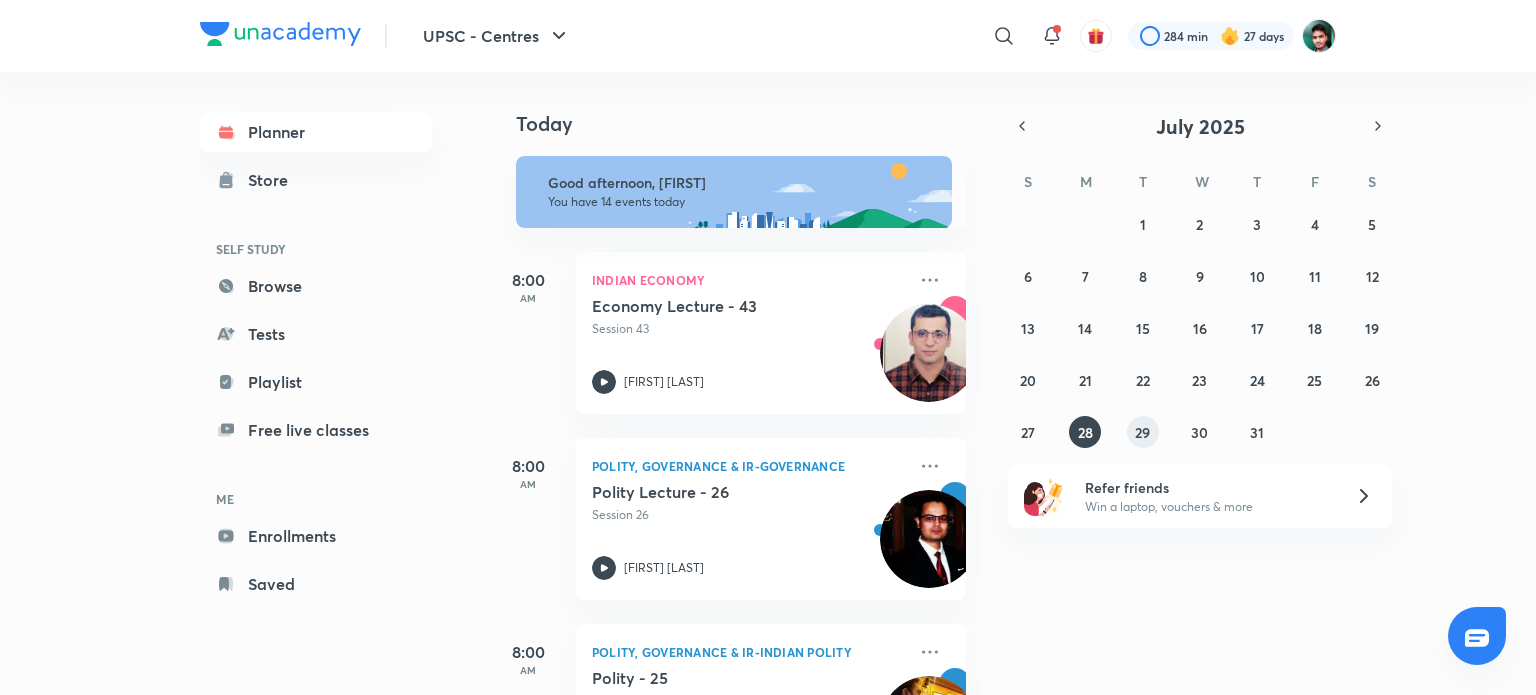 click on "29" at bounding box center (1143, 432) 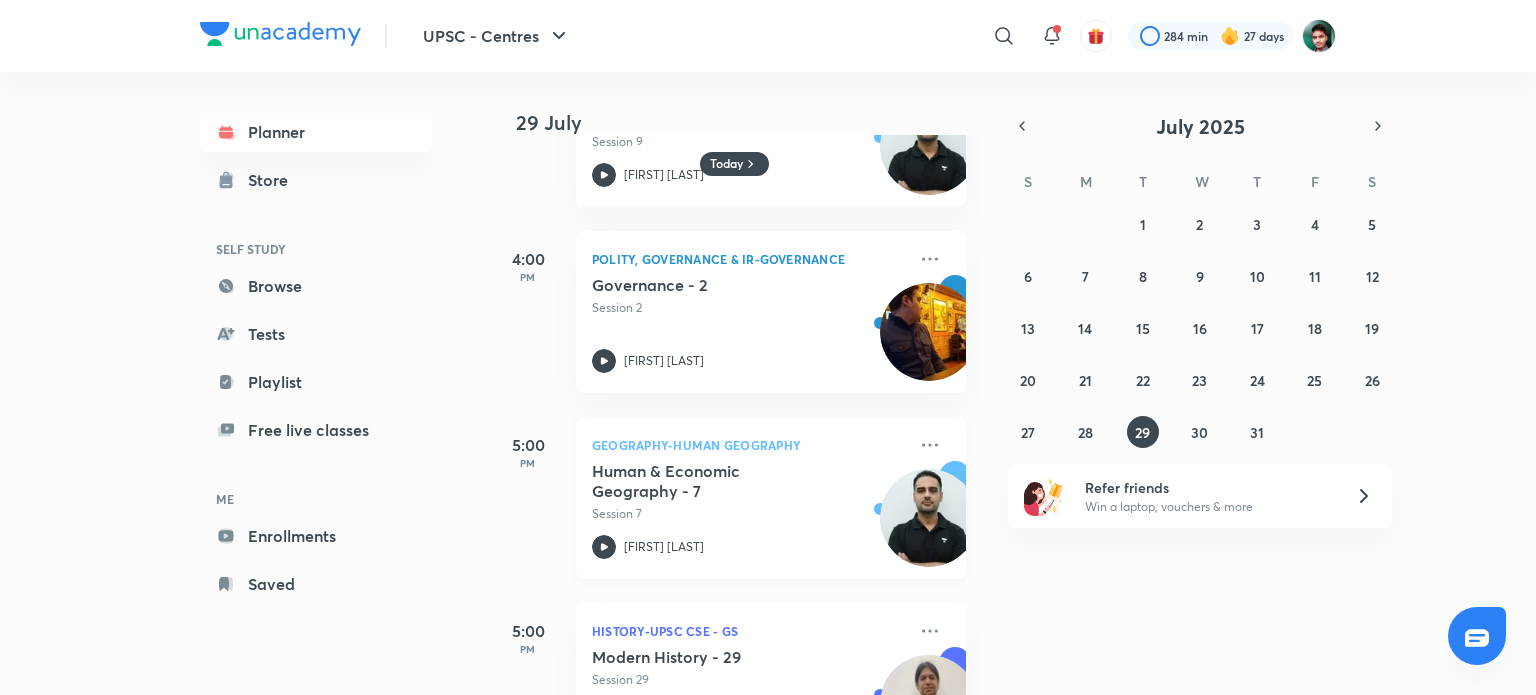 scroll, scrollTop: 1518, scrollLeft: 0, axis: vertical 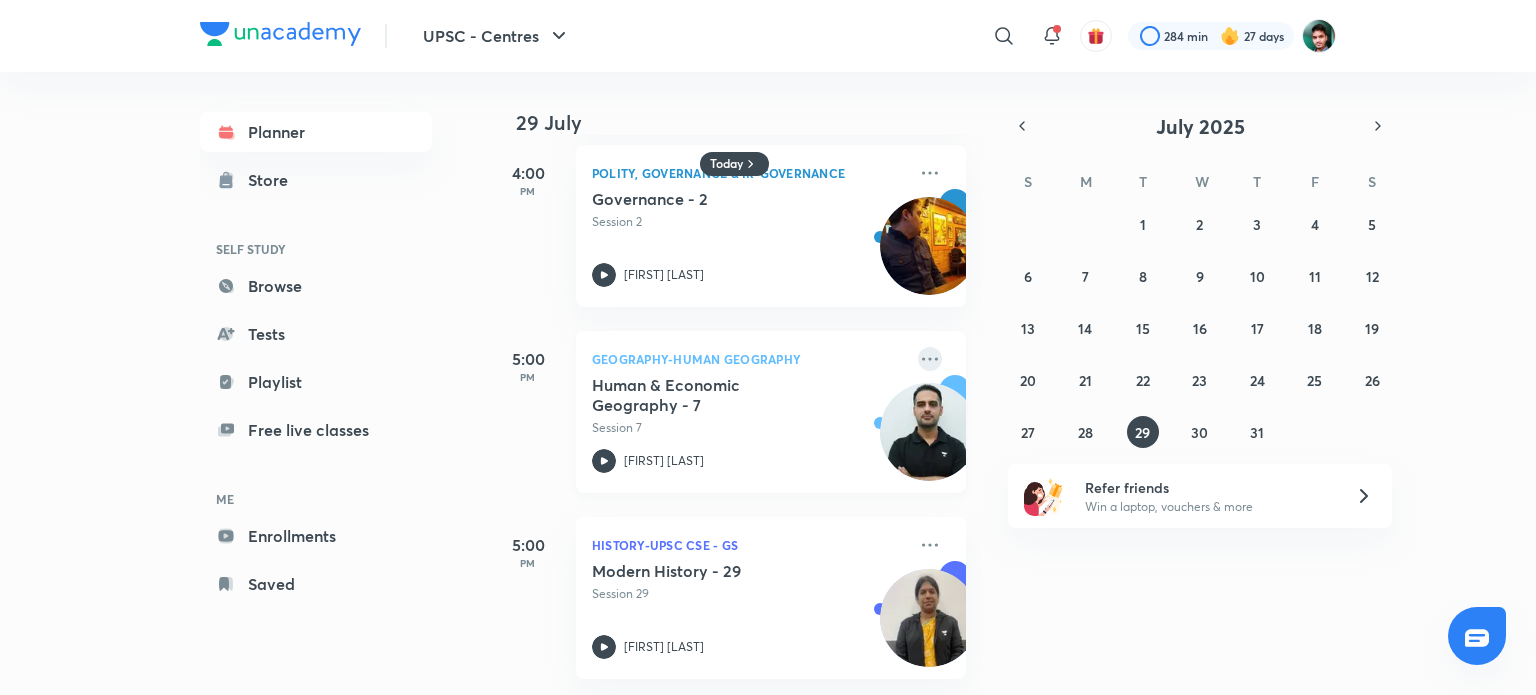 click 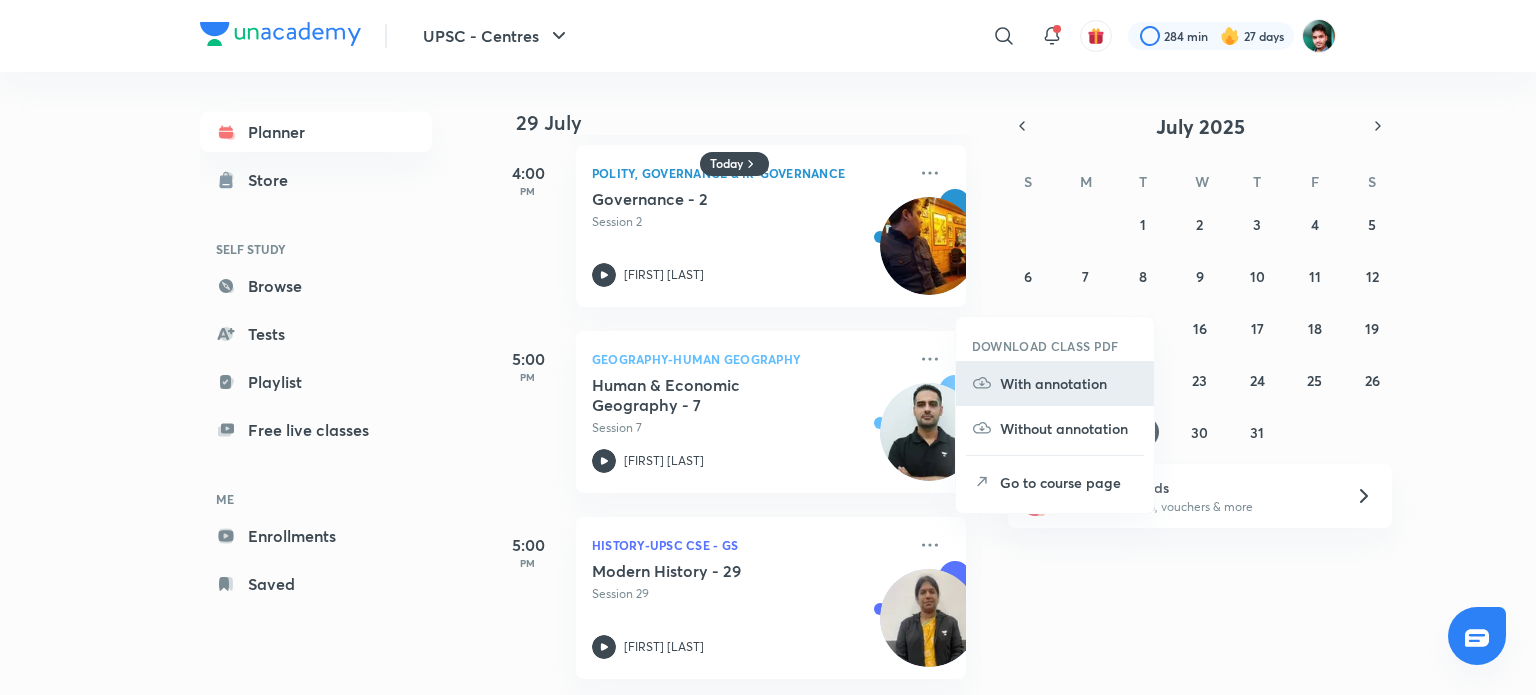 click on "With annotation" at bounding box center [1069, 383] 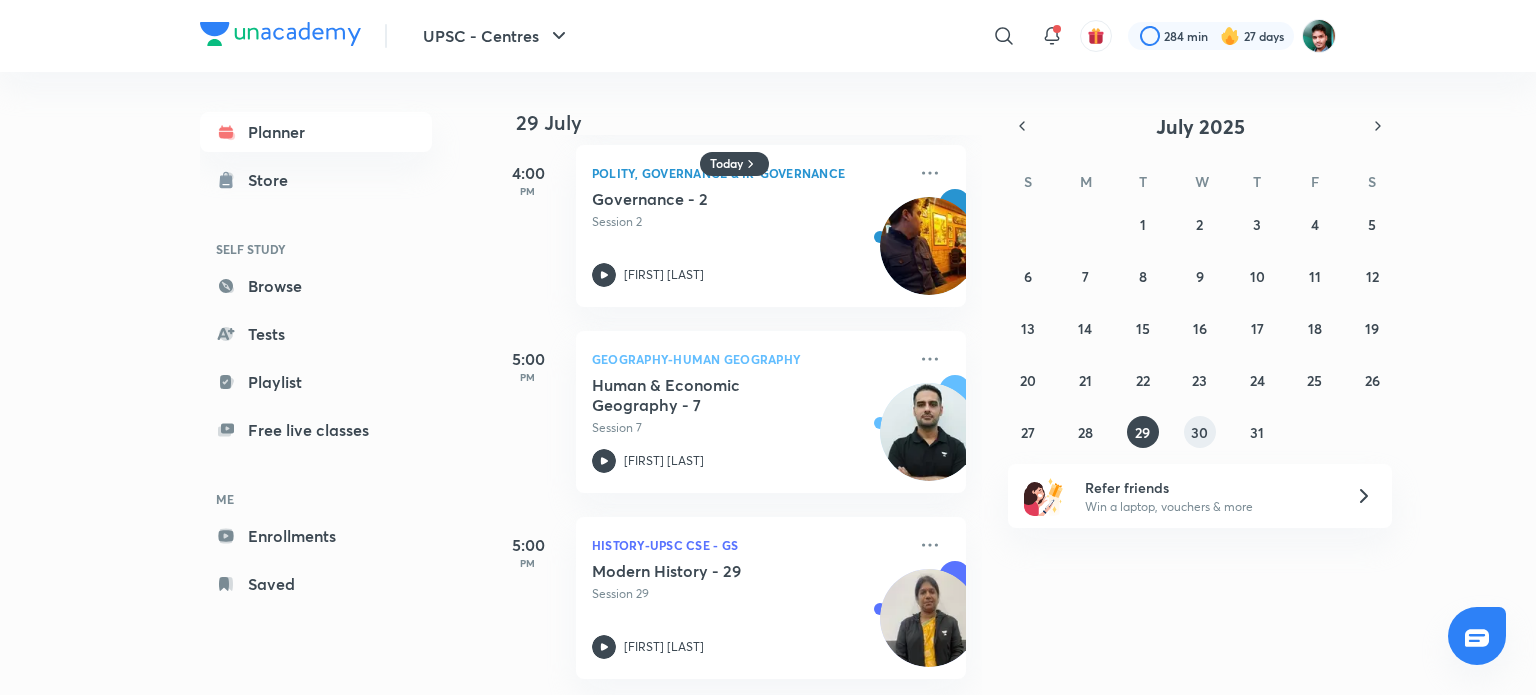 click on "30" at bounding box center (1199, 432) 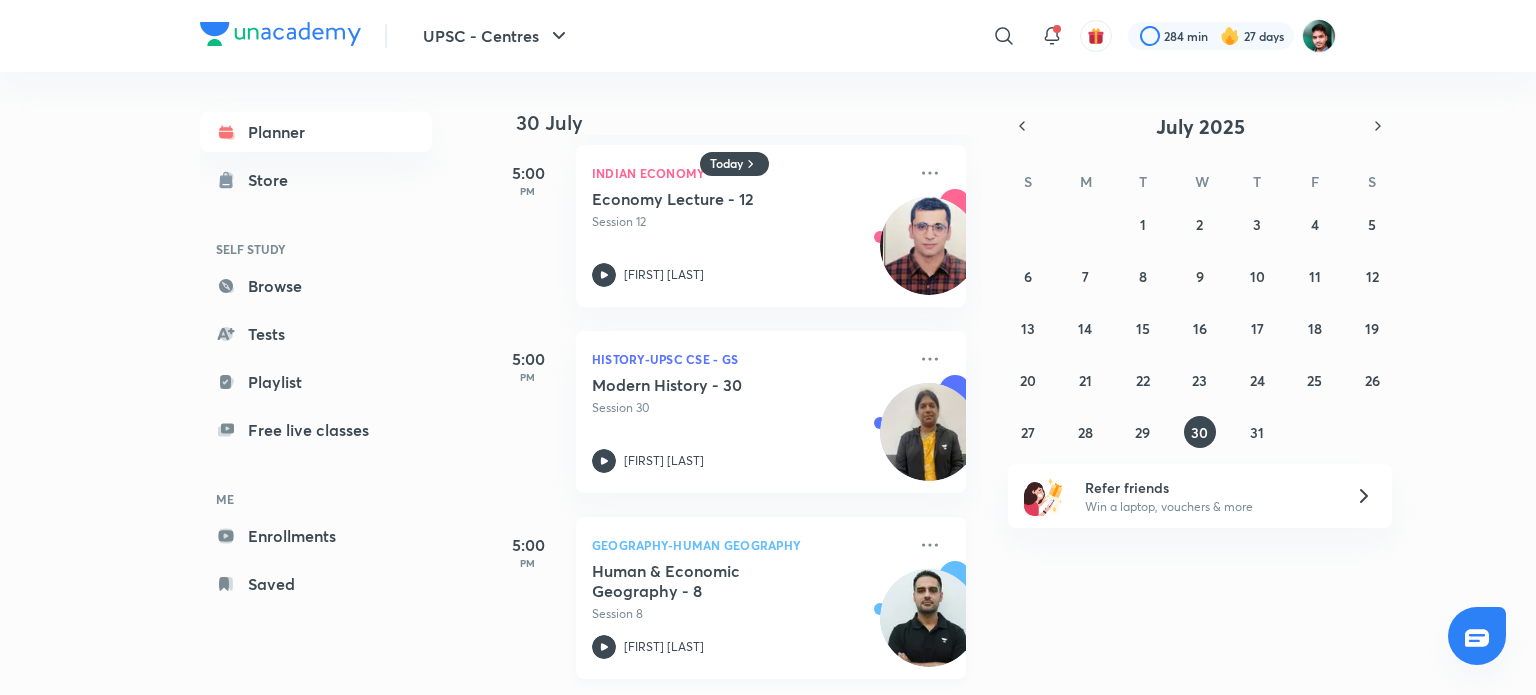 scroll, scrollTop: 1518, scrollLeft: 0, axis: vertical 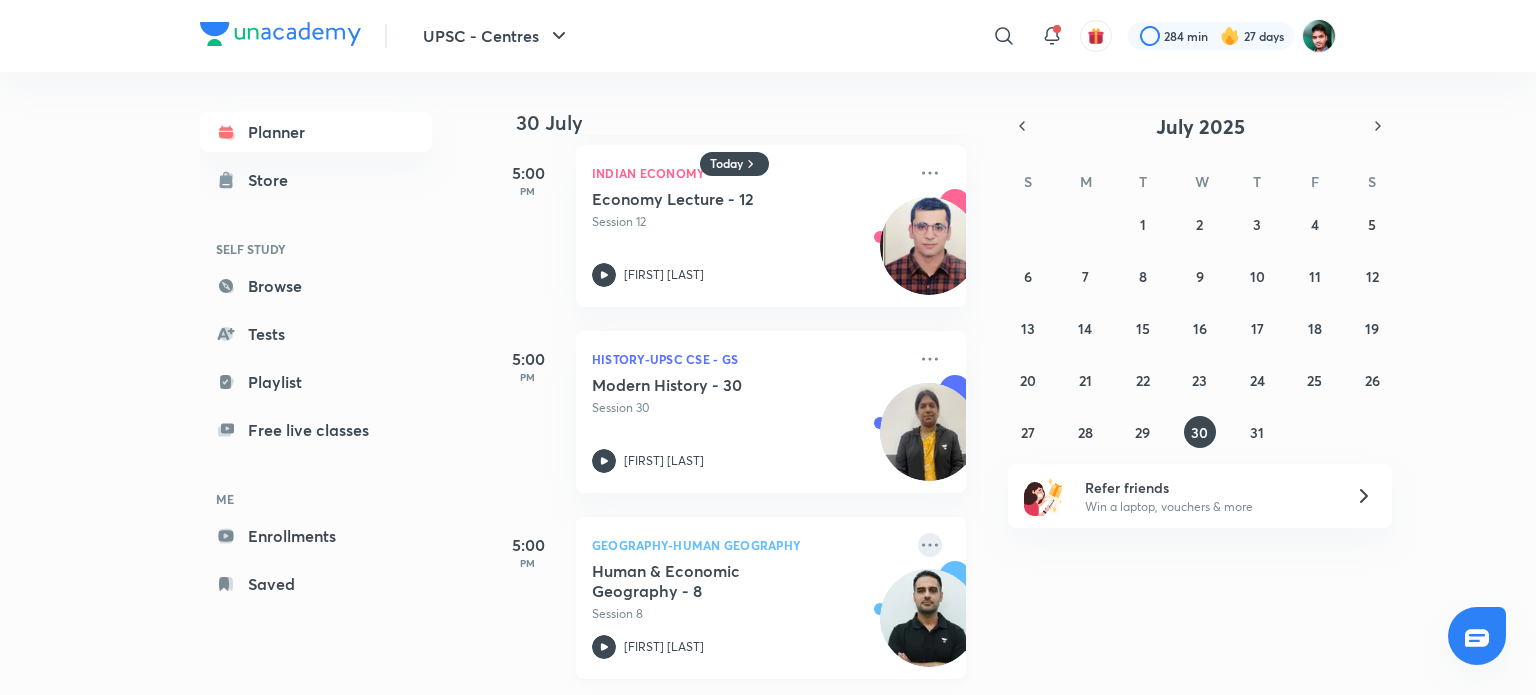 click 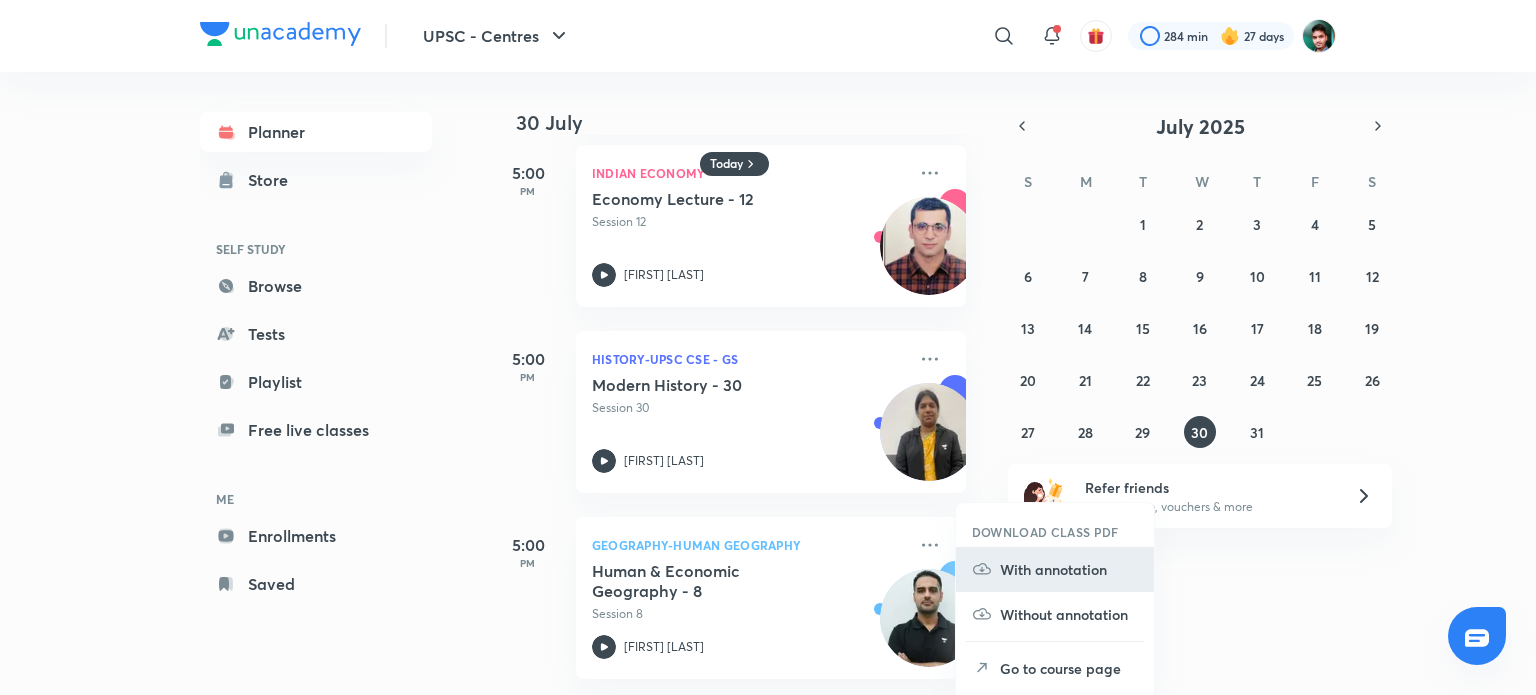 click on "With annotation" at bounding box center (1069, 569) 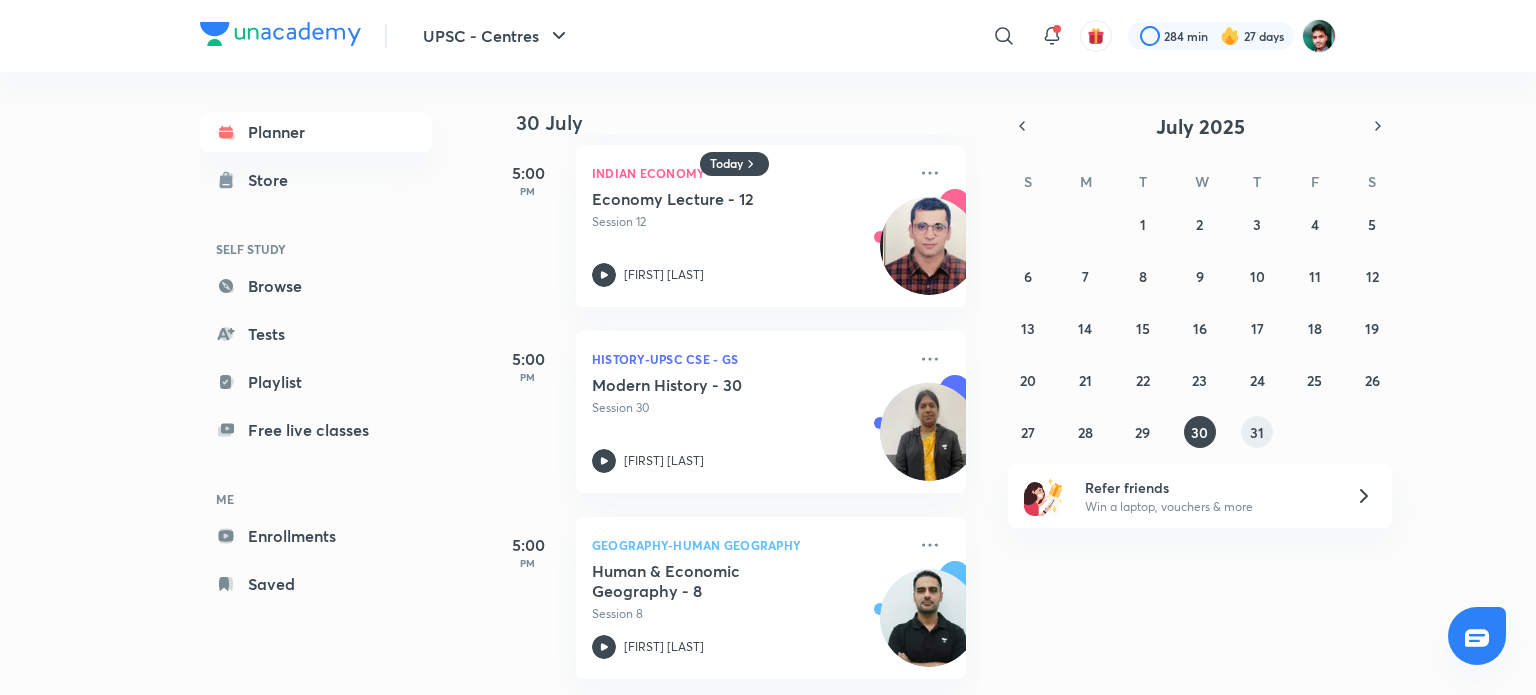 click on "31" at bounding box center [1257, 432] 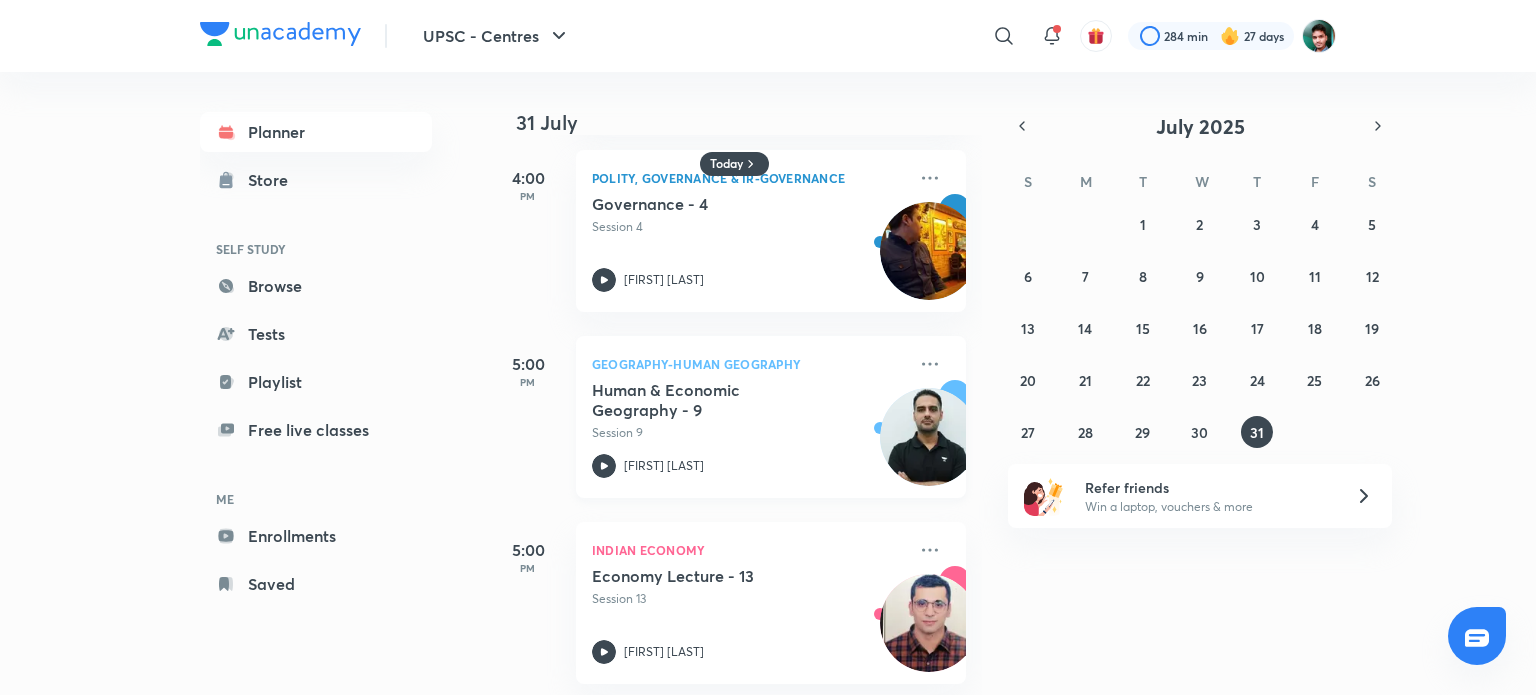 scroll, scrollTop: 1332, scrollLeft: 0, axis: vertical 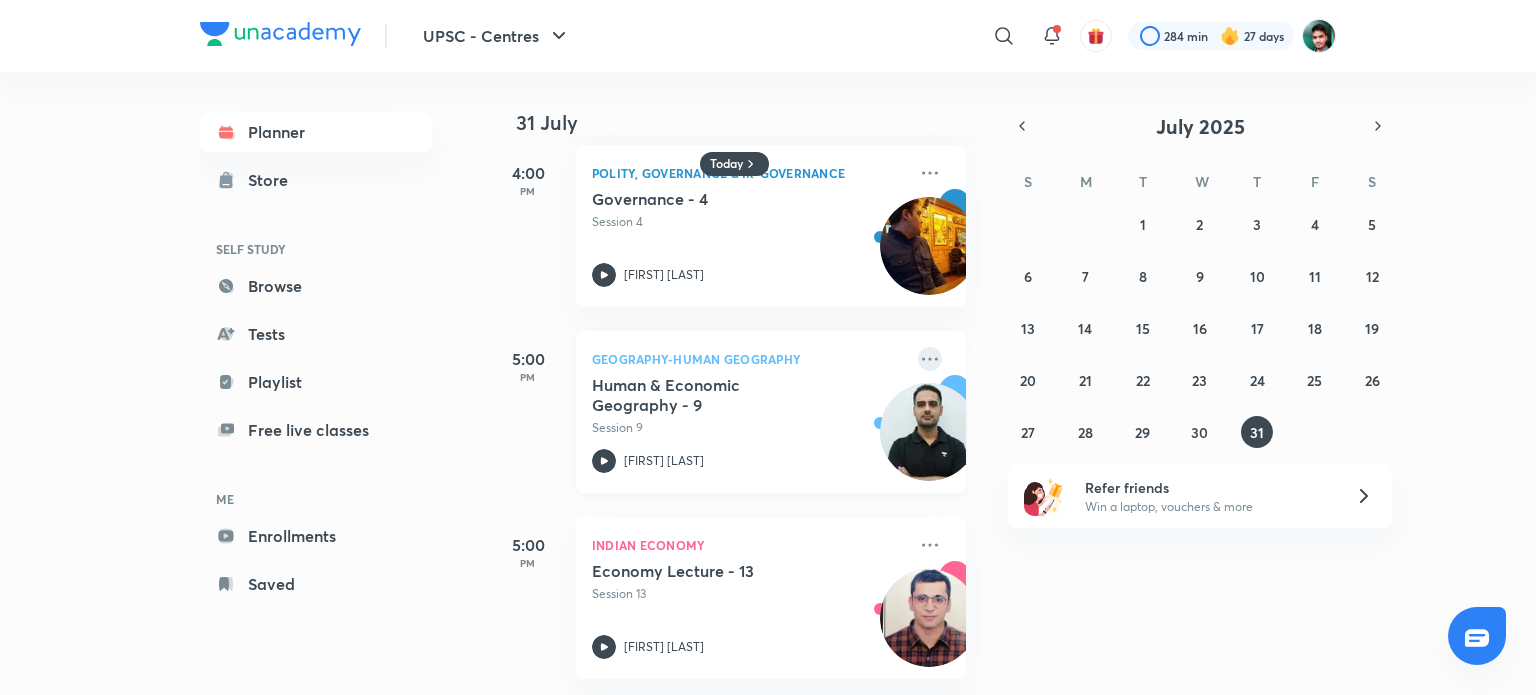 click 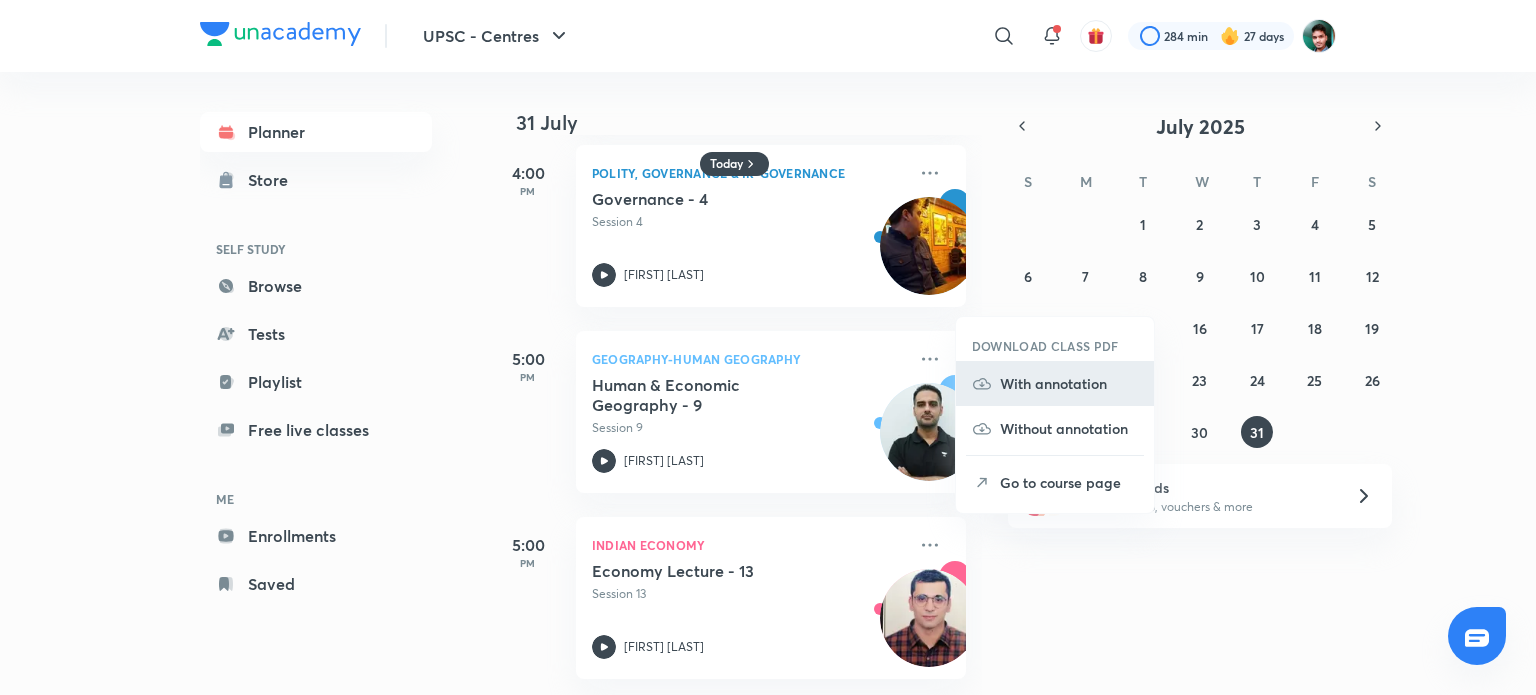 click on "With annotation" at bounding box center [1069, 383] 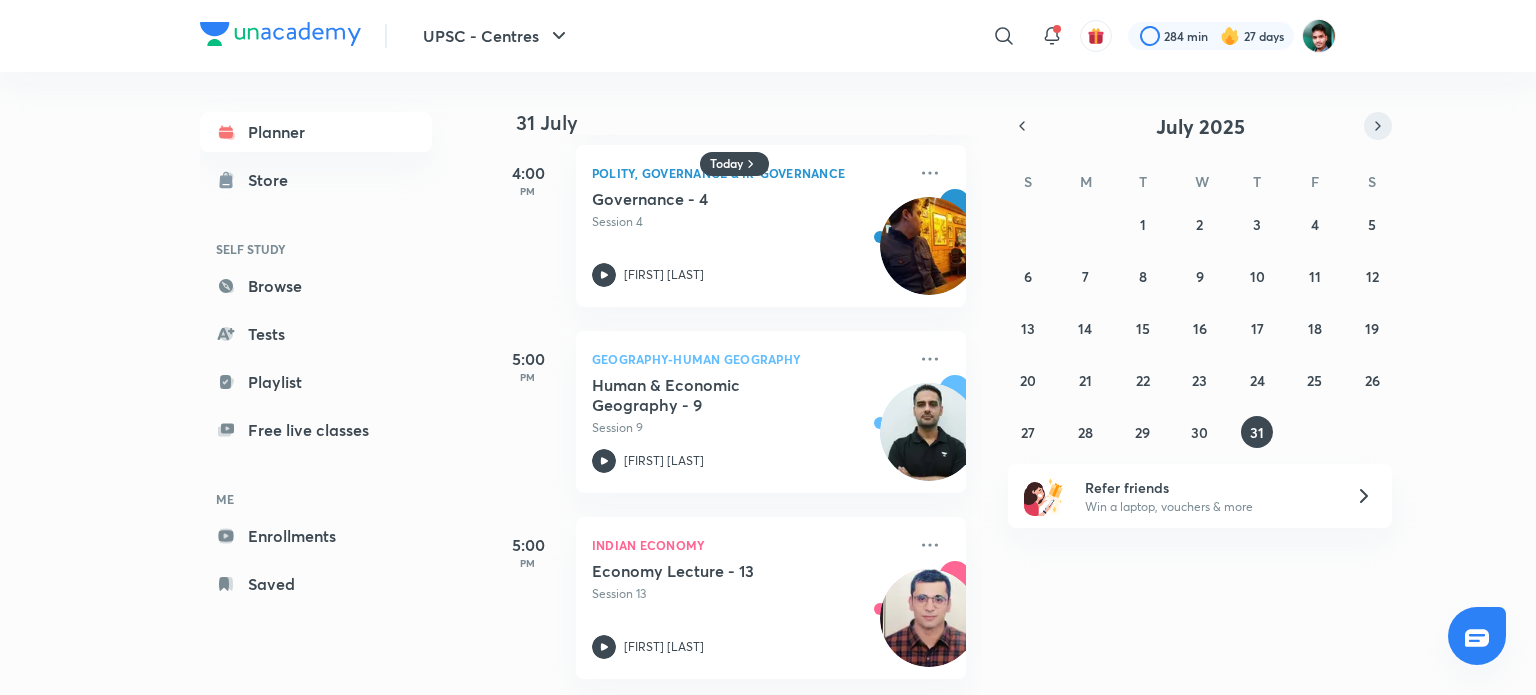 click 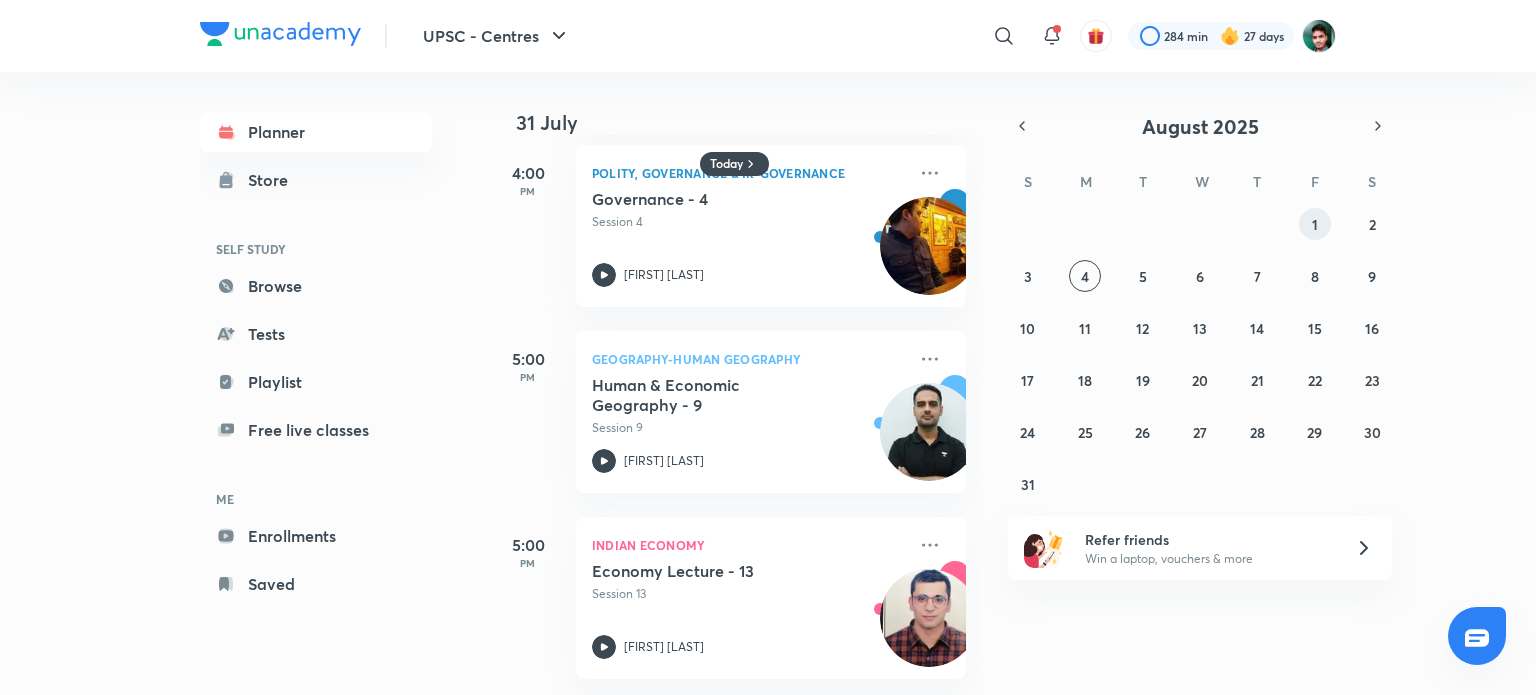 click on "1" at bounding box center (1315, 224) 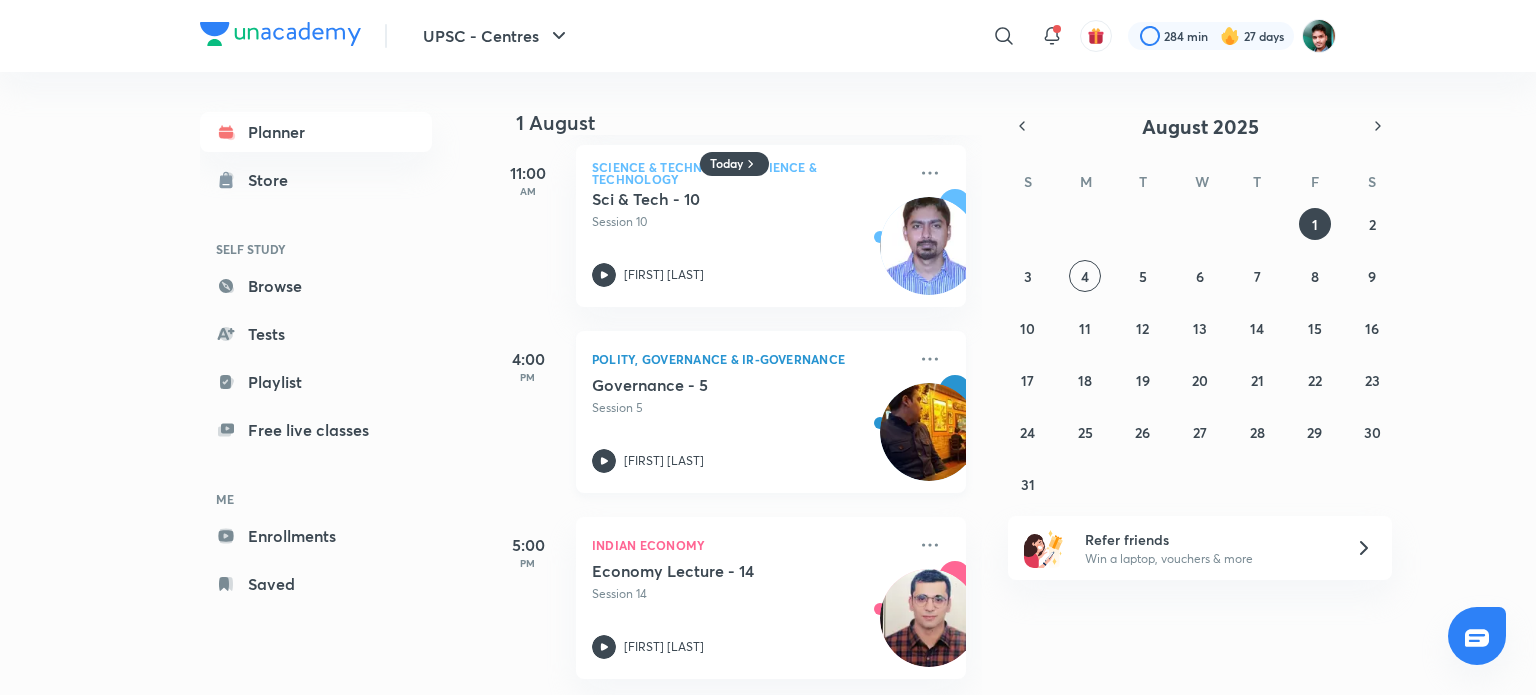 scroll, scrollTop: 774, scrollLeft: 0, axis: vertical 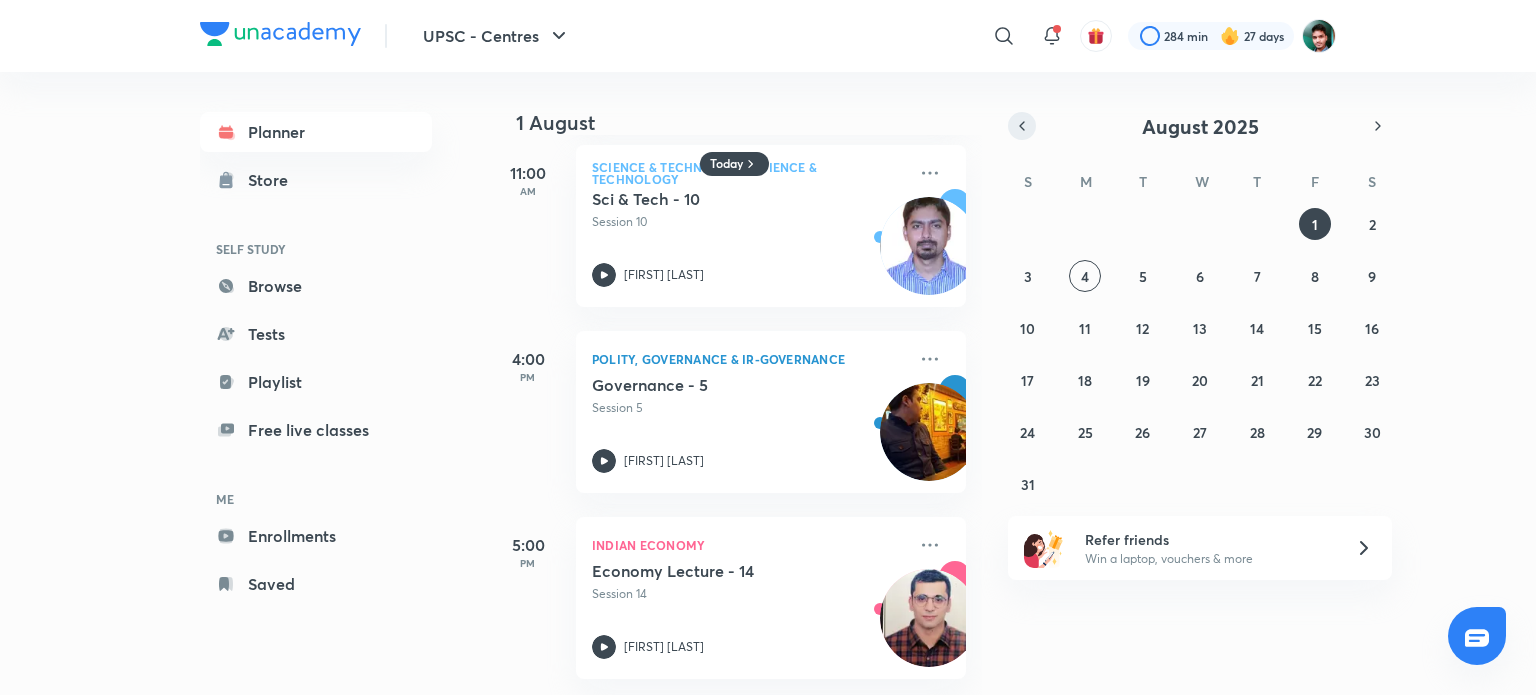 click 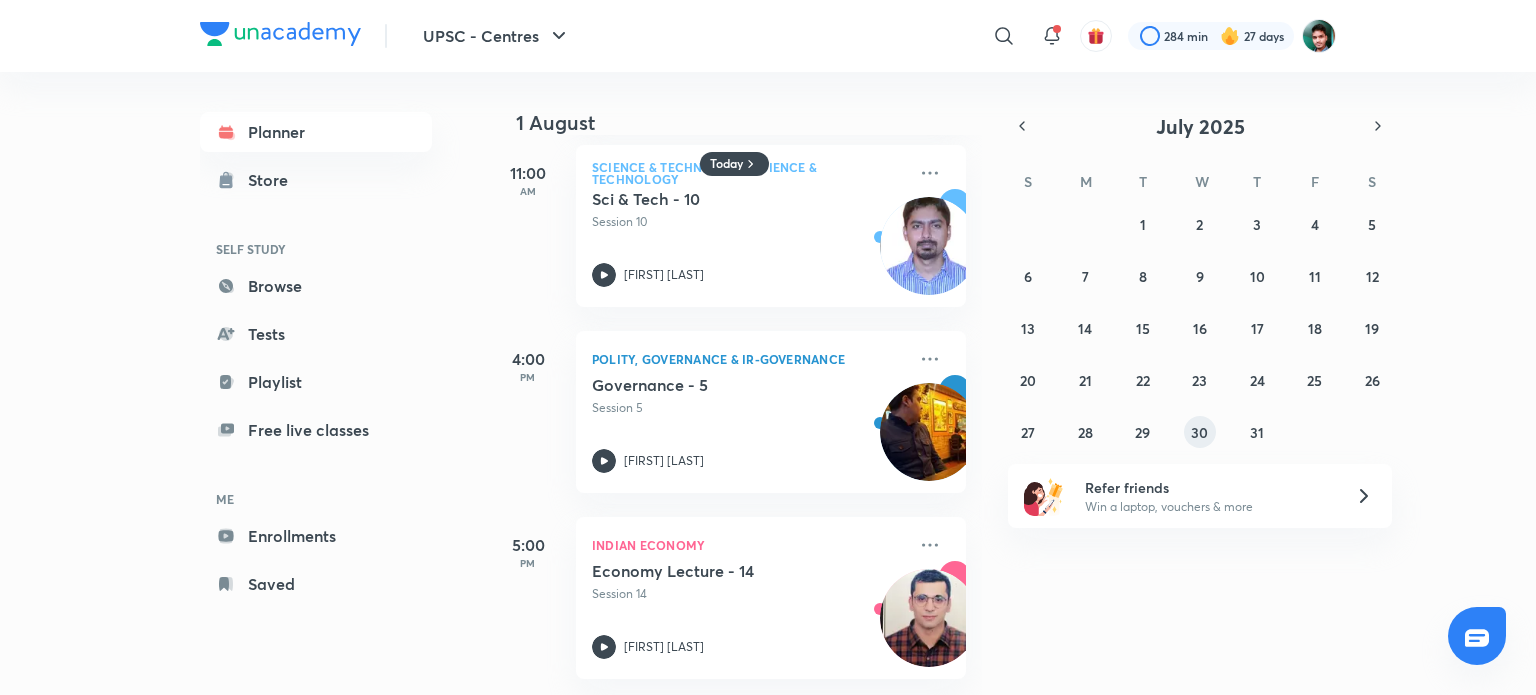 click on "30" at bounding box center (1199, 432) 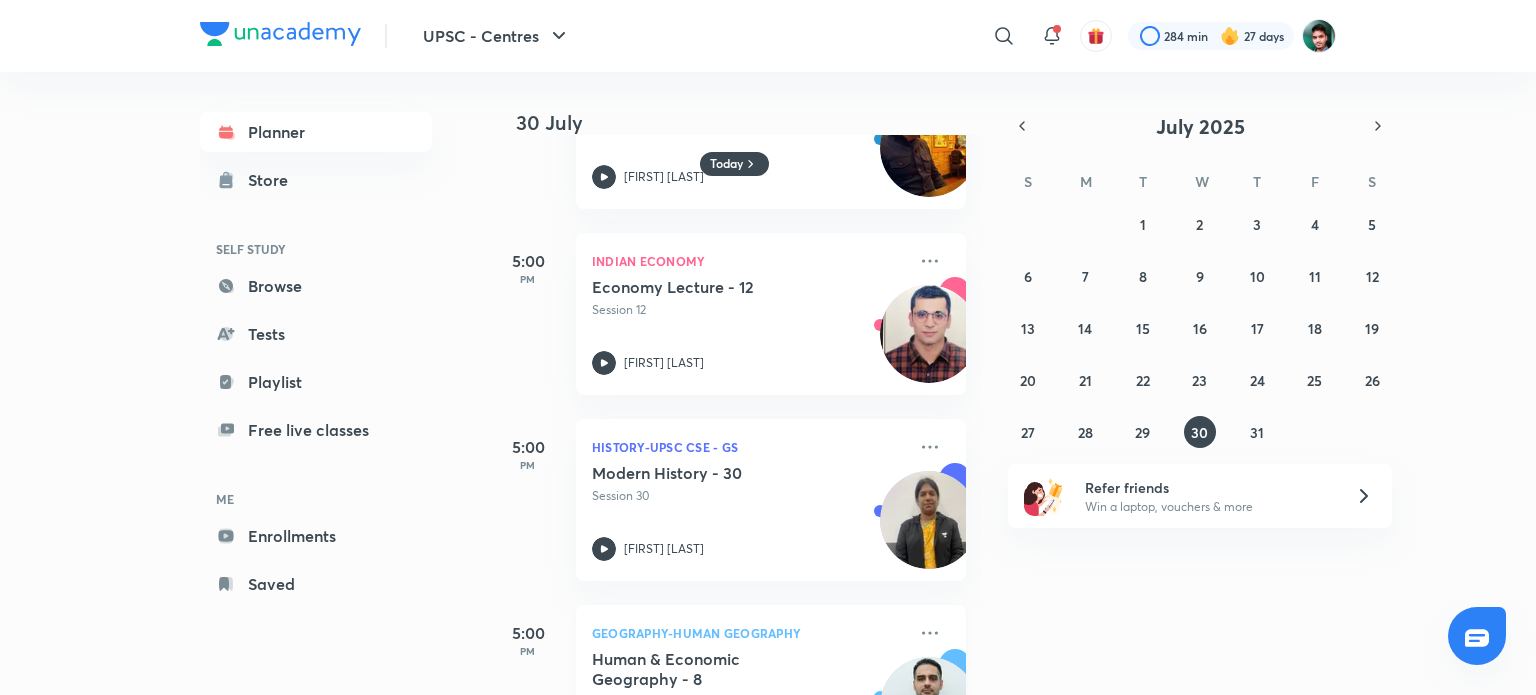 scroll, scrollTop: 1518, scrollLeft: 0, axis: vertical 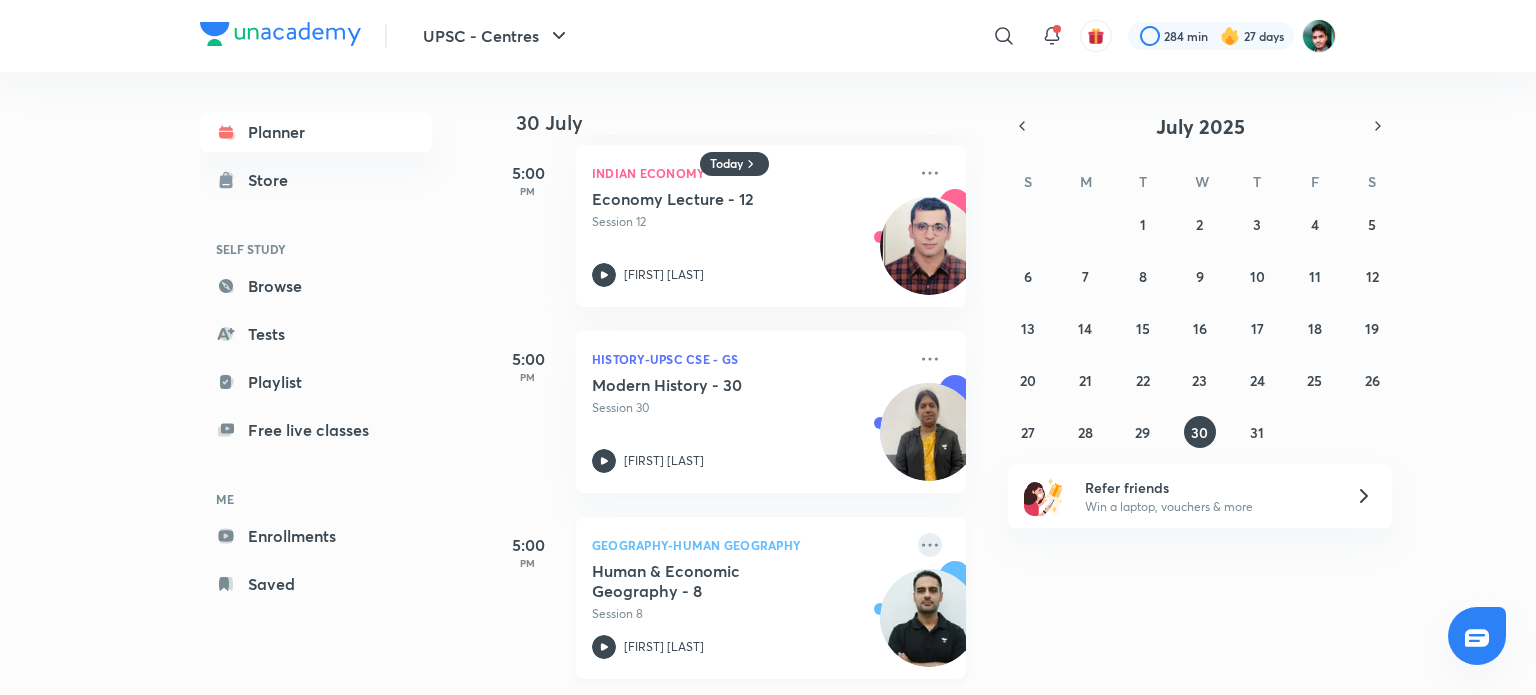 click 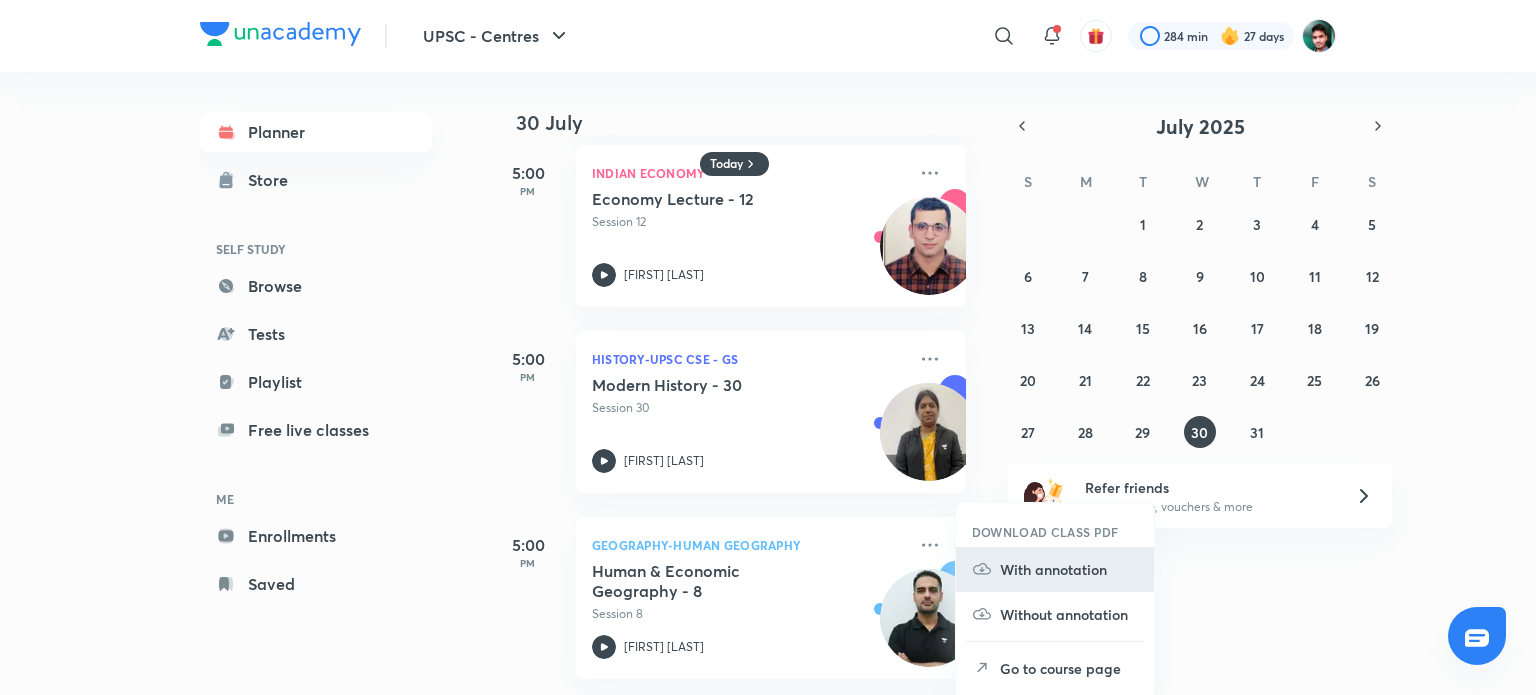 click on "With annotation" at bounding box center (1069, 569) 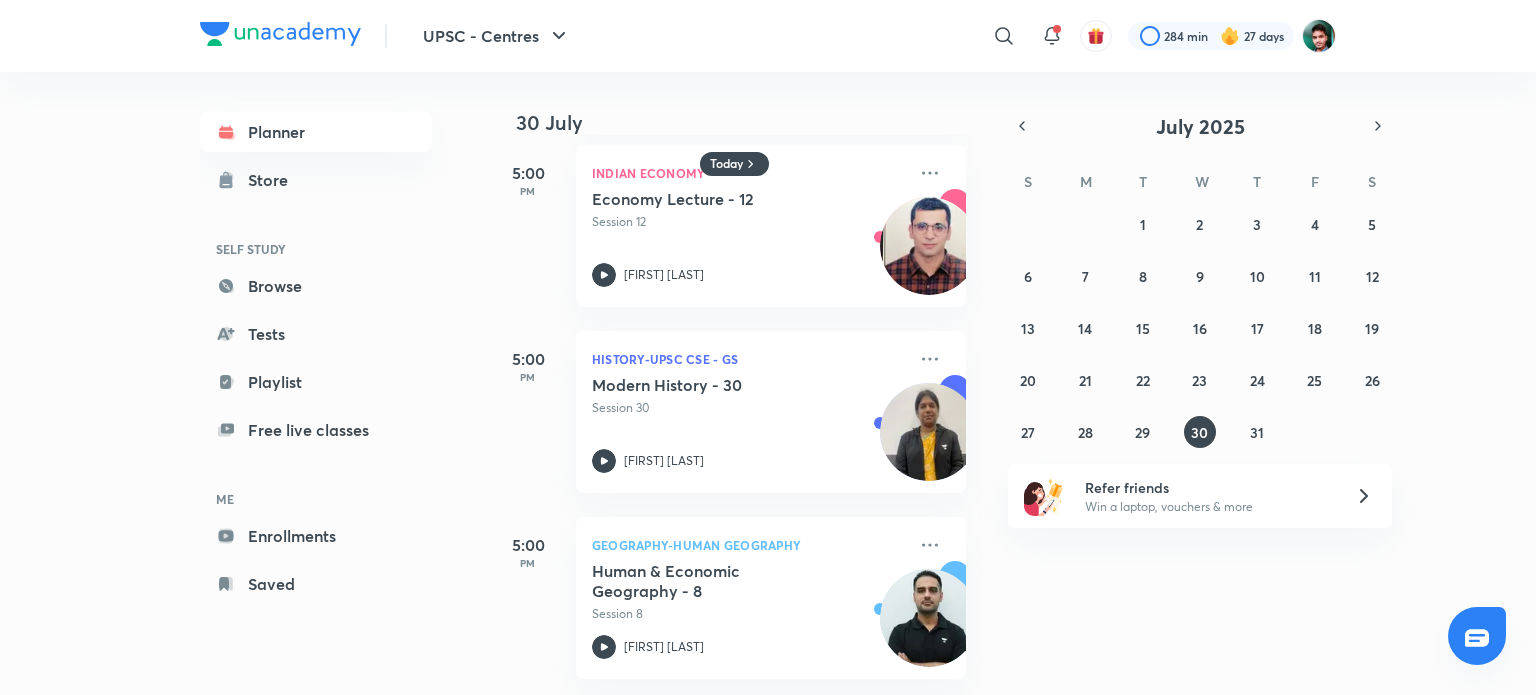 click on "July 2025" at bounding box center [1200, 126] 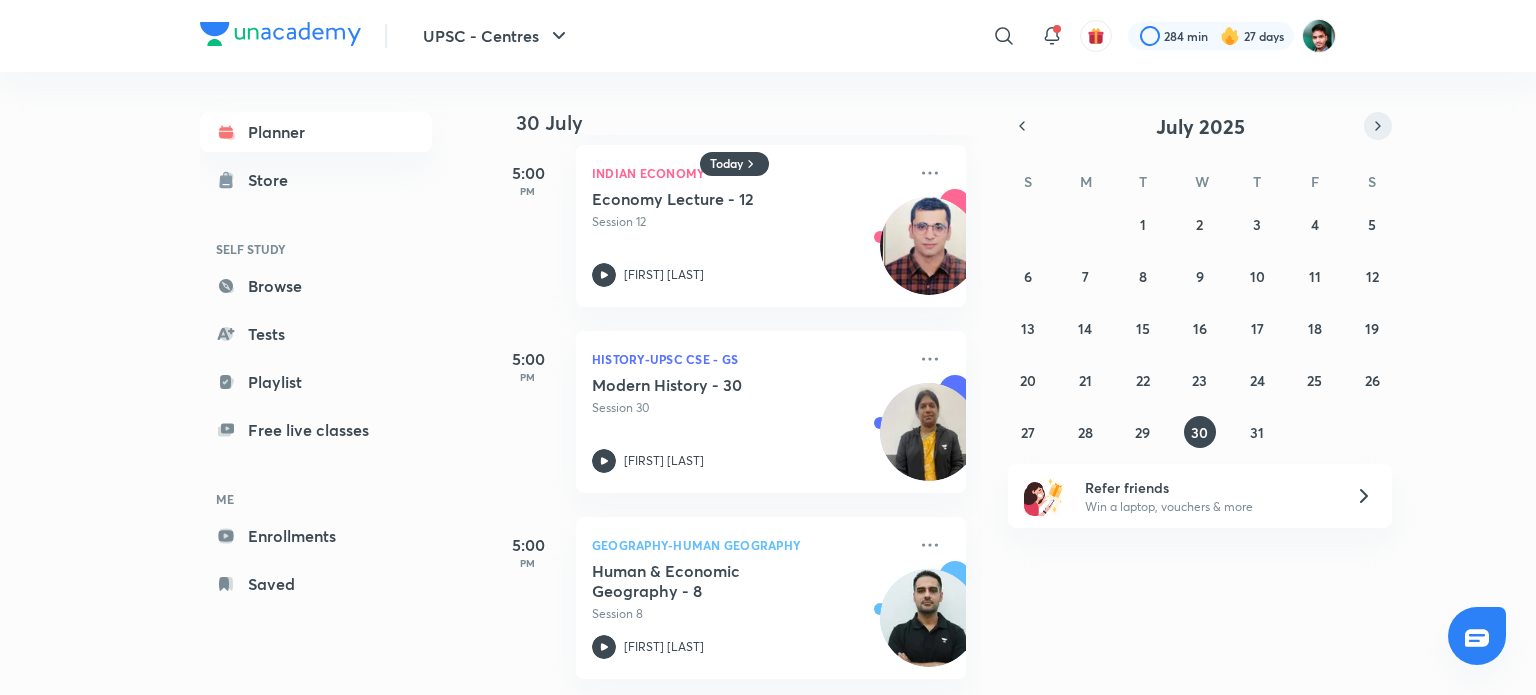 click 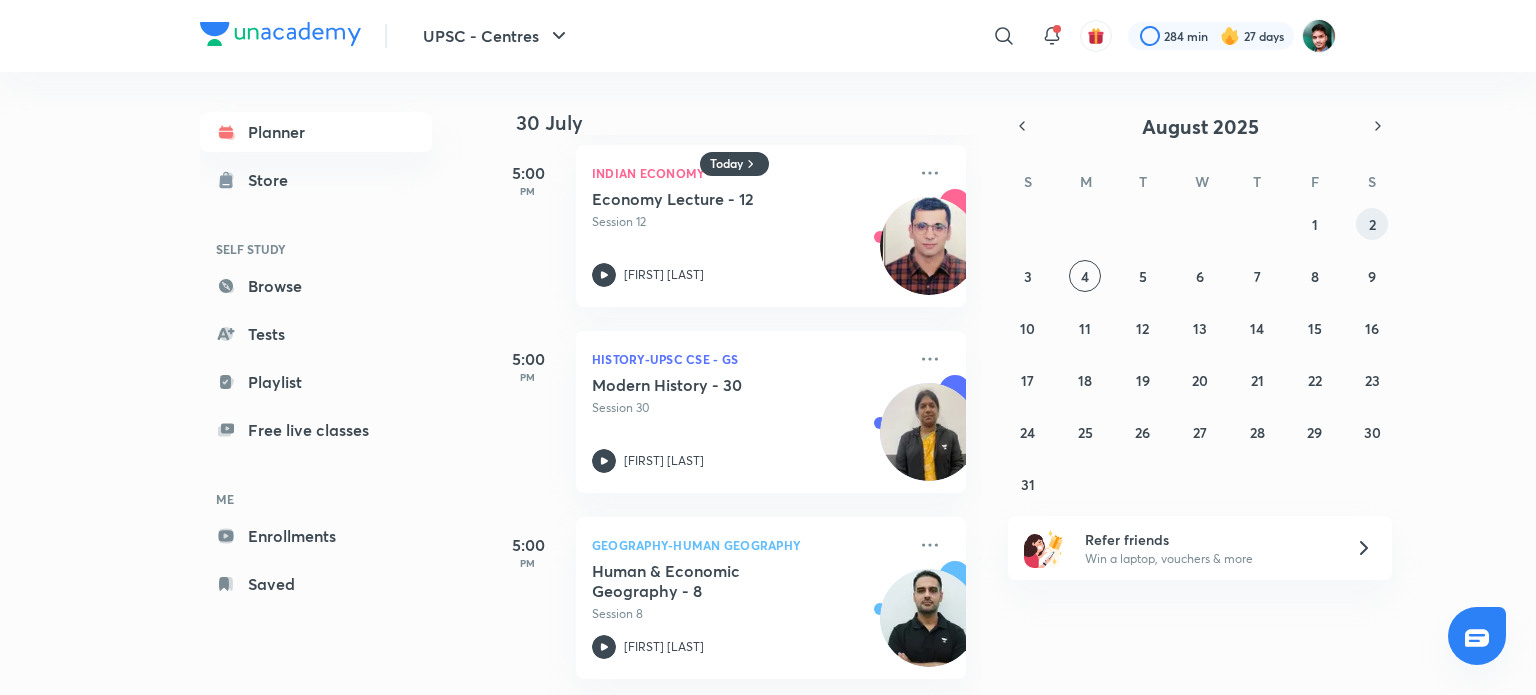 click on "2" at bounding box center [1372, 224] 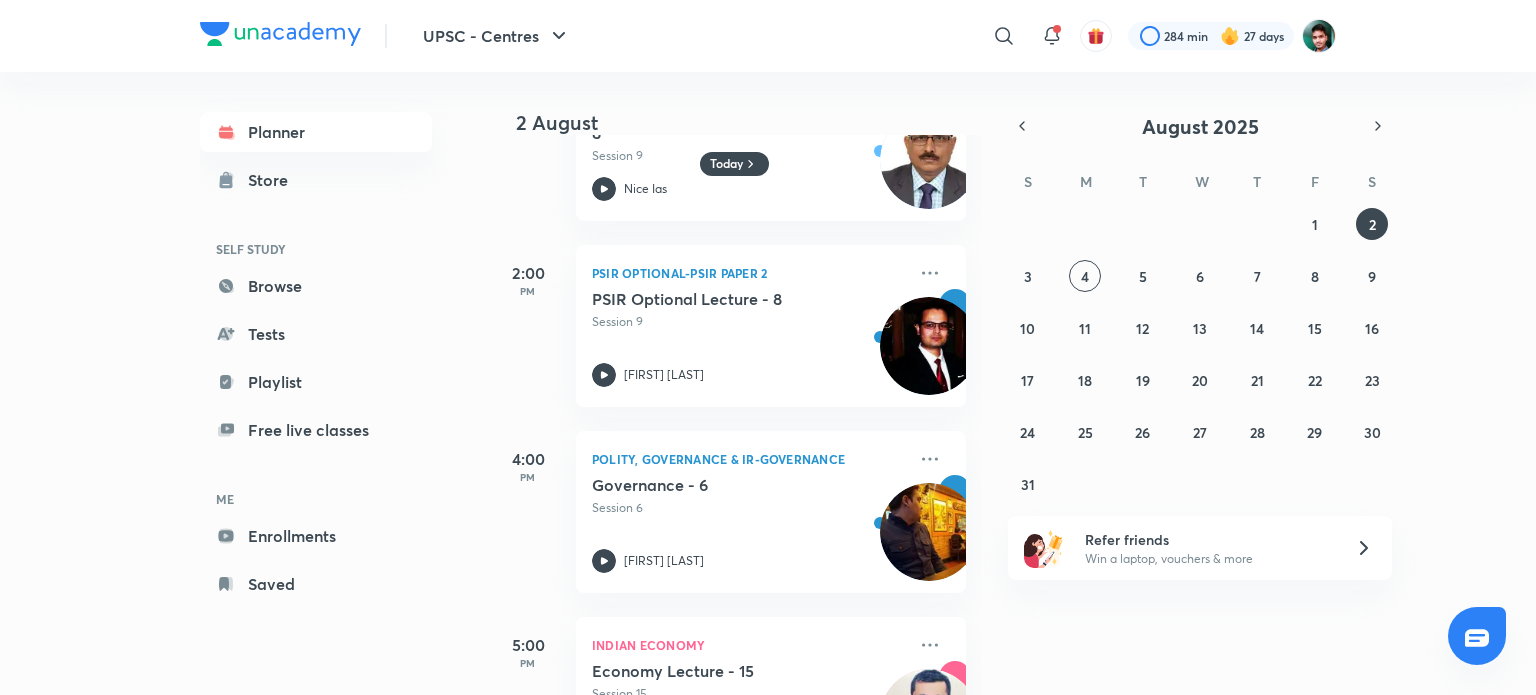 scroll, scrollTop: 1332, scrollLeft: 0, axis: vertical 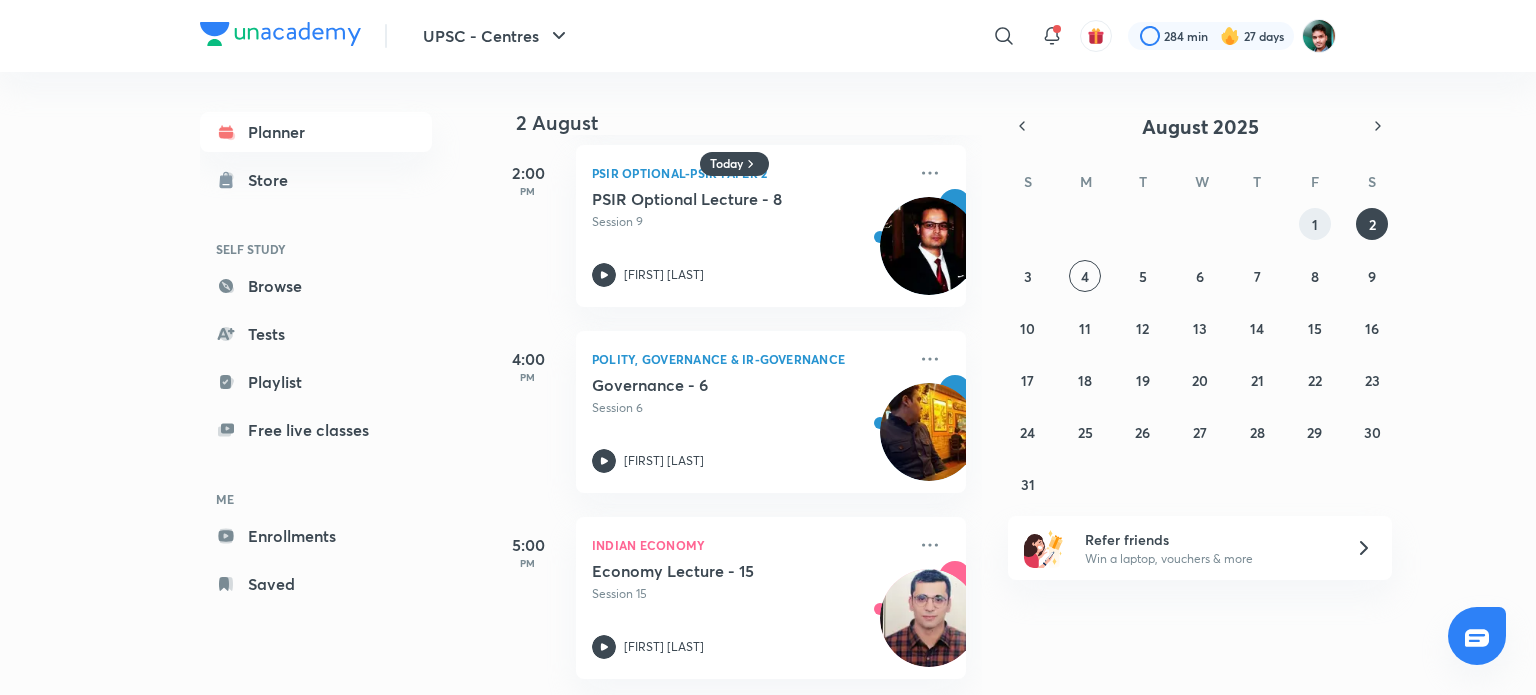 click on "1" at bounding box center (1315, 224) 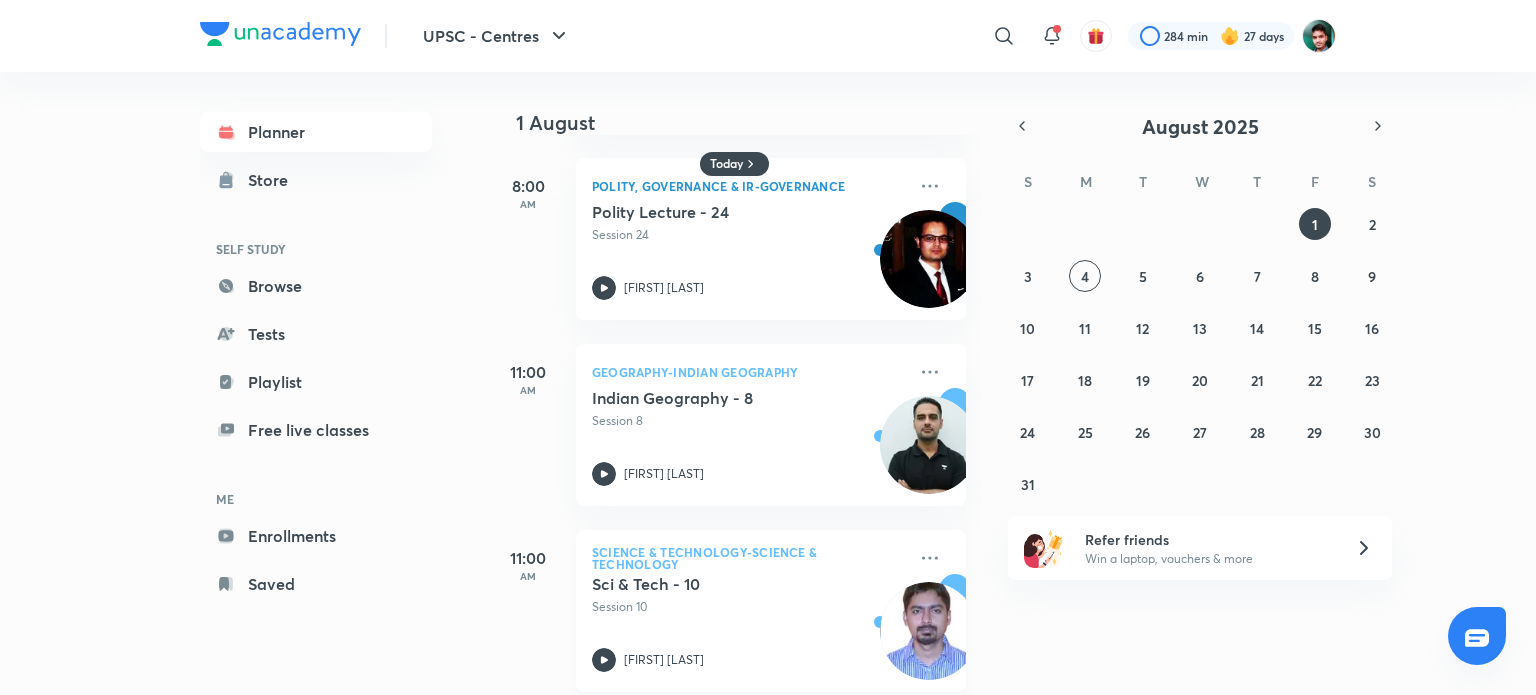 scroll, scrollTop: 0, scrollLeft: 0, axis: both 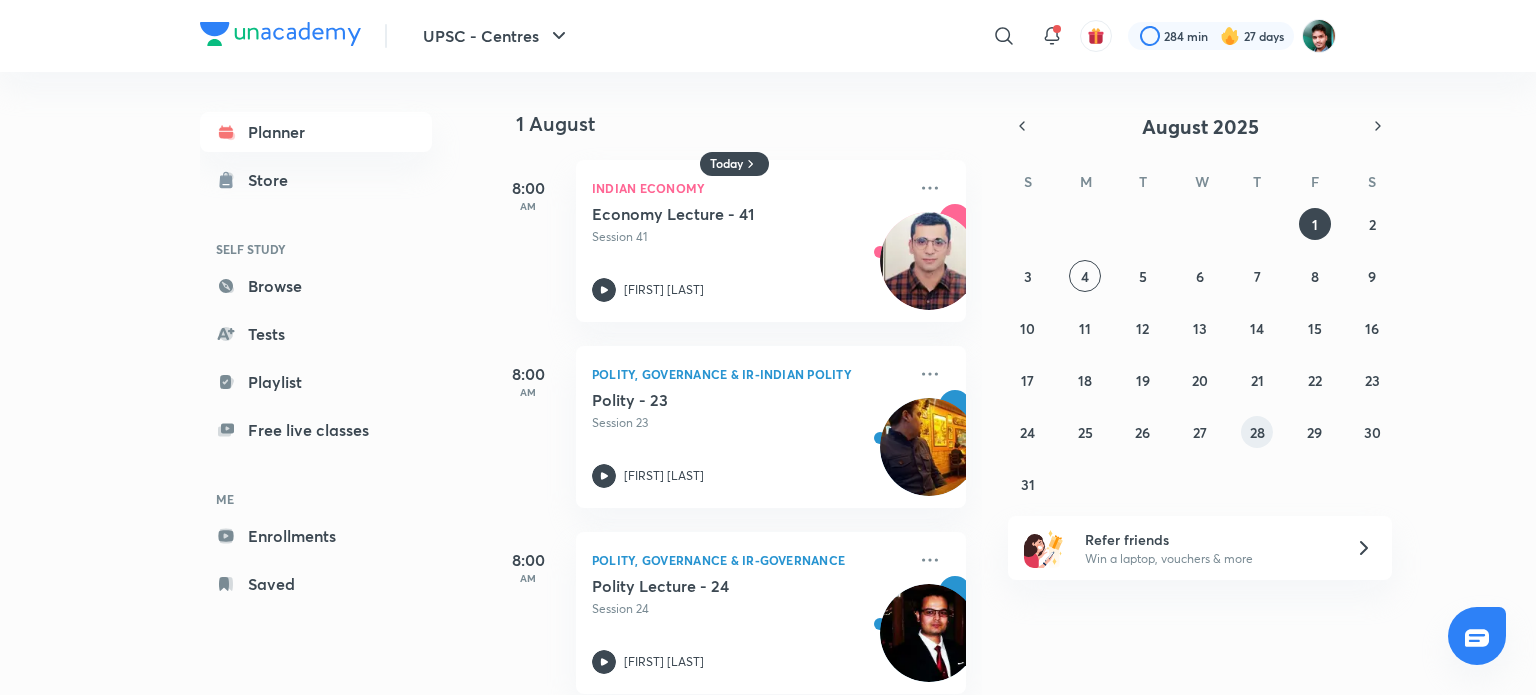click on "28" at bounding box center (1257, 432) 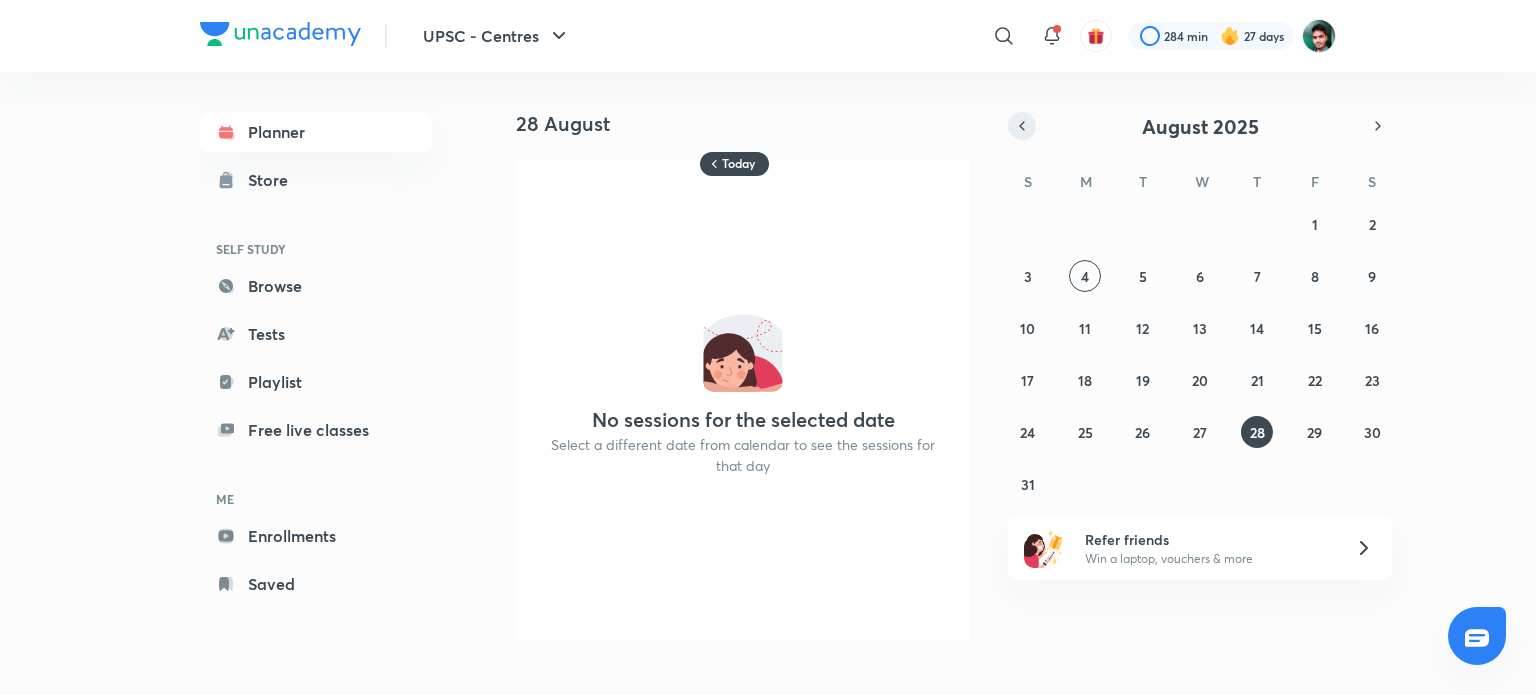 click 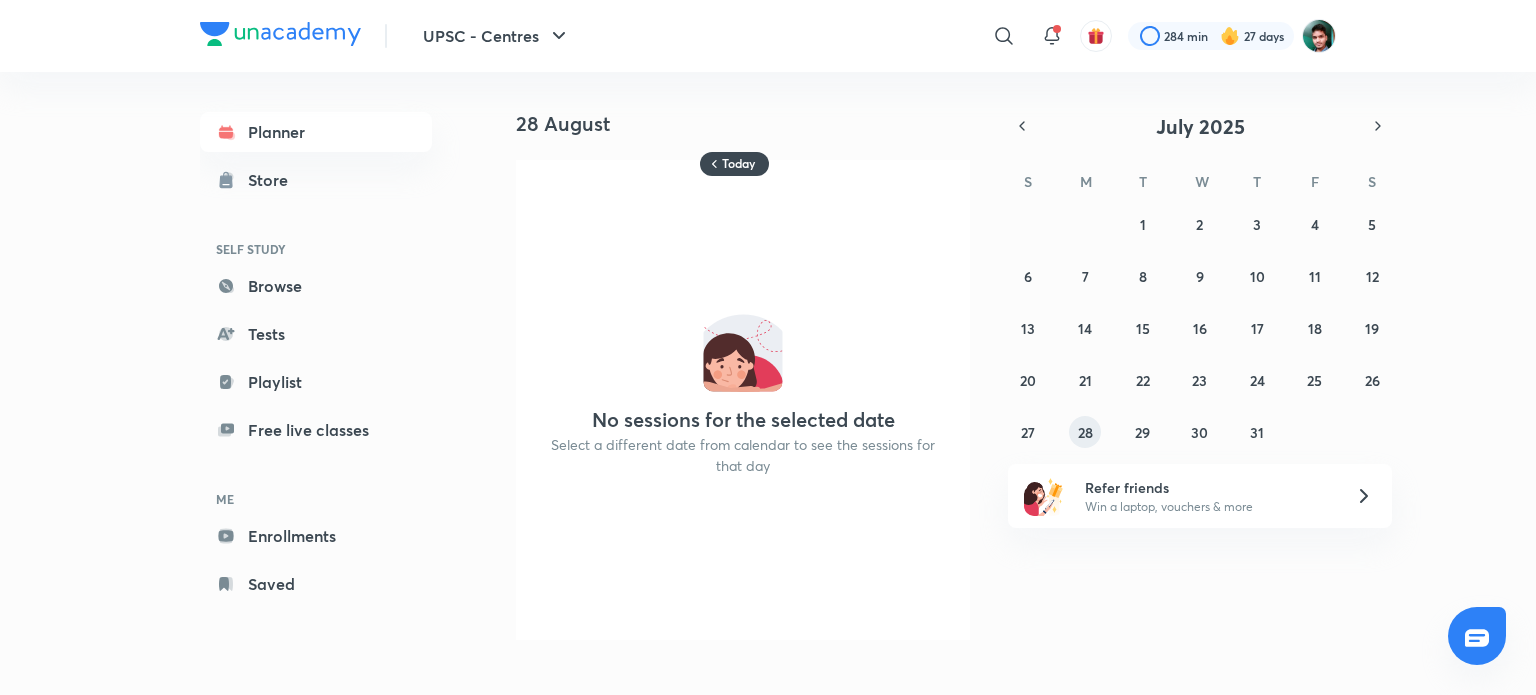 click on "28" at bounding box center [1085, 432] 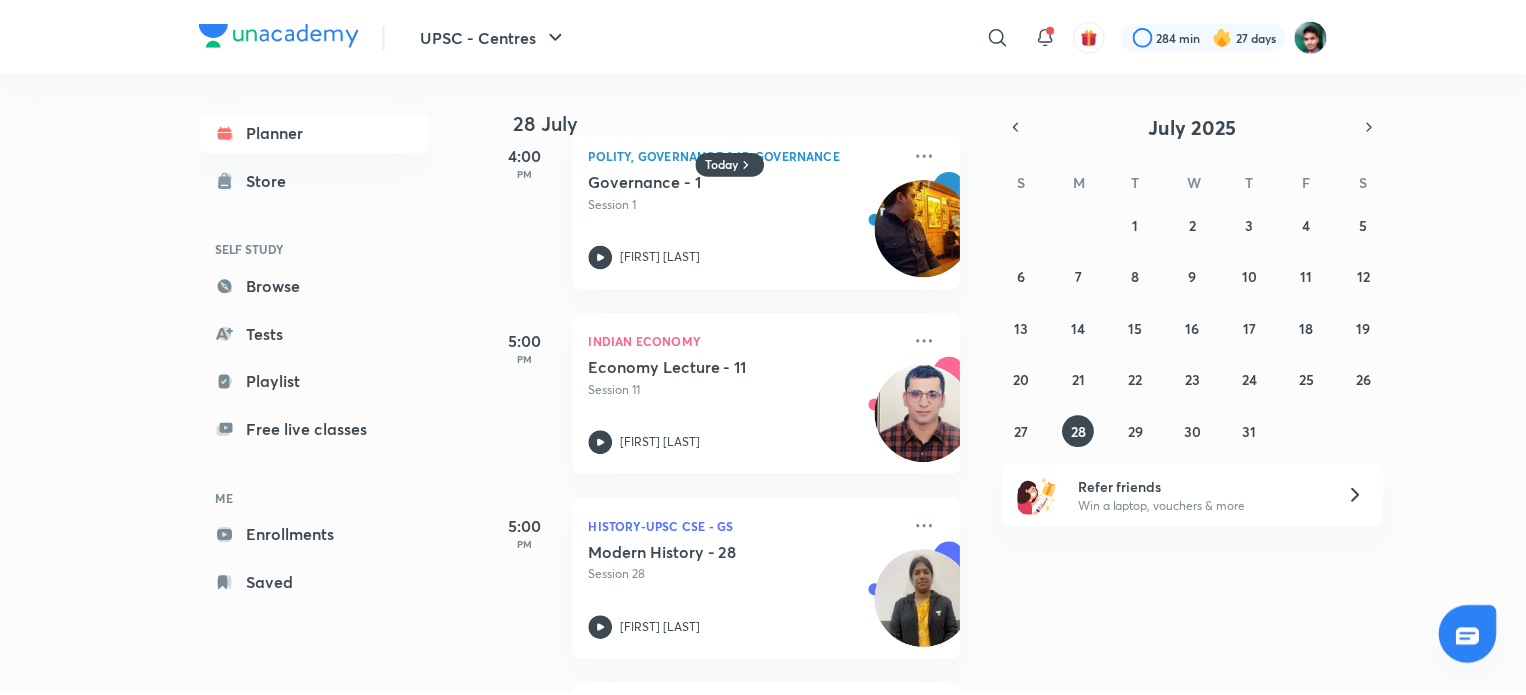 scroll, scrollTop: 2076, scrollLeft: 0, axis: vertical 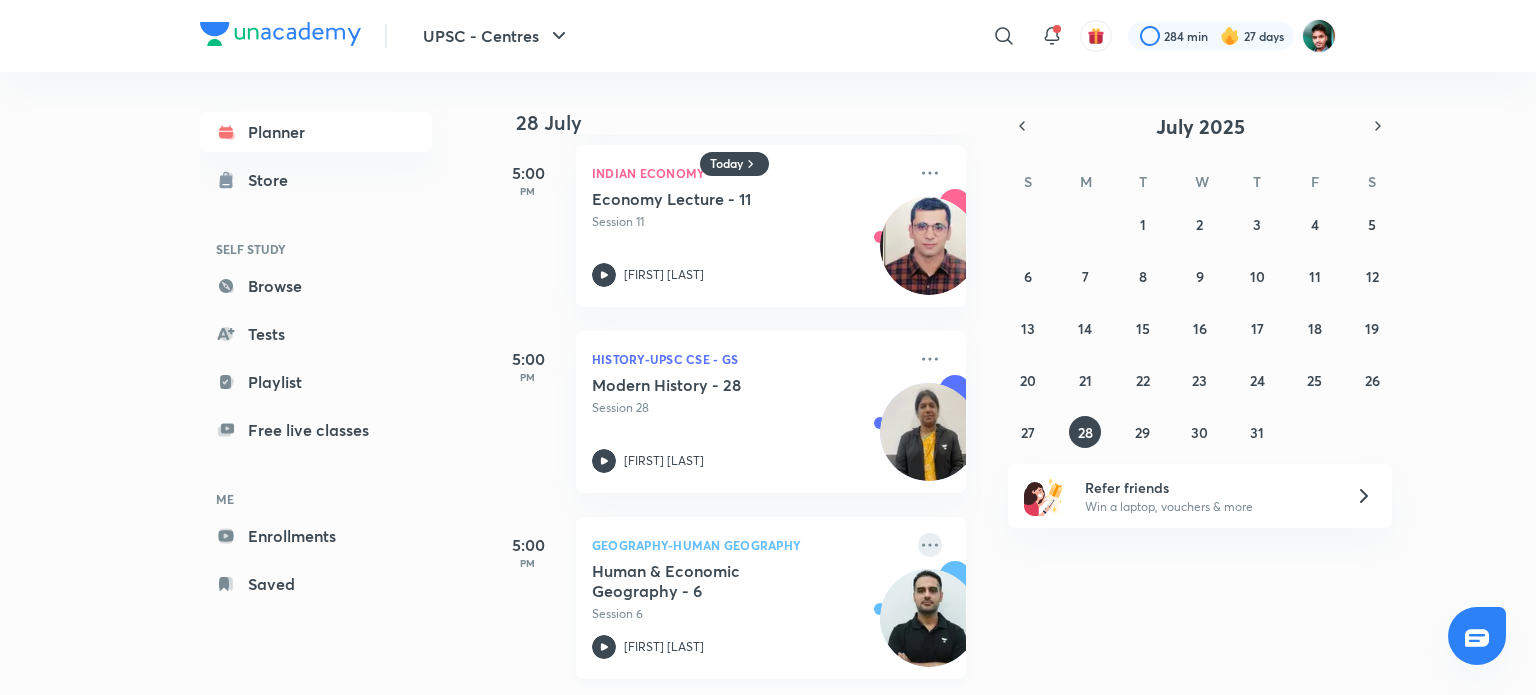 click 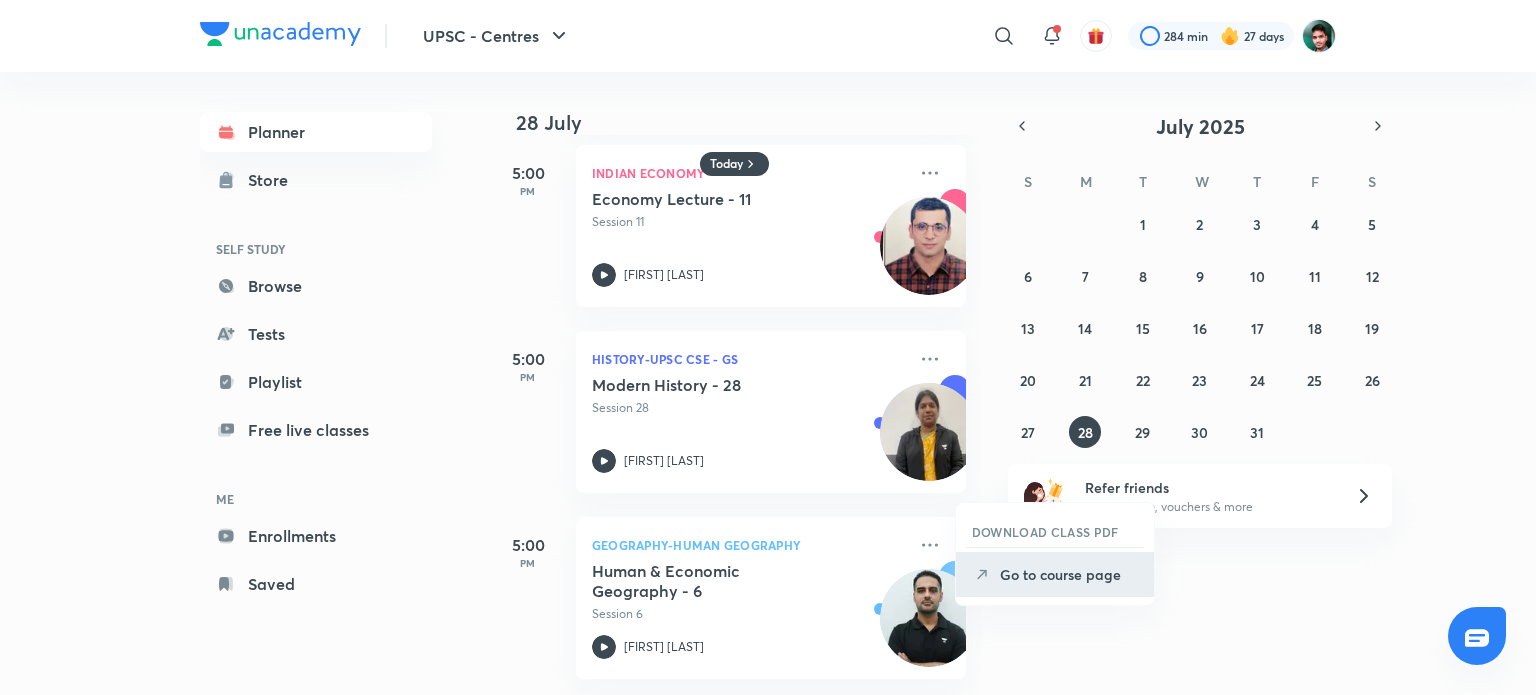click on "Go to course page" at bounding box center (1069, 574) 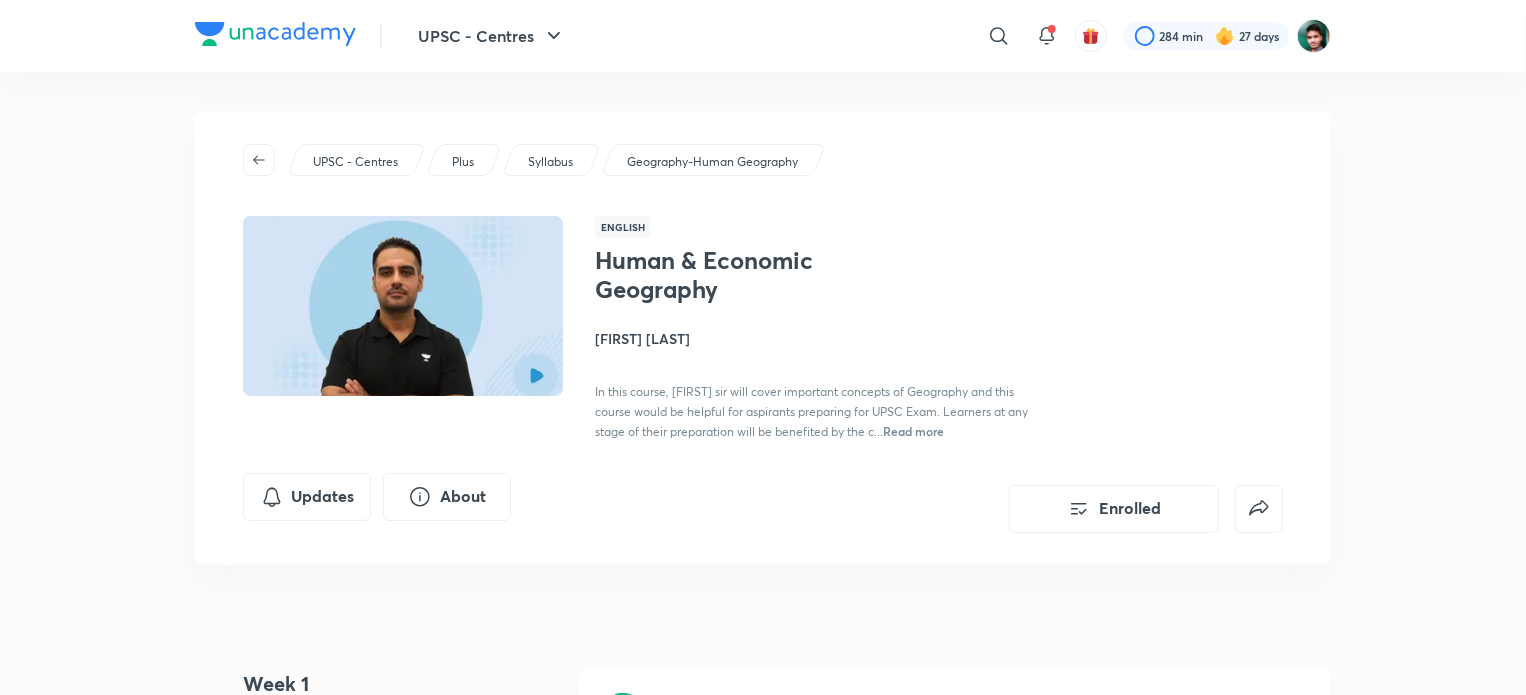 click at bounding box center [403, 306] 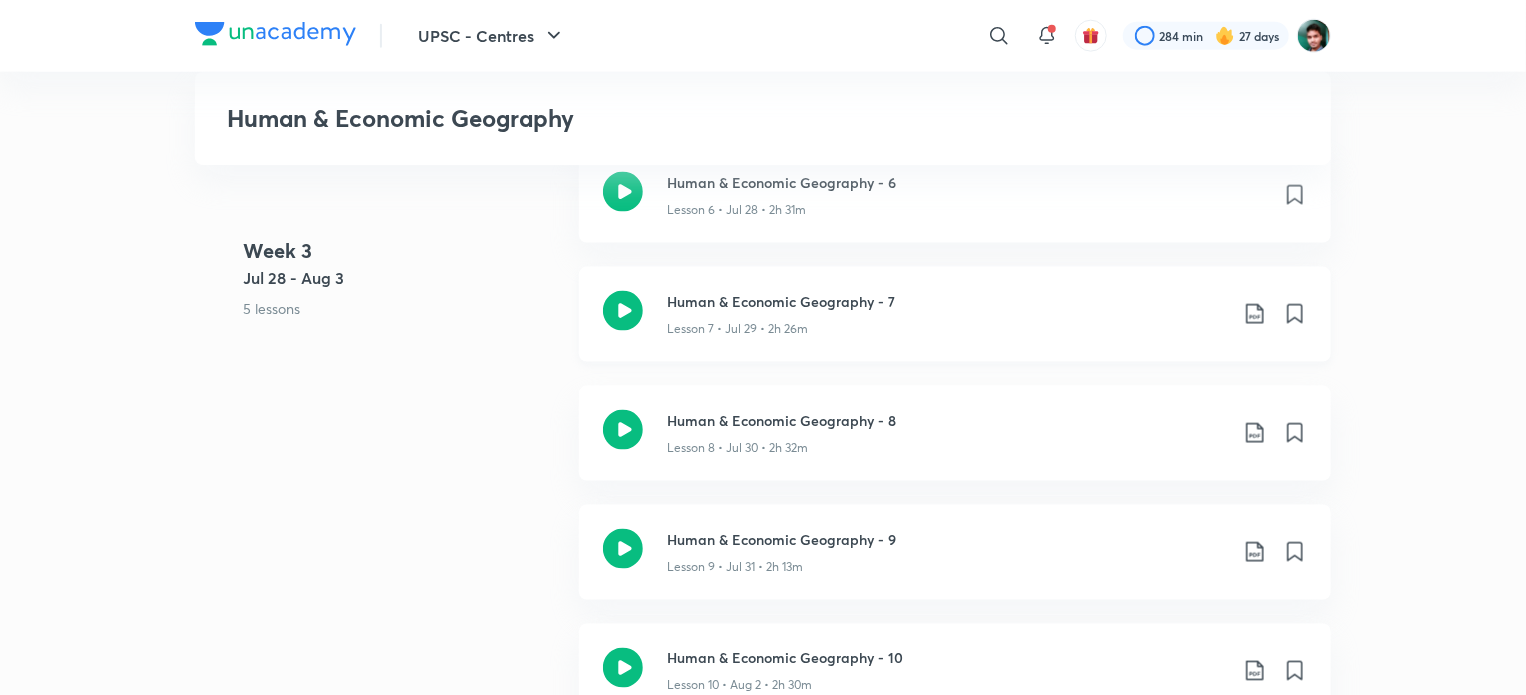 scroll, scrollTop: 1300, scrollLeft: 0, axis: vertical 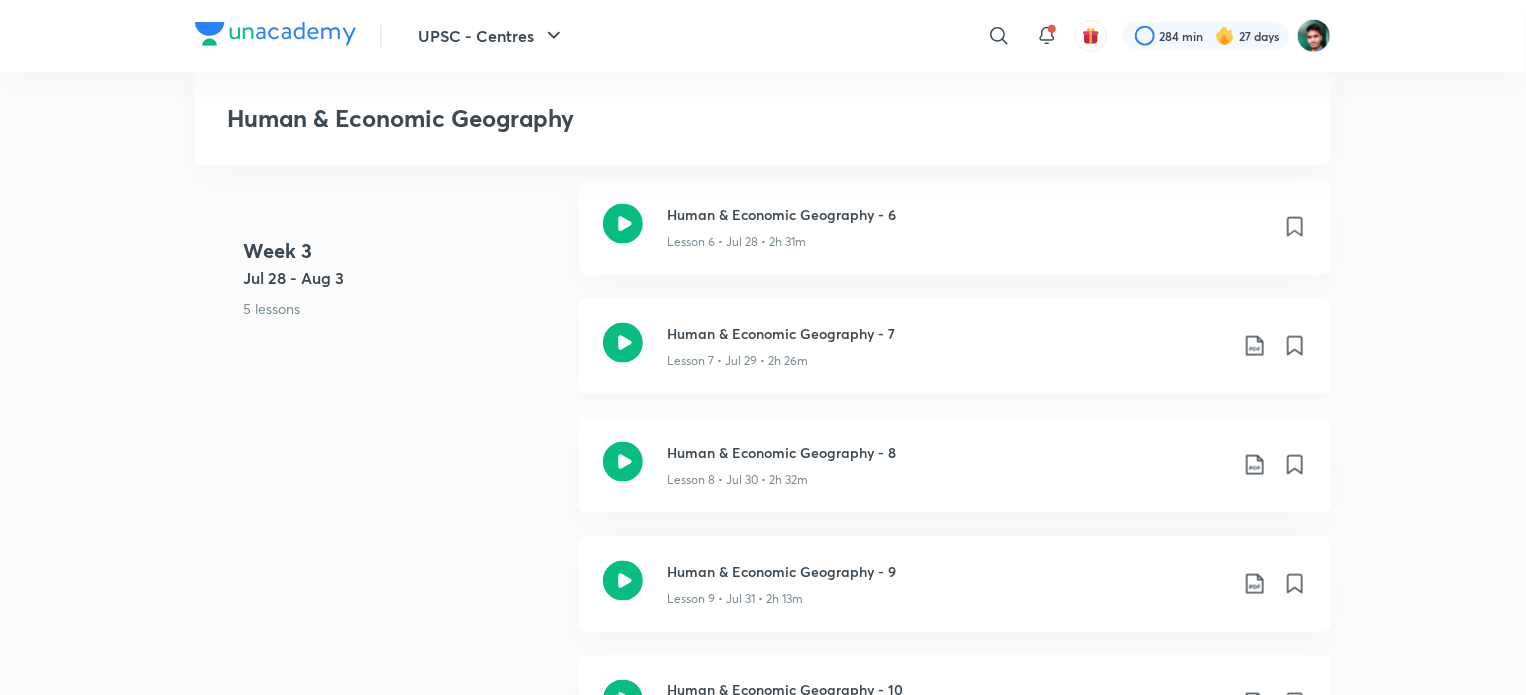 click 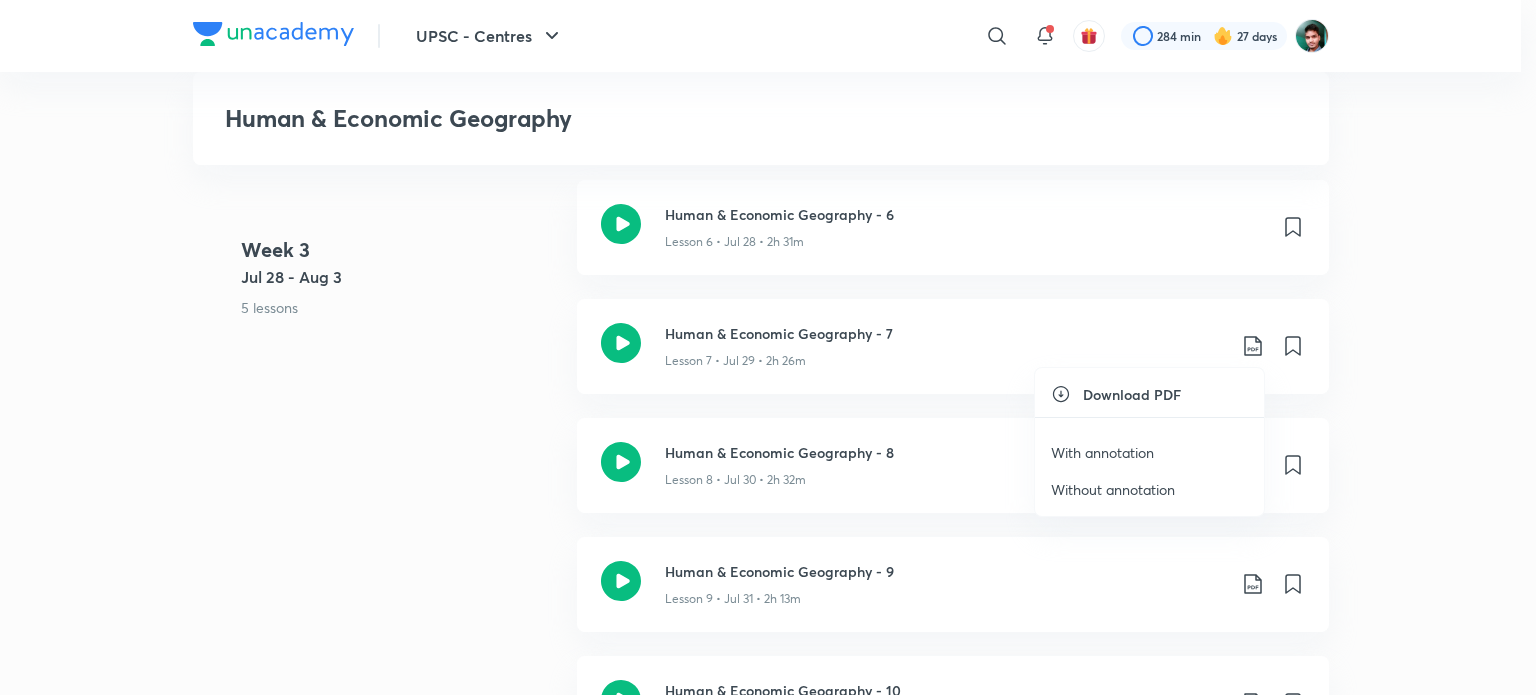 click on "With annotation" at bounding box center (1102, 452) 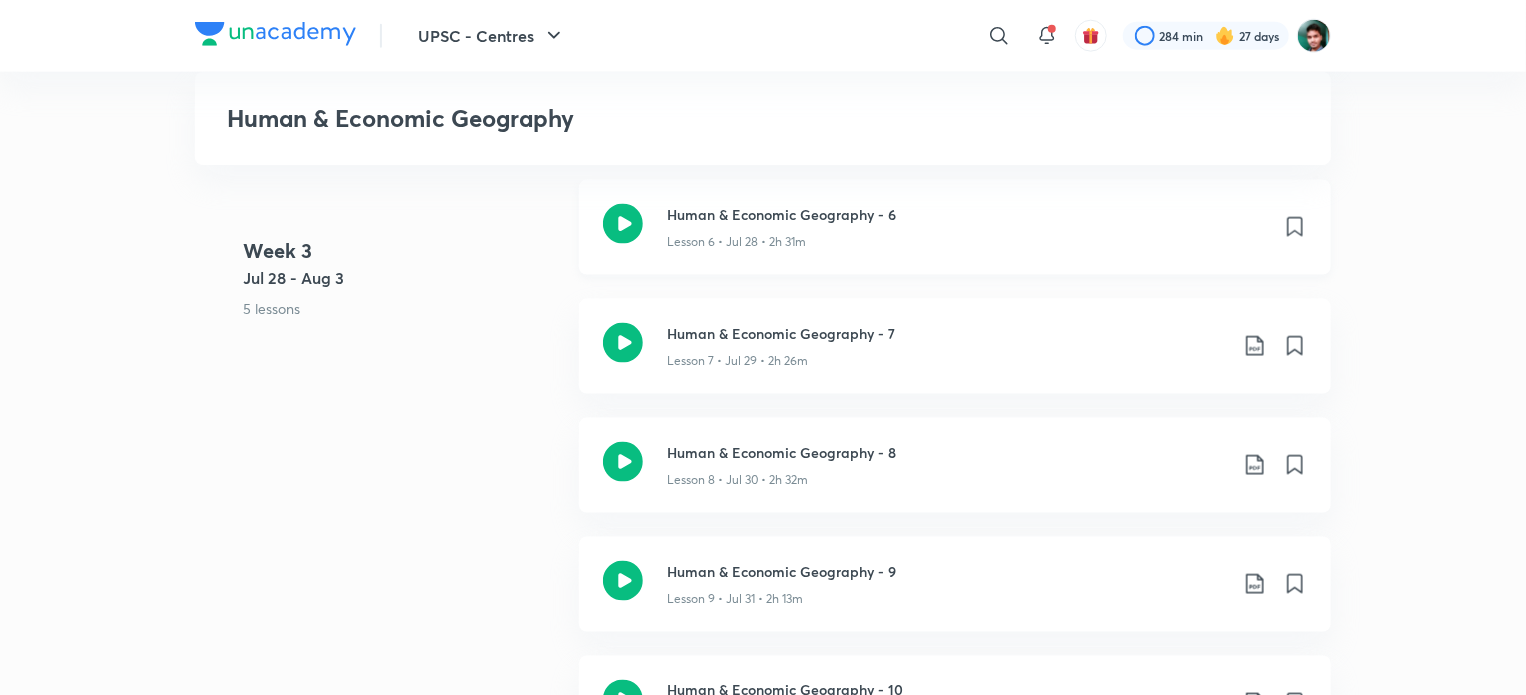click on "Lesson 6  •  Jul 28  •  2h 31m" at bounding box center [967, 238] 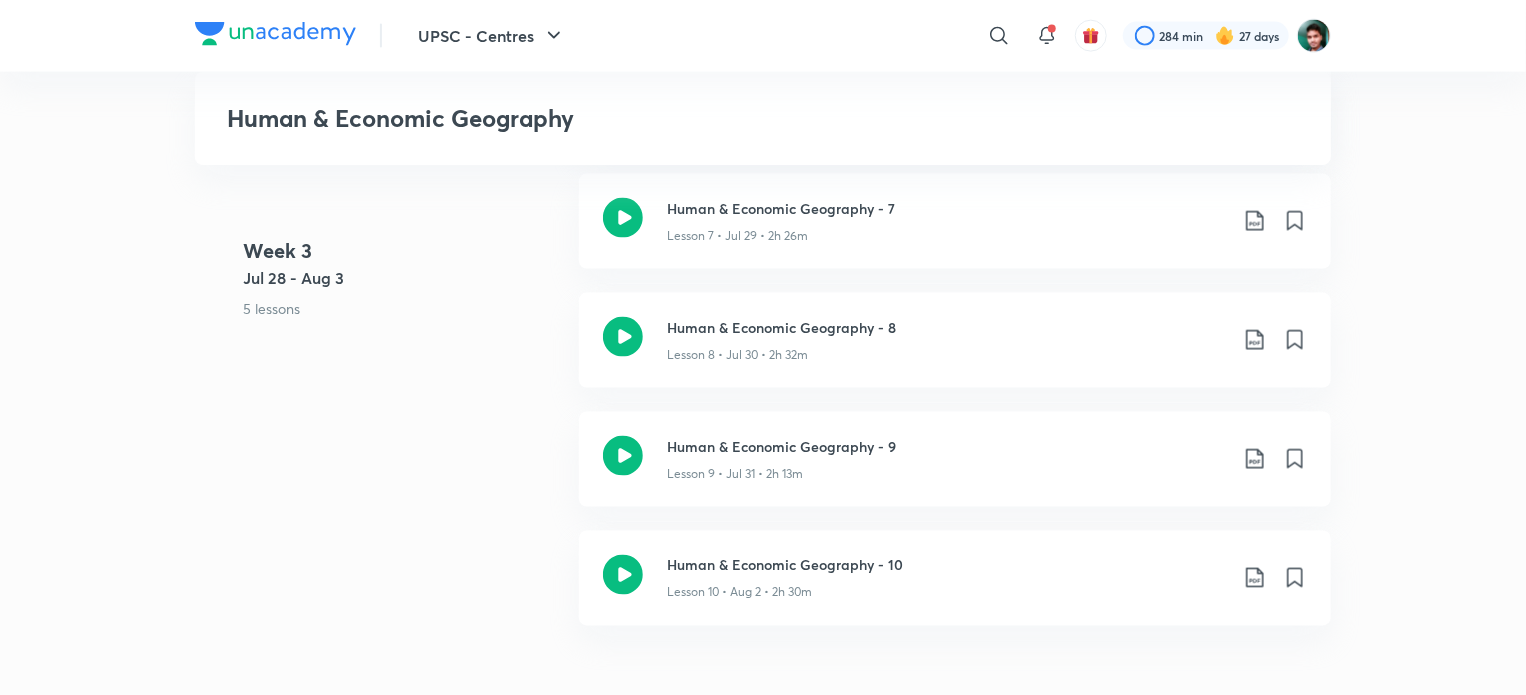scroll, scrollTop: 1800, scrollLeft: 0, axis: vertical 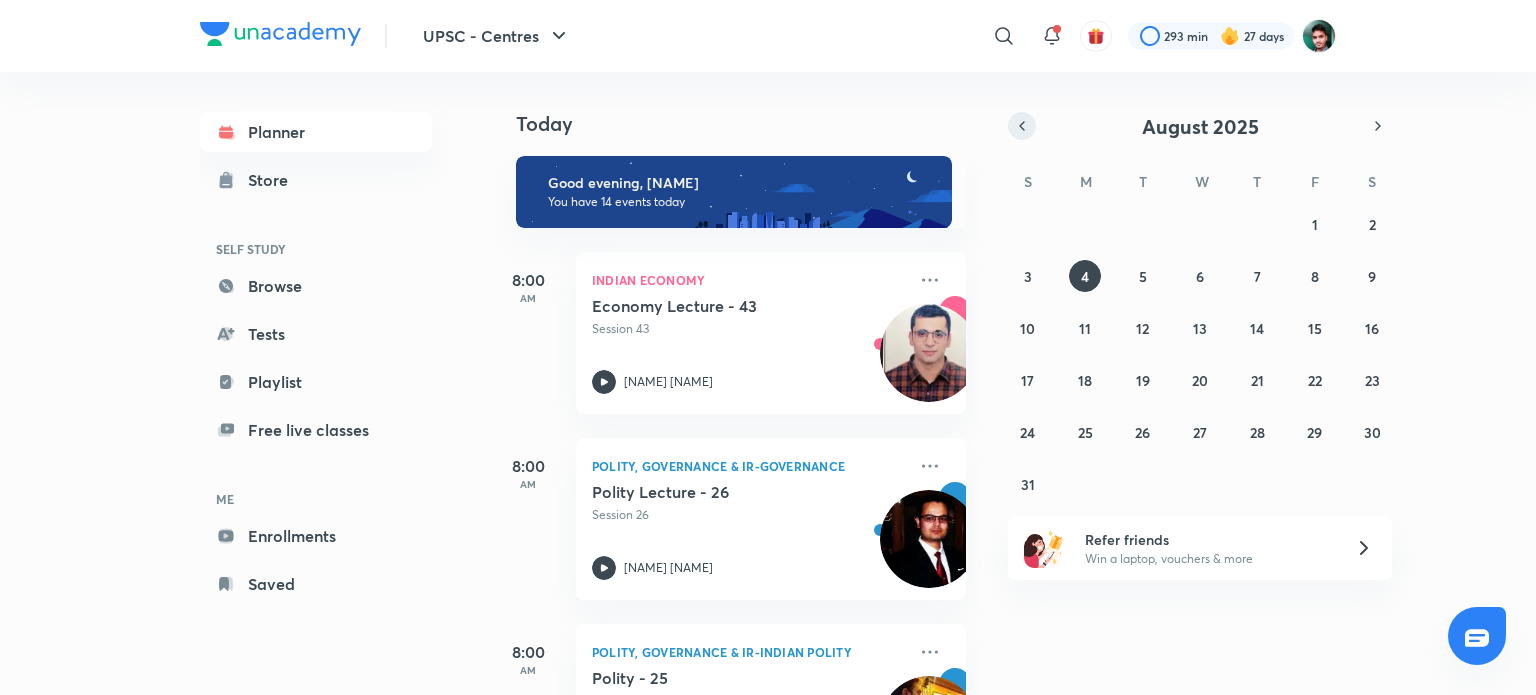 click at bounding box center (1022, 126) 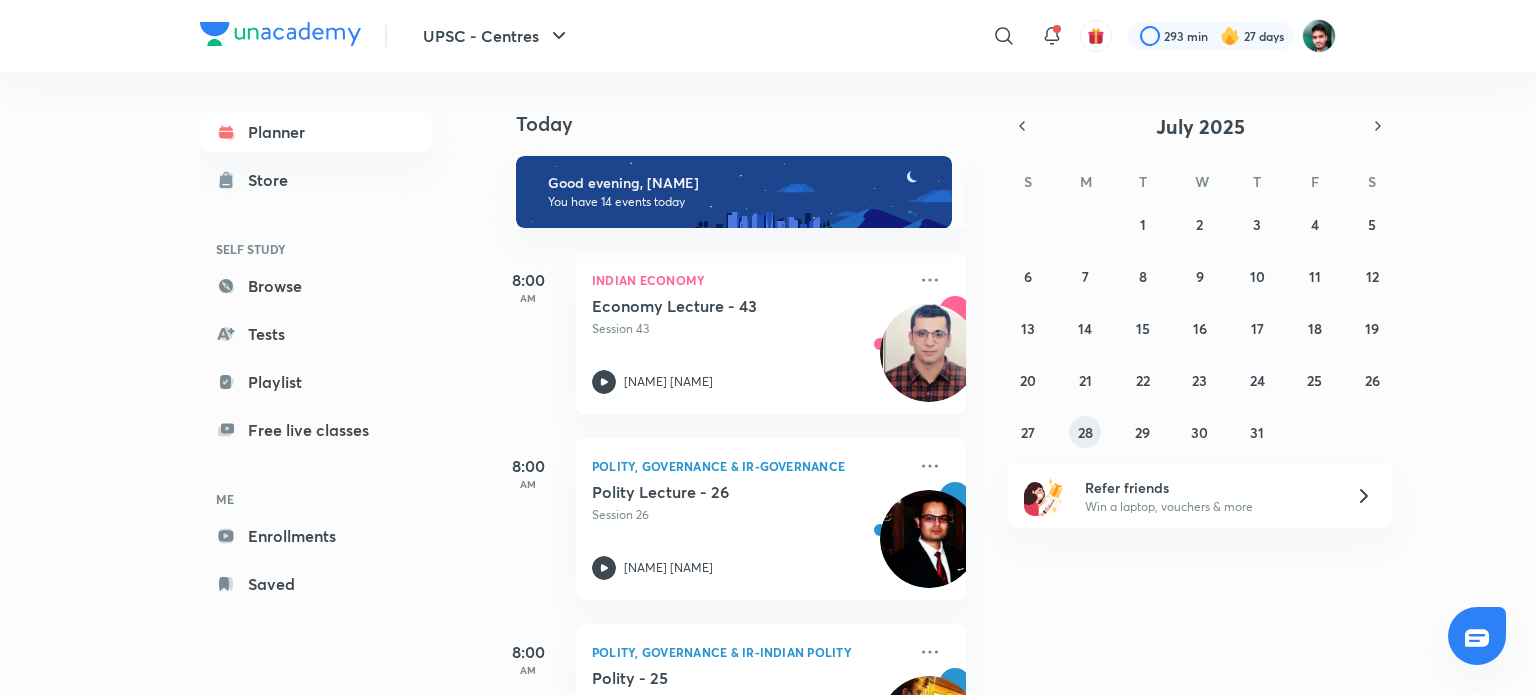 click on "28" at bounding box center [1085, 432] 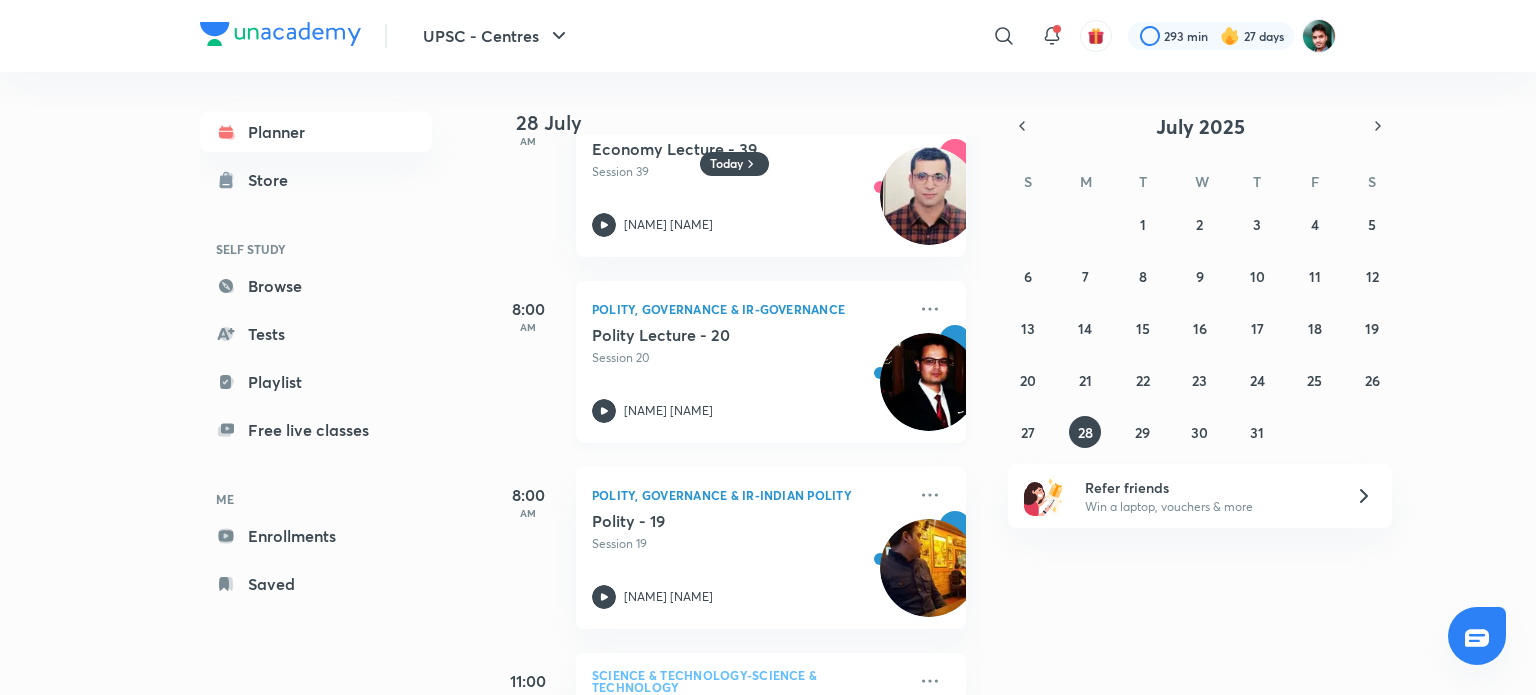scroll, scrollTop: 100, scrollLeft: 0, axis: vertical 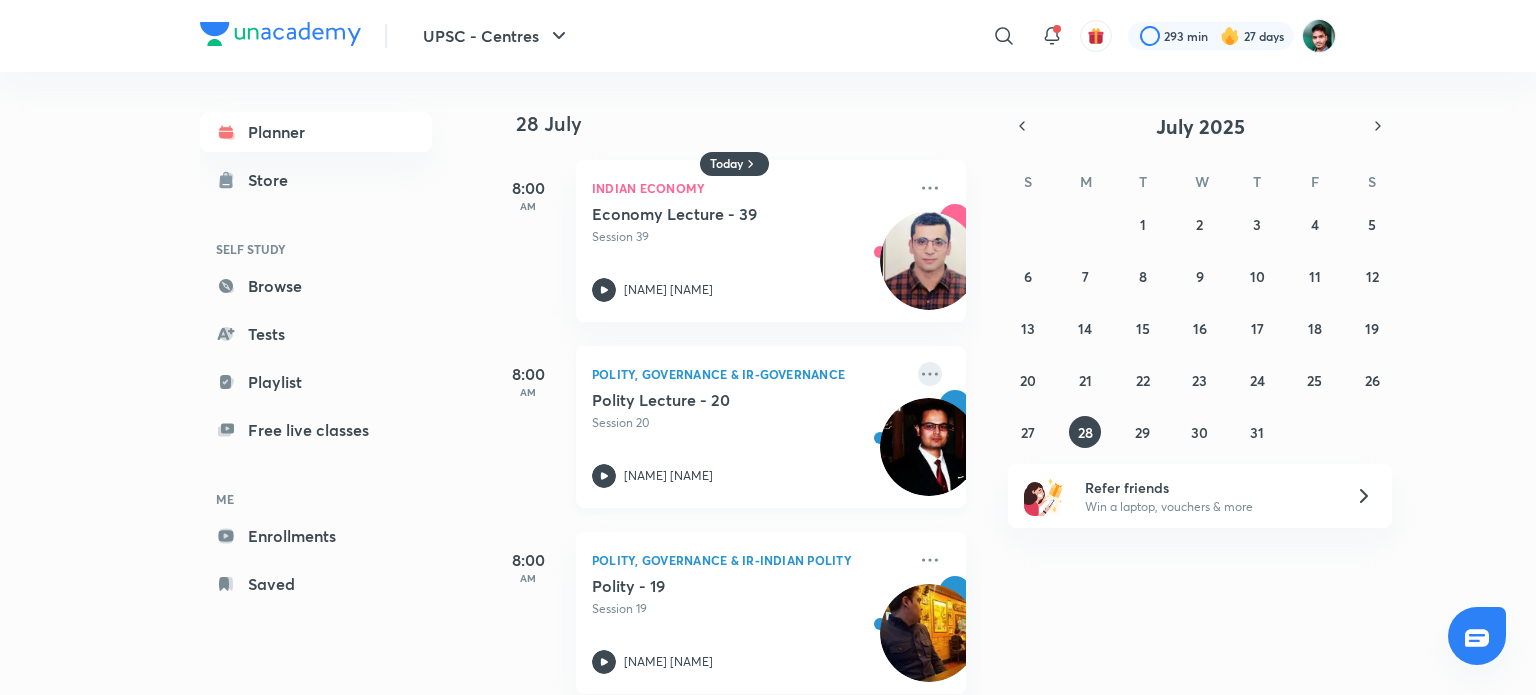 click 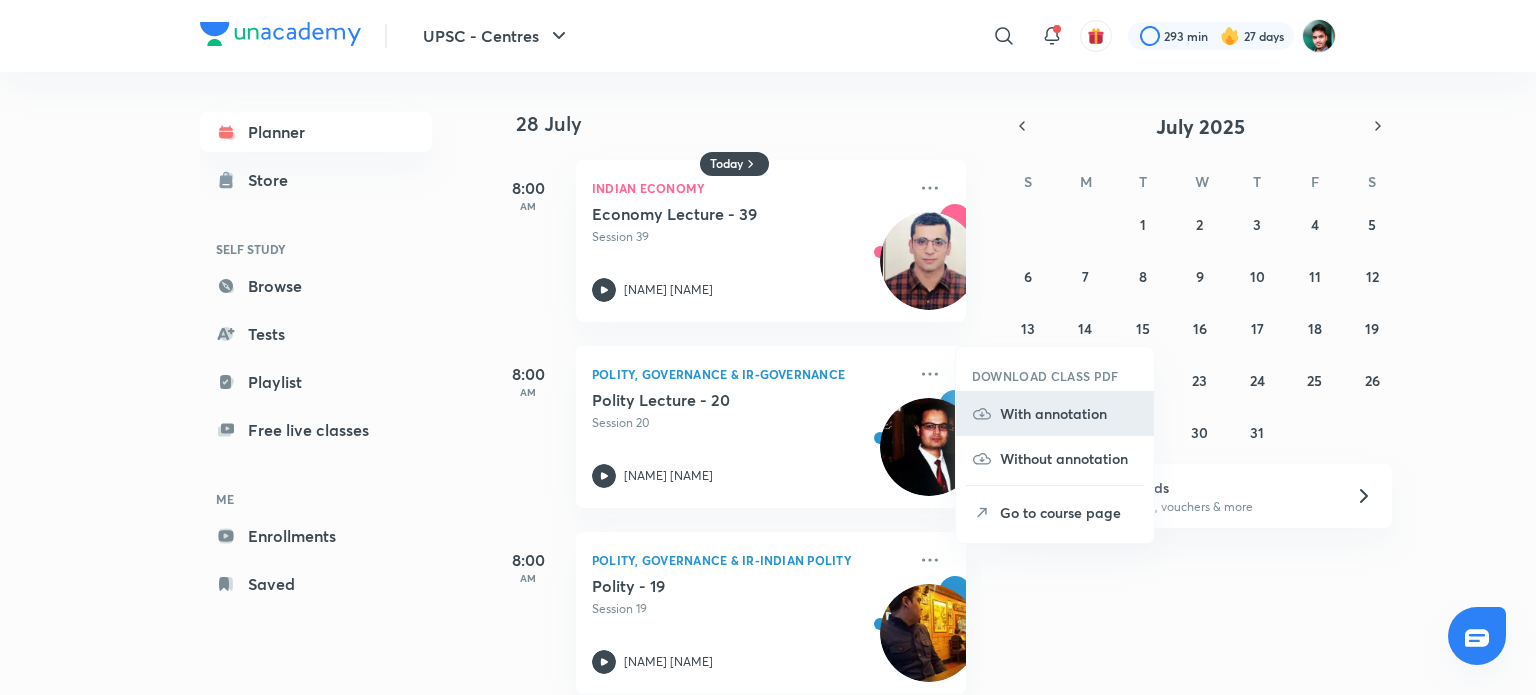 click on "With annotation" at bounding box center (1069, 413) 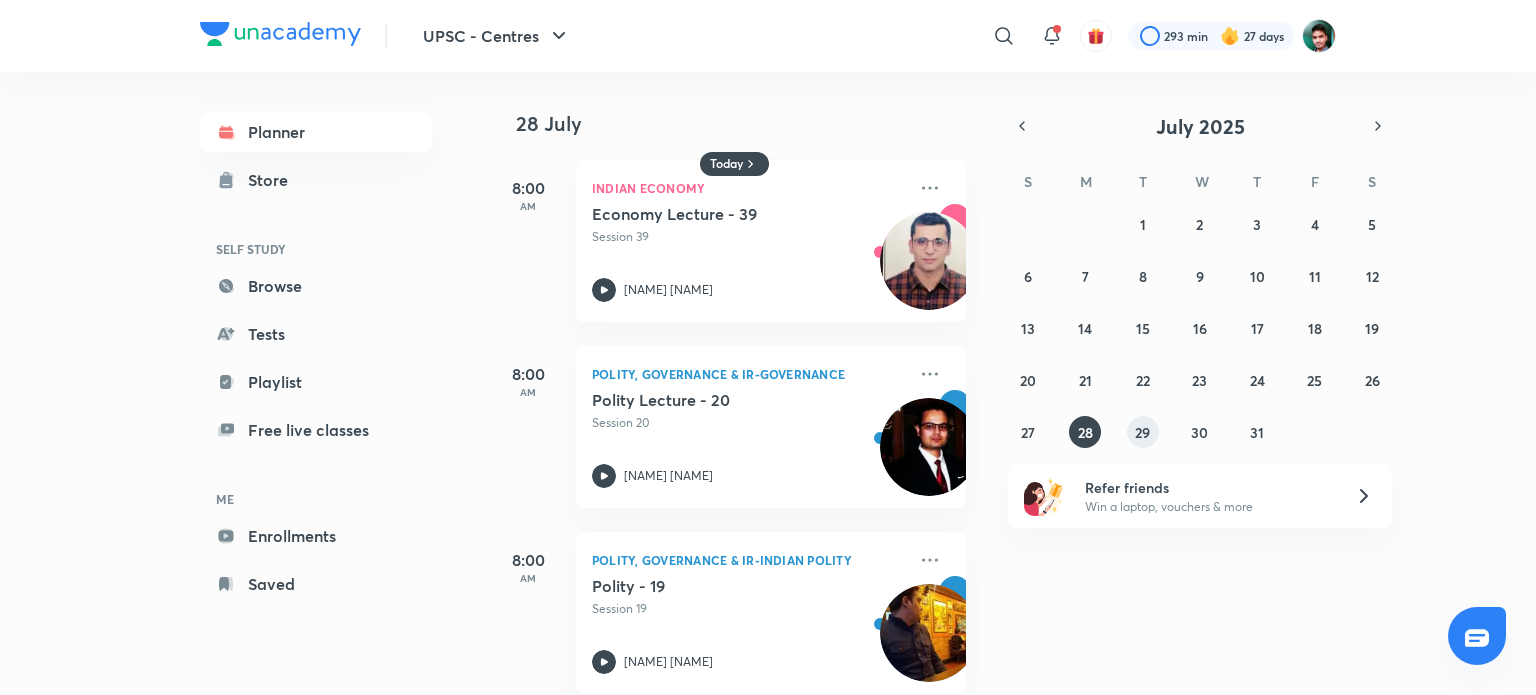 click on "29" at bounding box center [1142, 432] 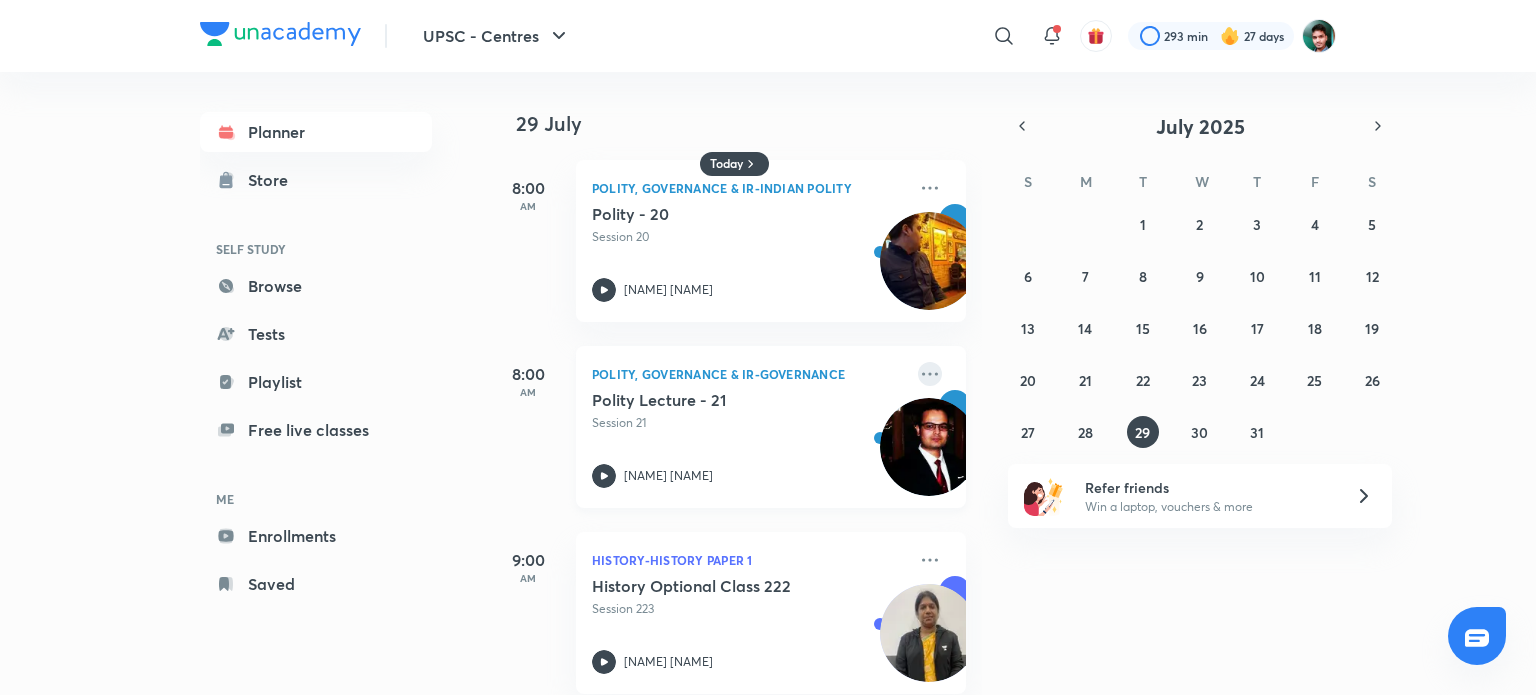 click 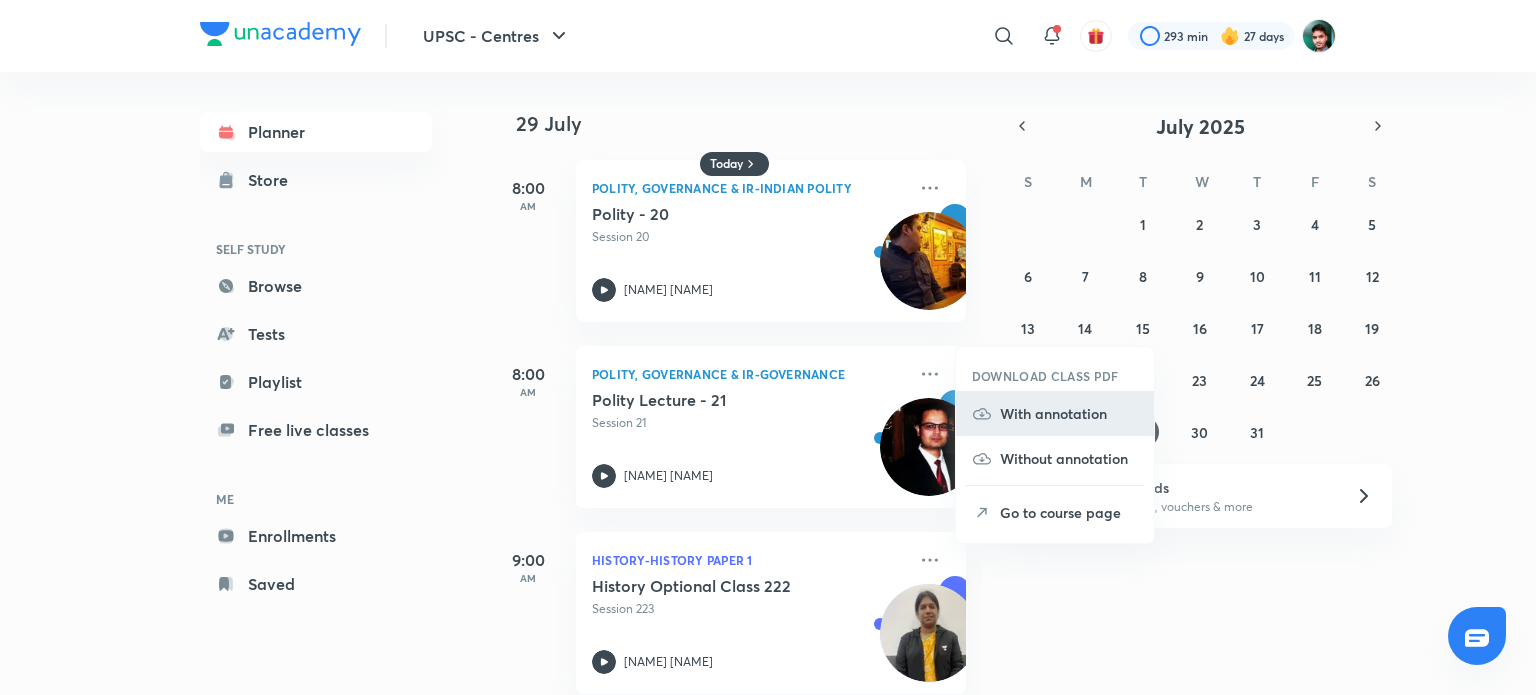 click on "With annotation" at bounding box center [1069, 413] 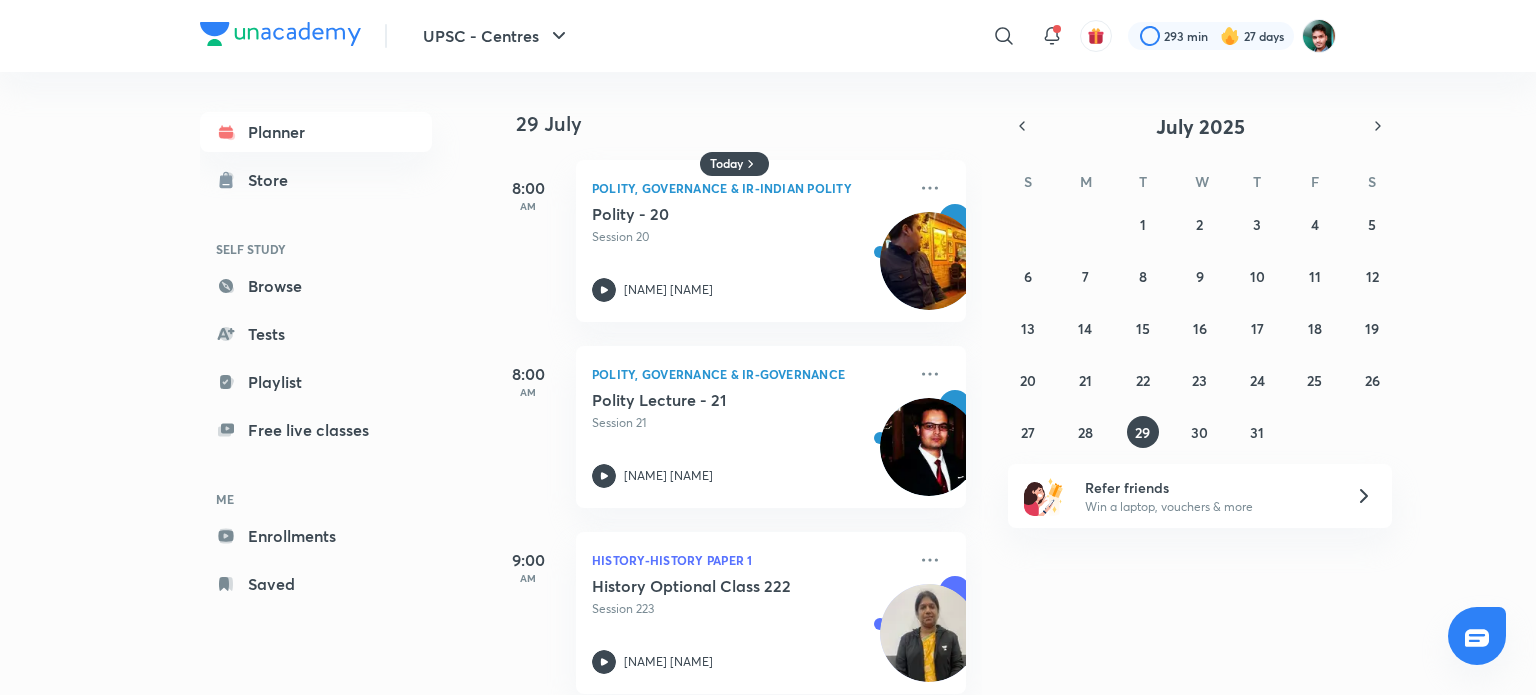 click on "29 30 1 2 3 4 5 6 7 8 9 10 11 12 13 14 15 16 17 18 19 20 21 22 23 24 25 26 27 28 29 30 31 1 2" at bounding box center [1200, 328] 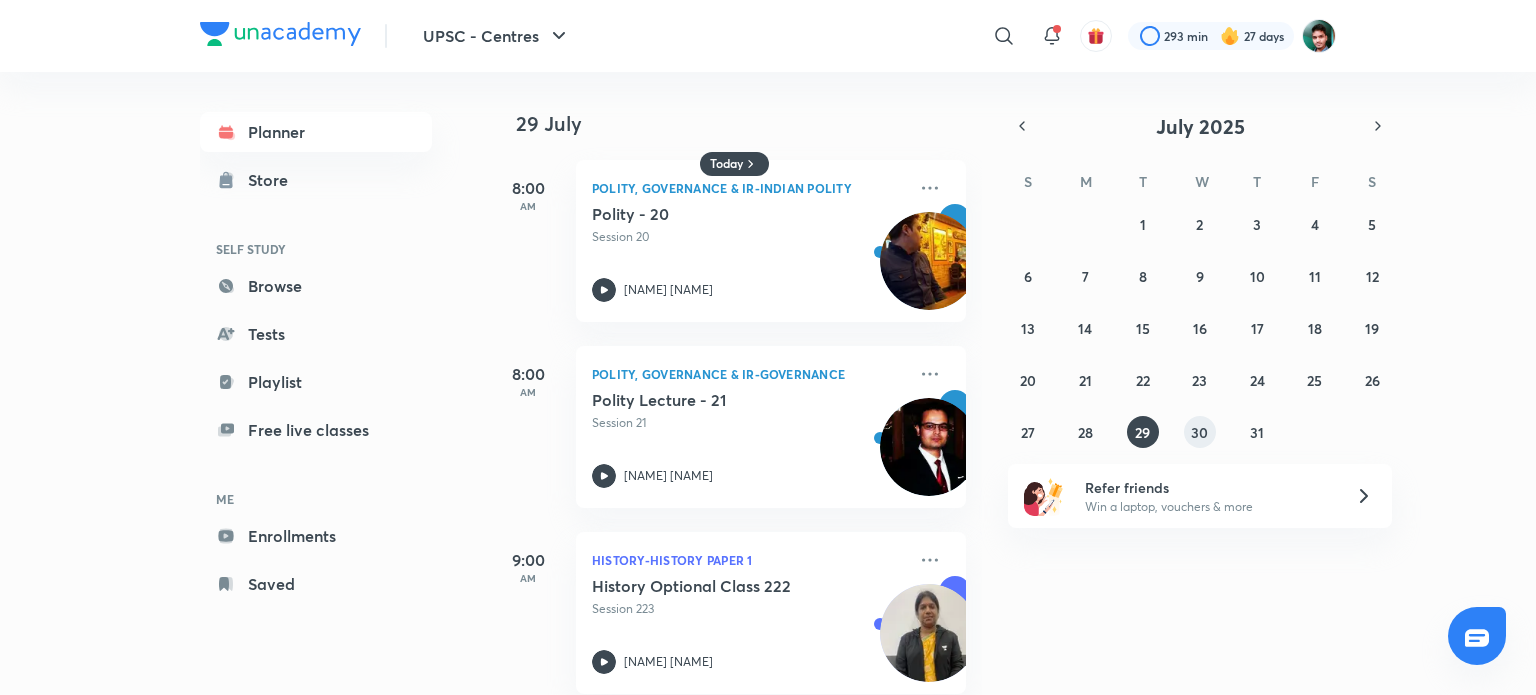 click on "30" at bounding box center [1200, 432] 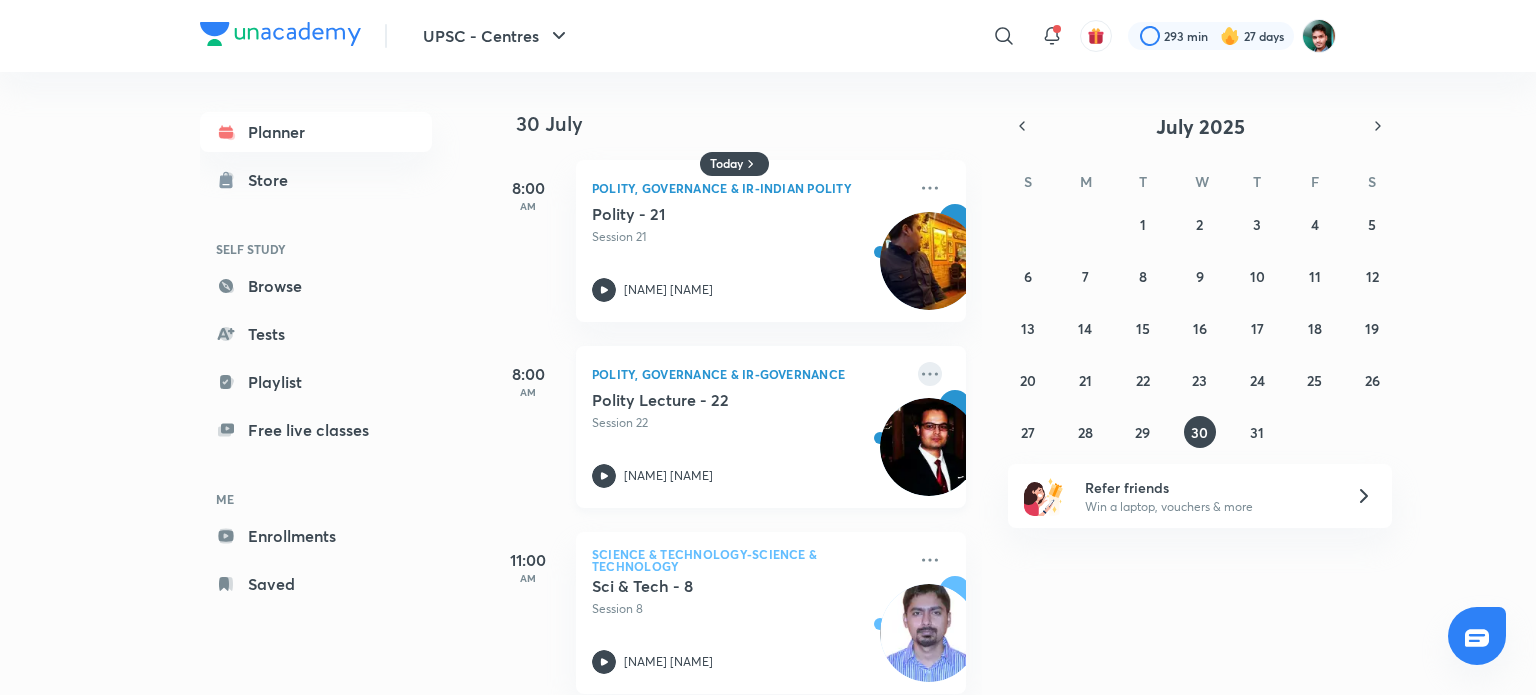 click 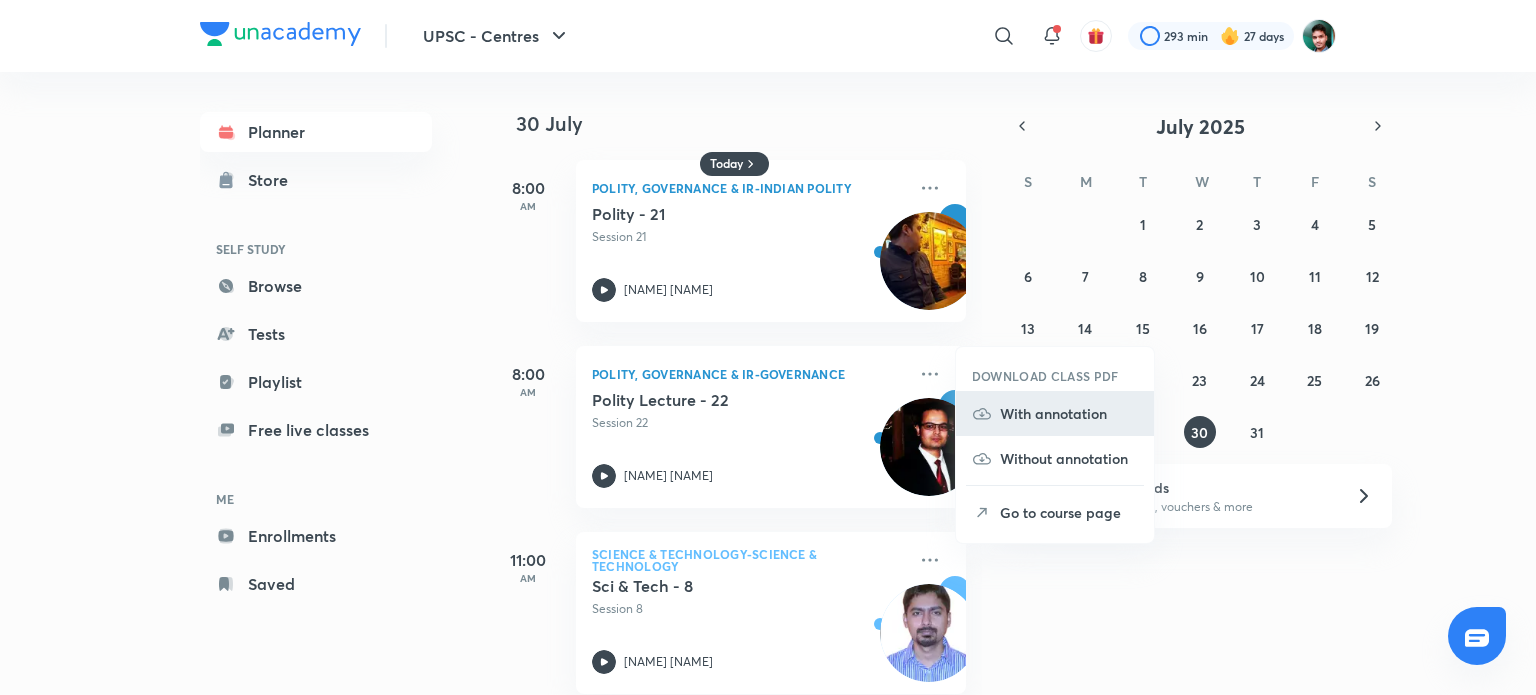 click on "With annotation" at bounding box center [1069, 413] 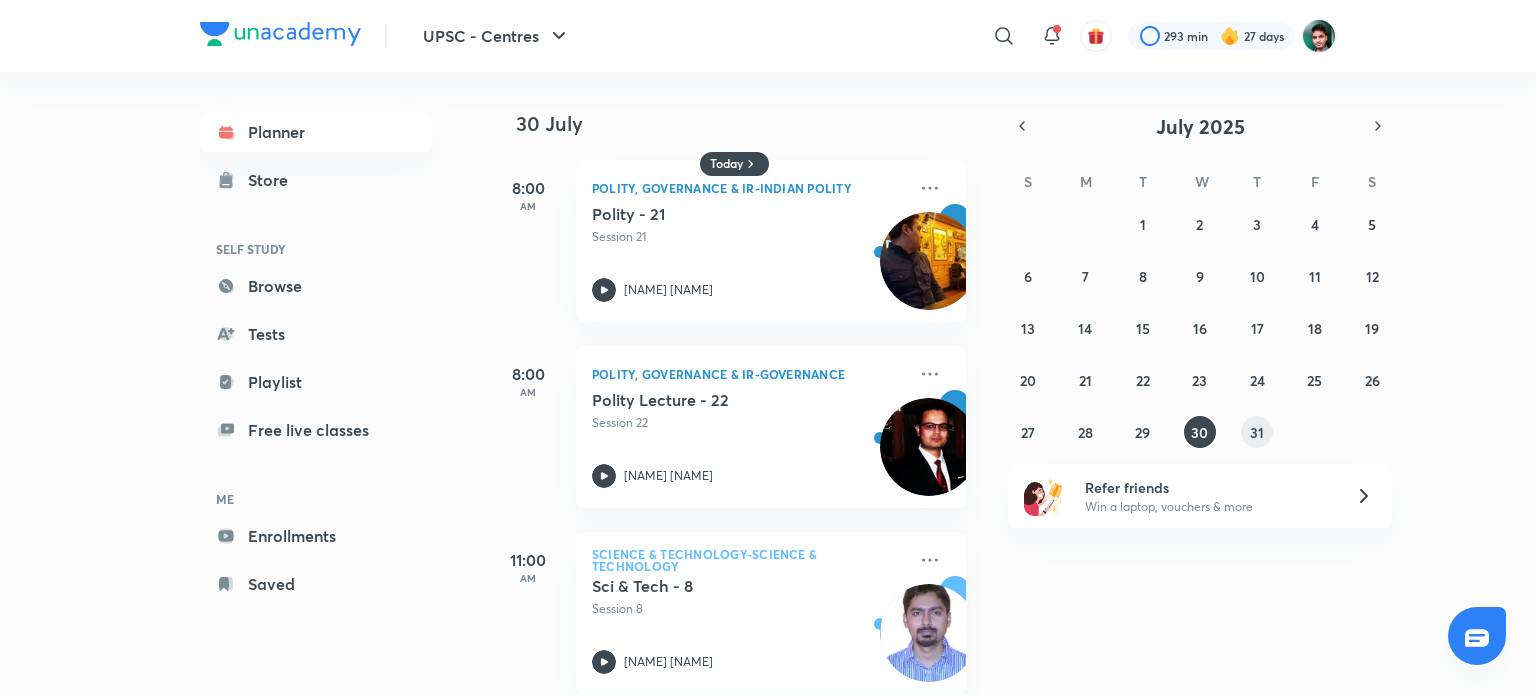 click on "31" at bounding box center [1257, 432] 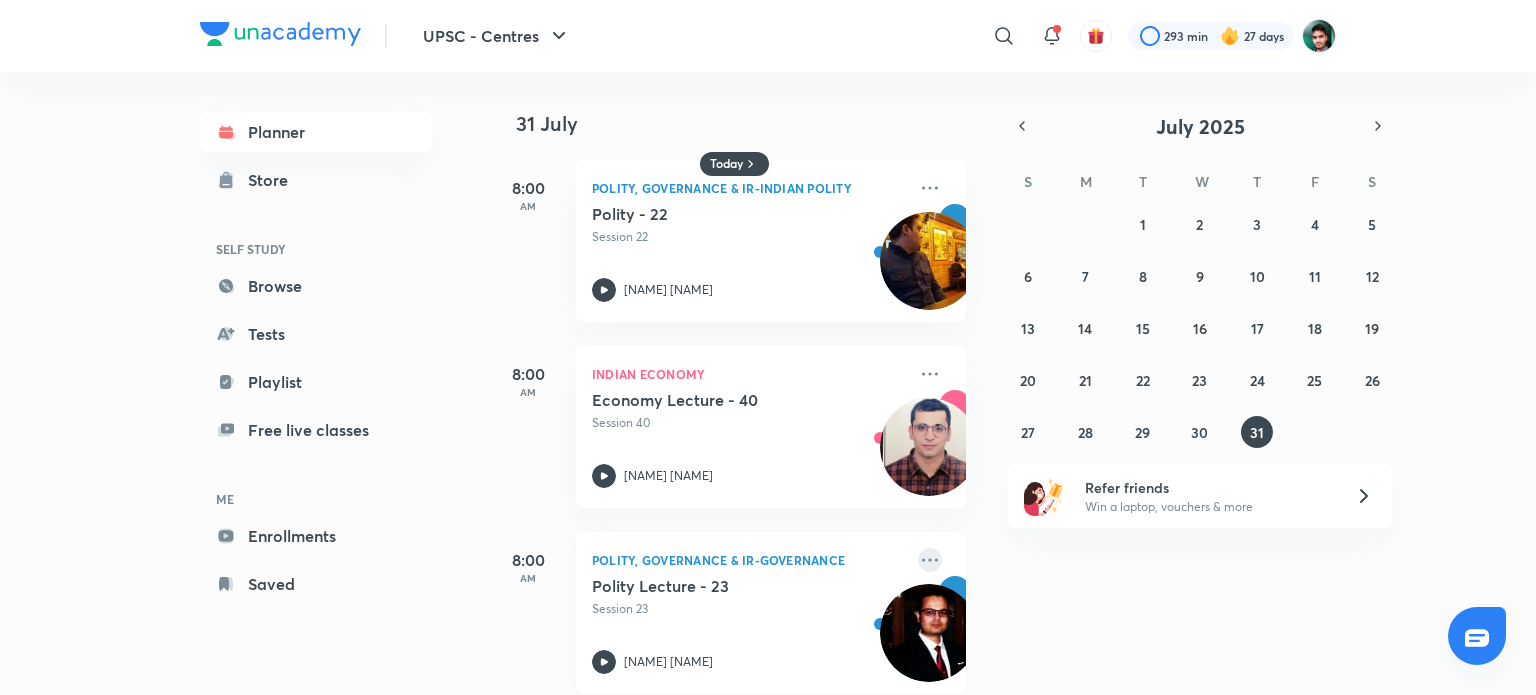 click 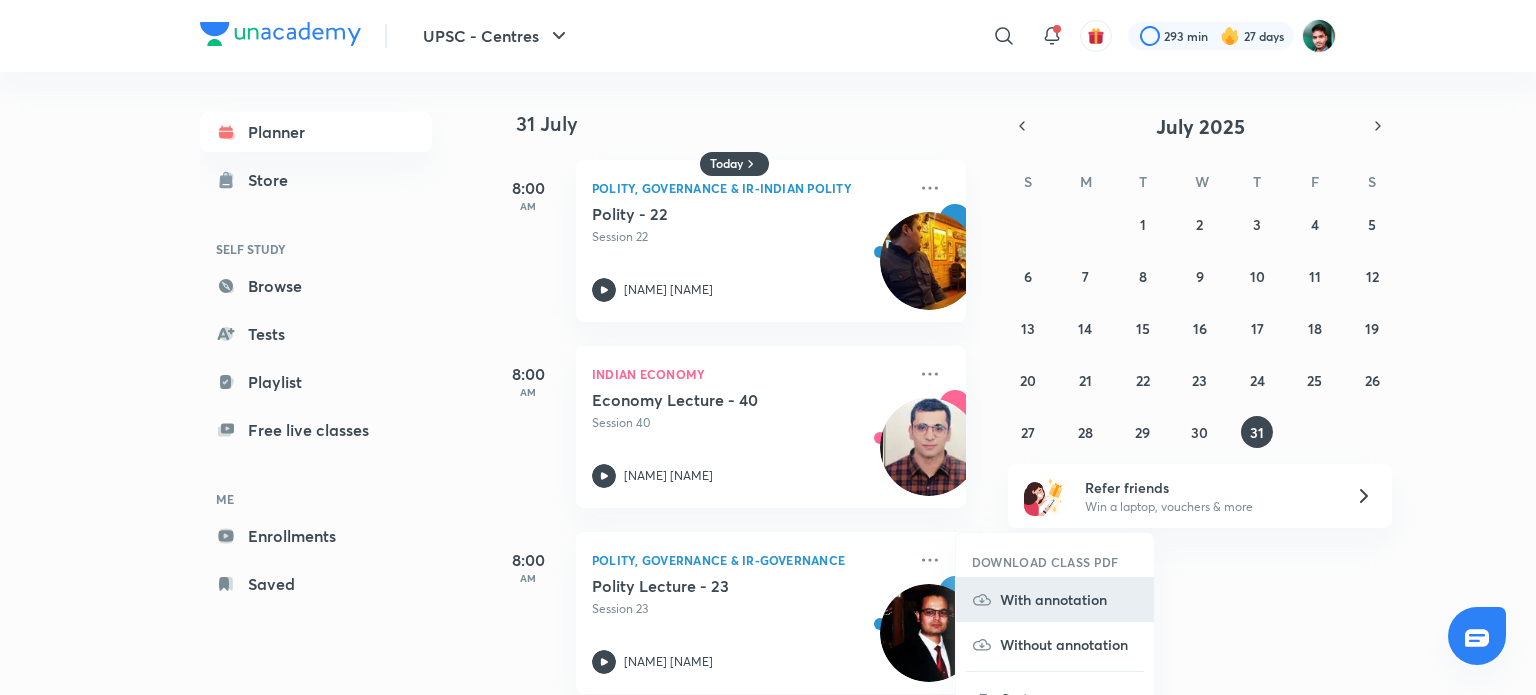 click on "With annotation" at bounding box center (1069, 599) 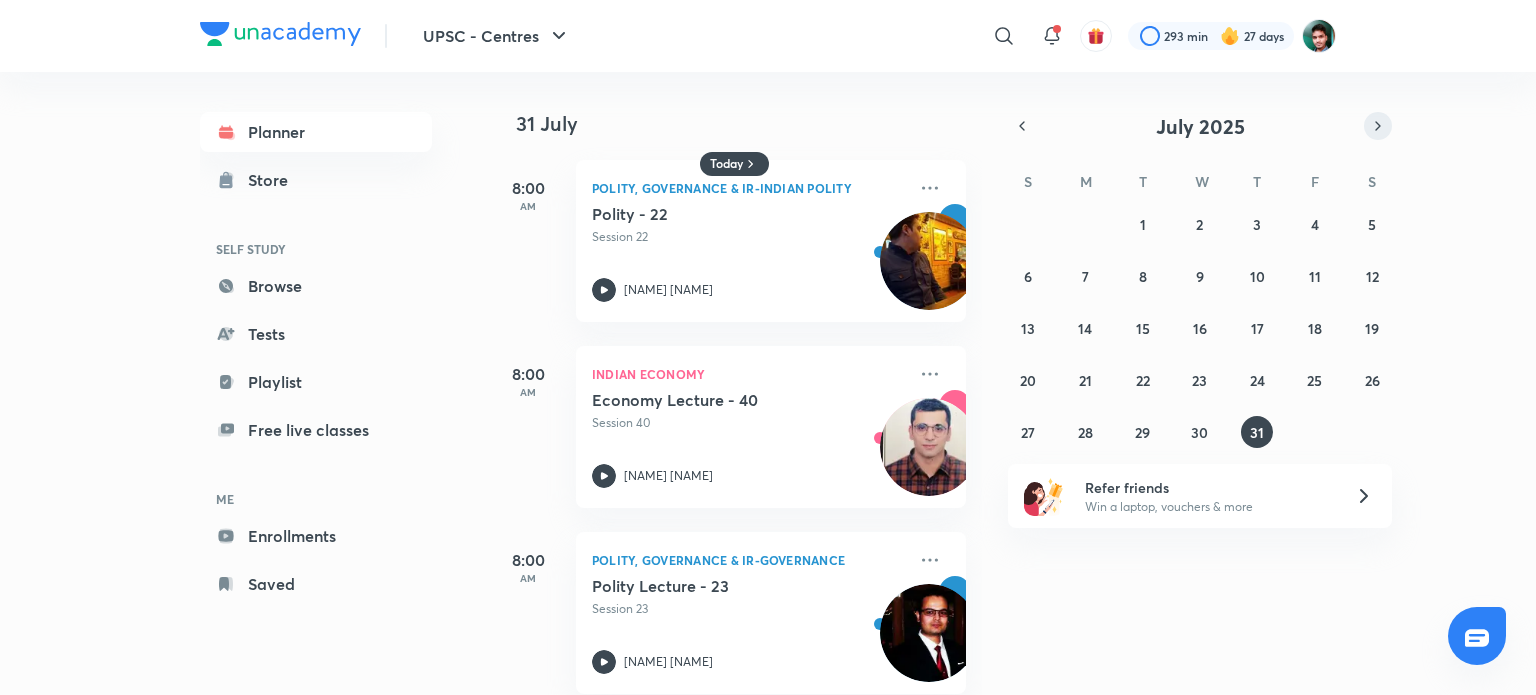 click 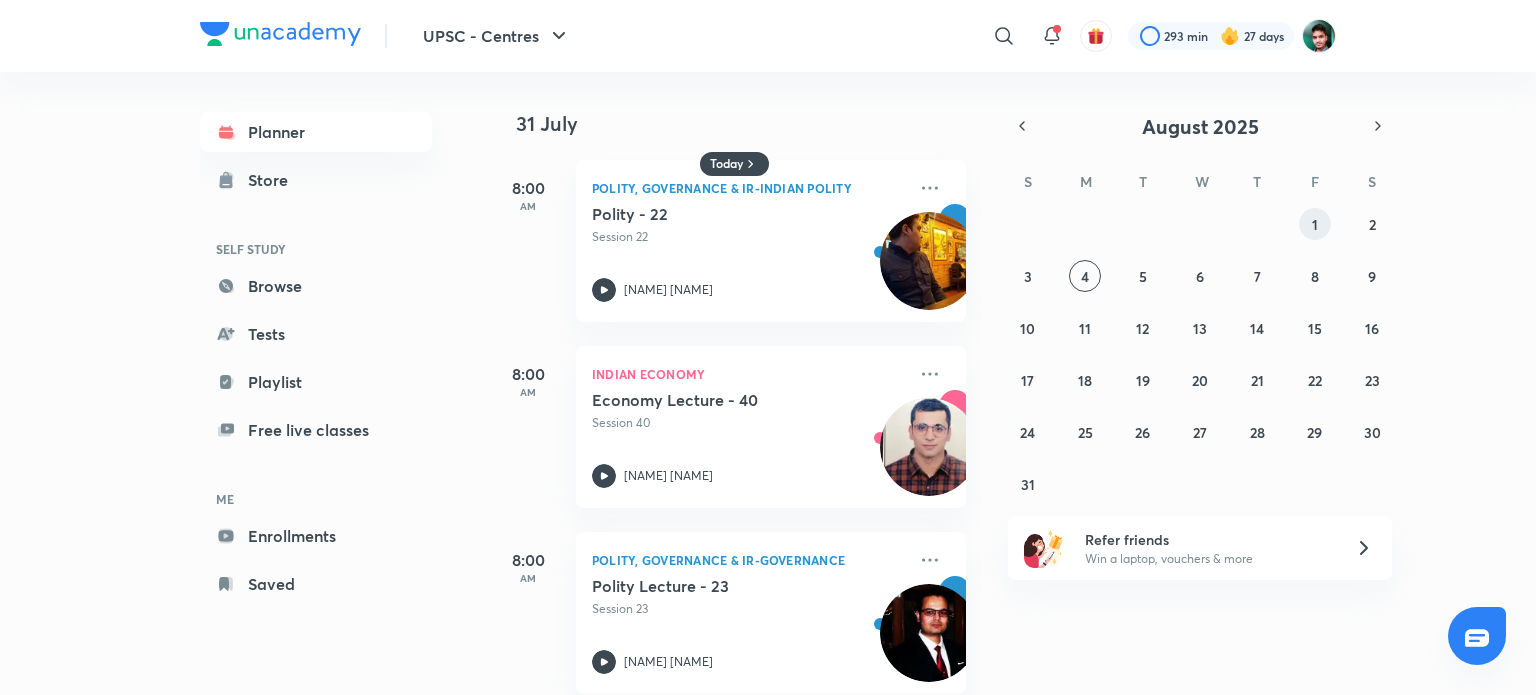 click on "1" at bounding box center (1315, 224) 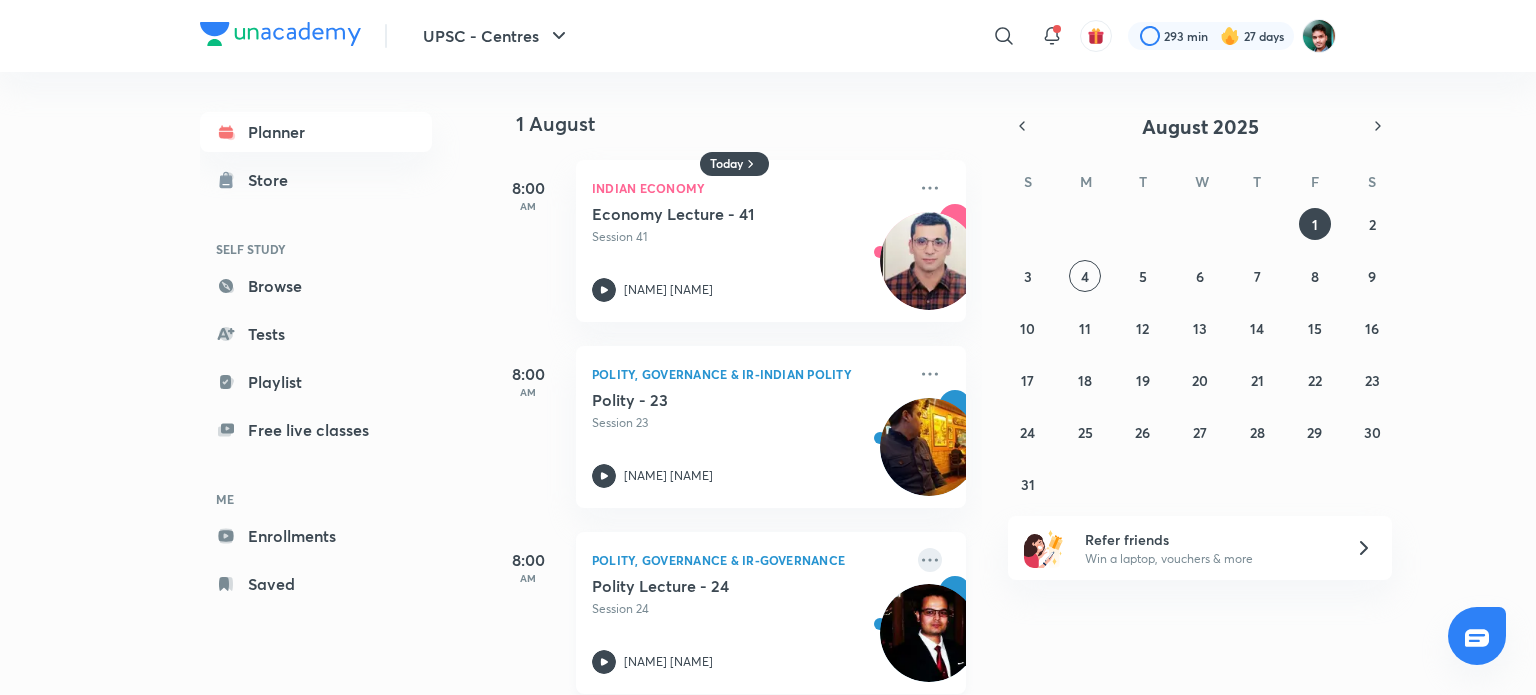 click 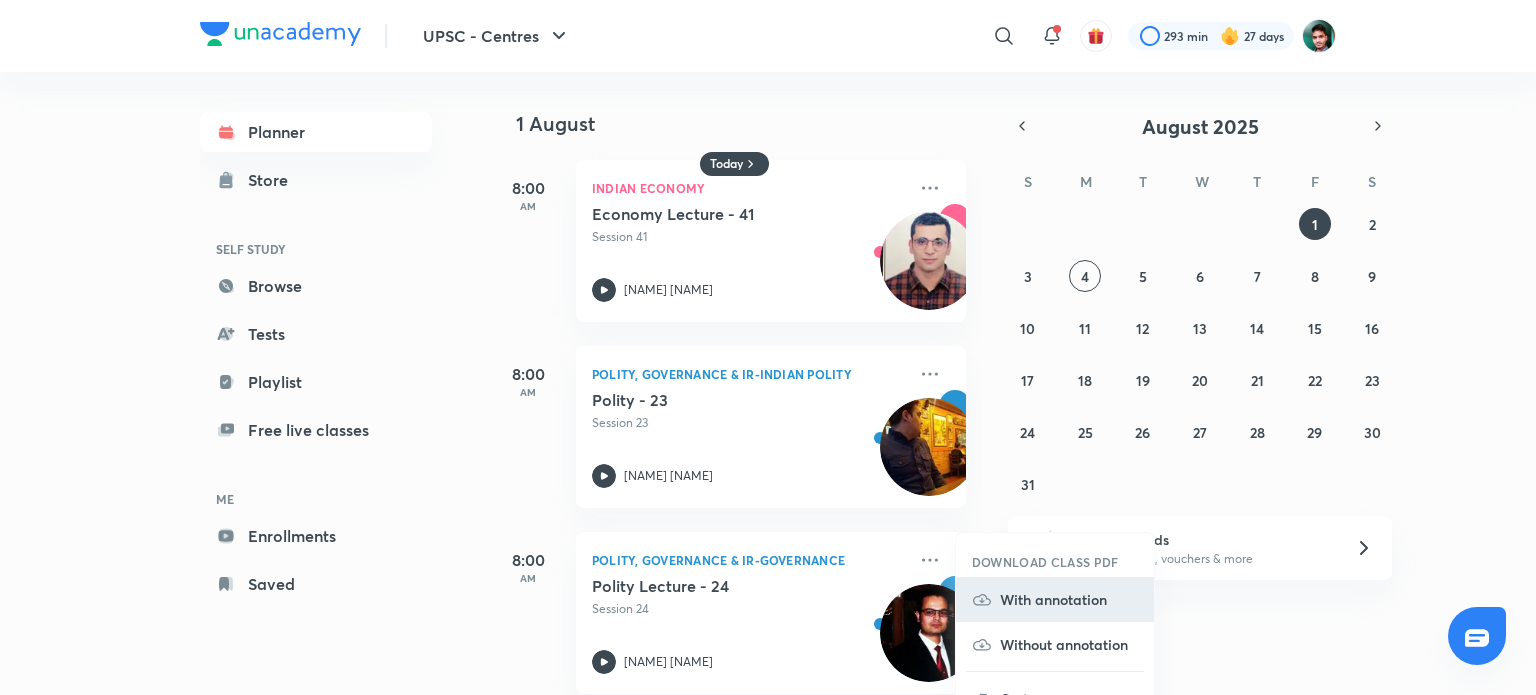 click on "With annotation" at bounding box center (1069, 599) 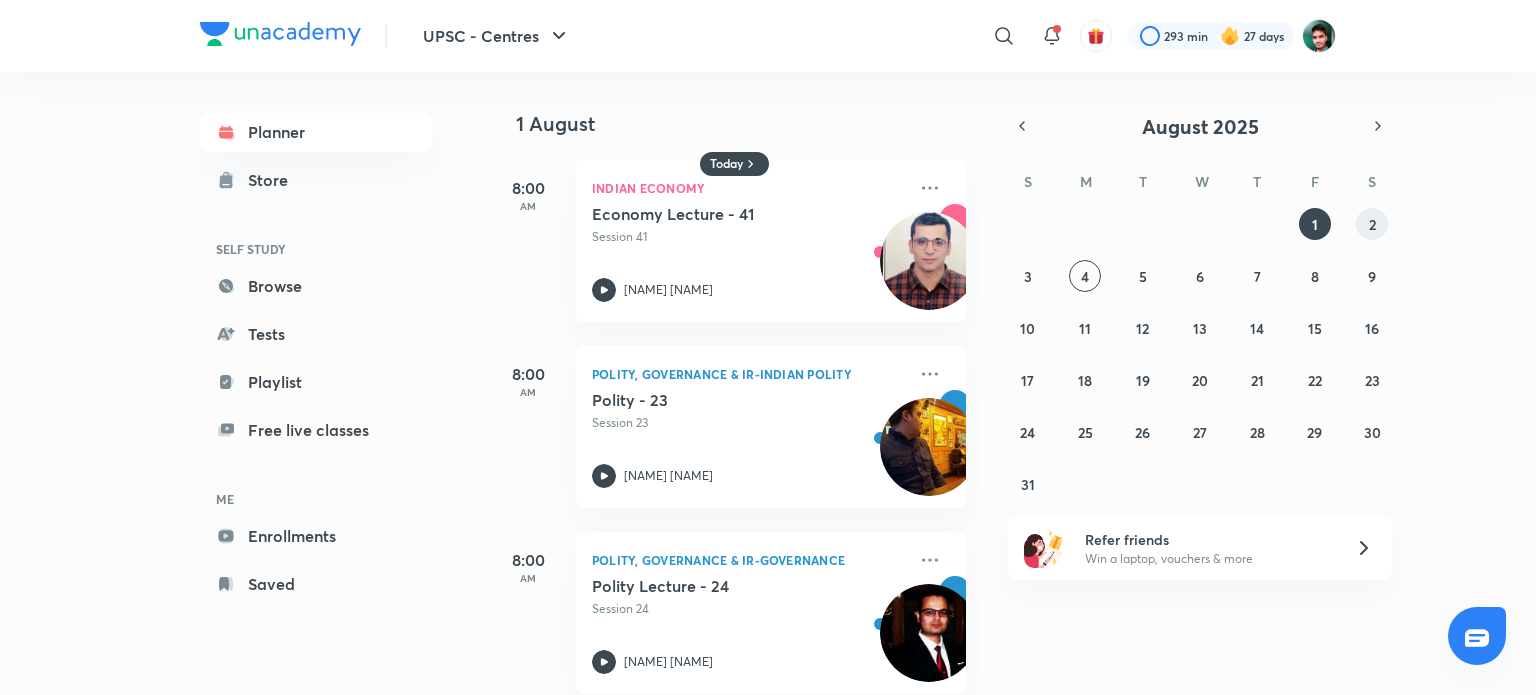 click on "2" at bounding box center [1372, 224] 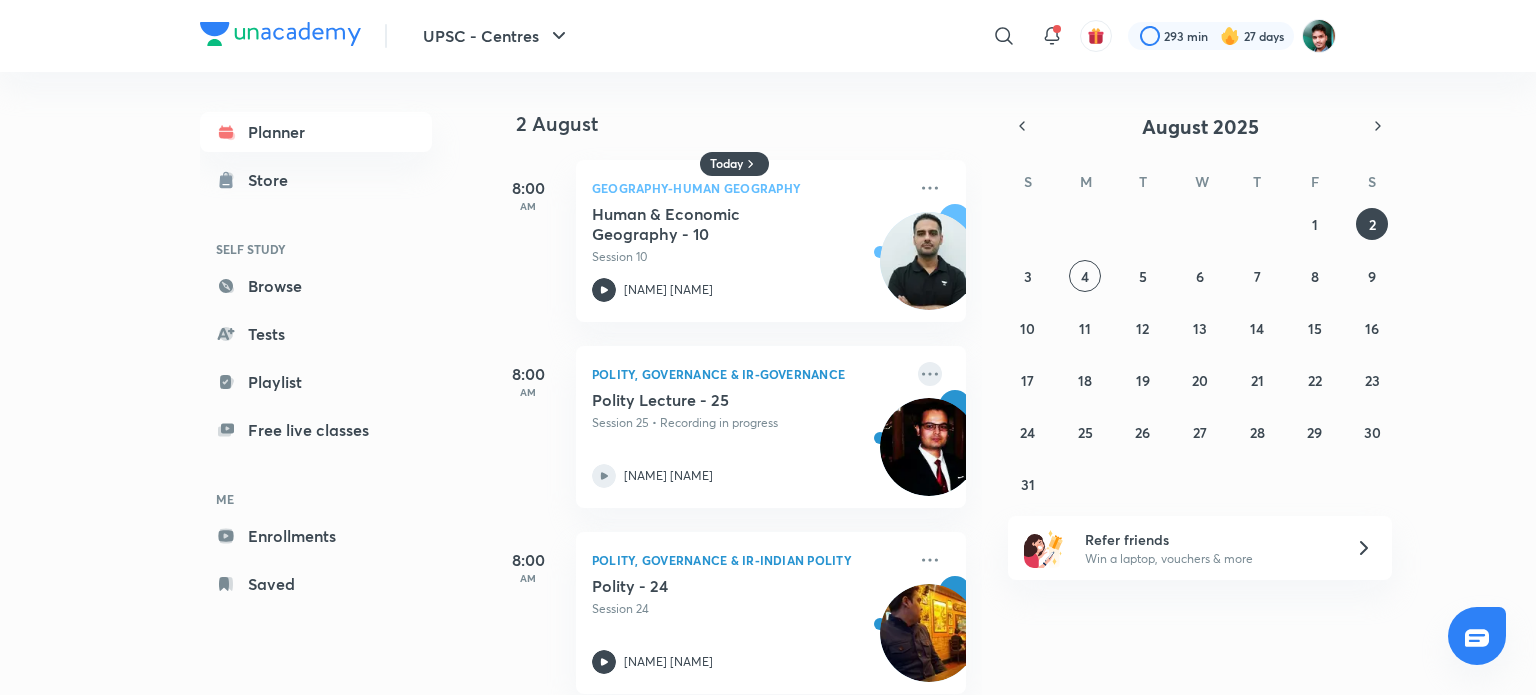 click 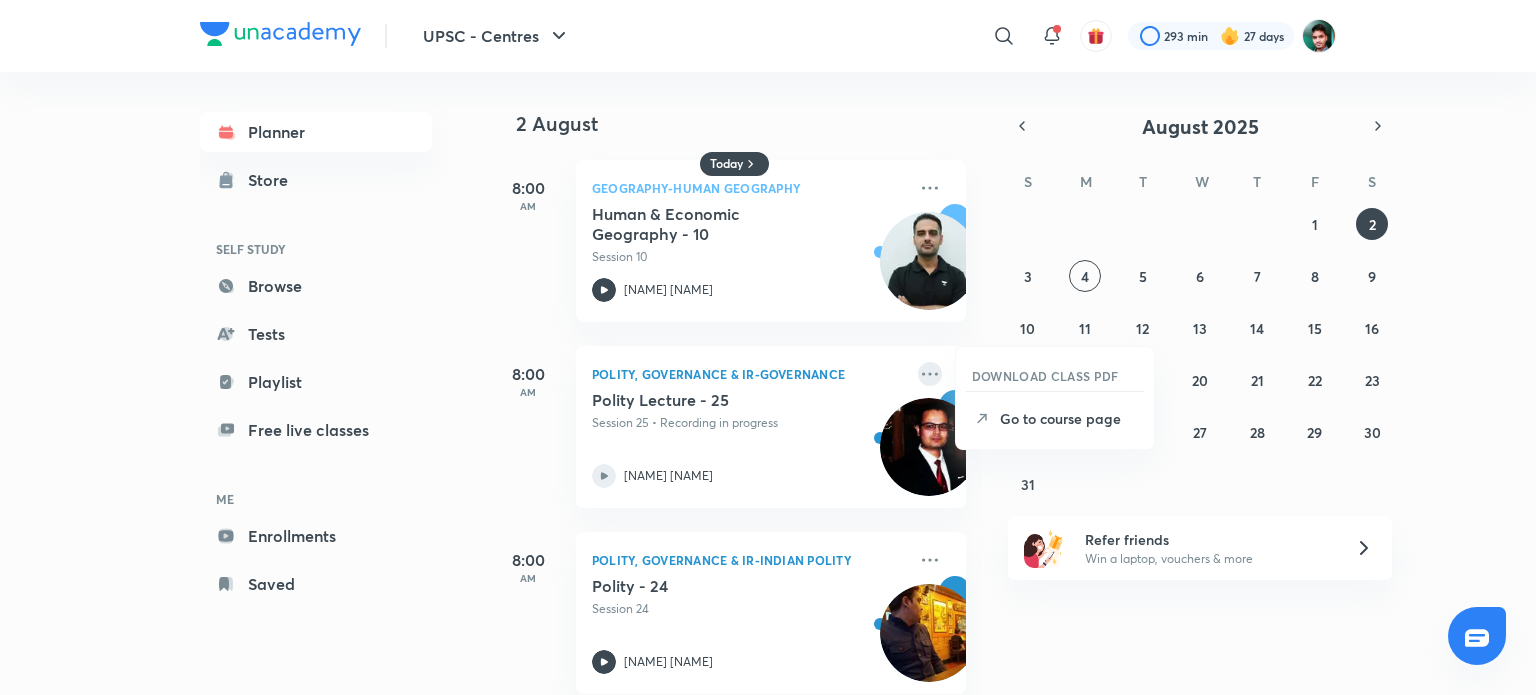 click 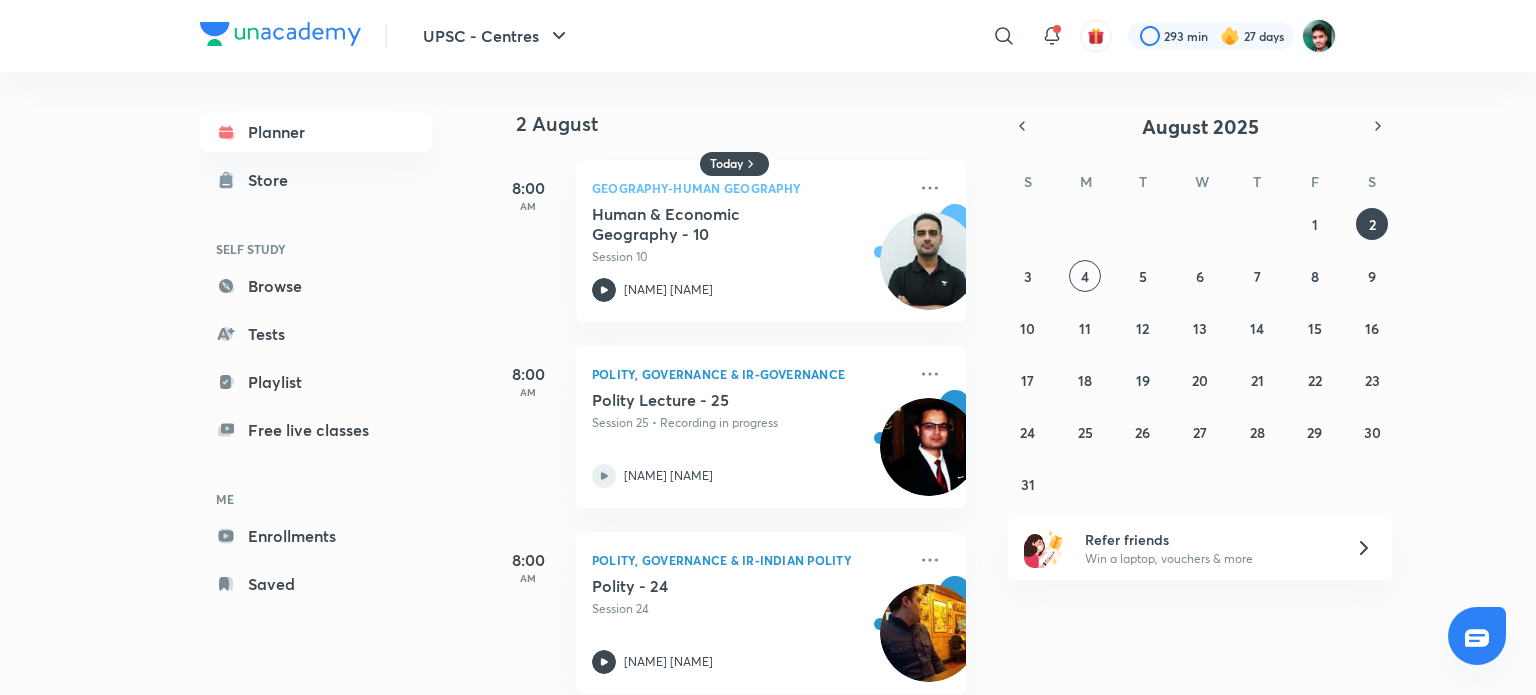click on "August 2025" at bounding box center (1200, 126) 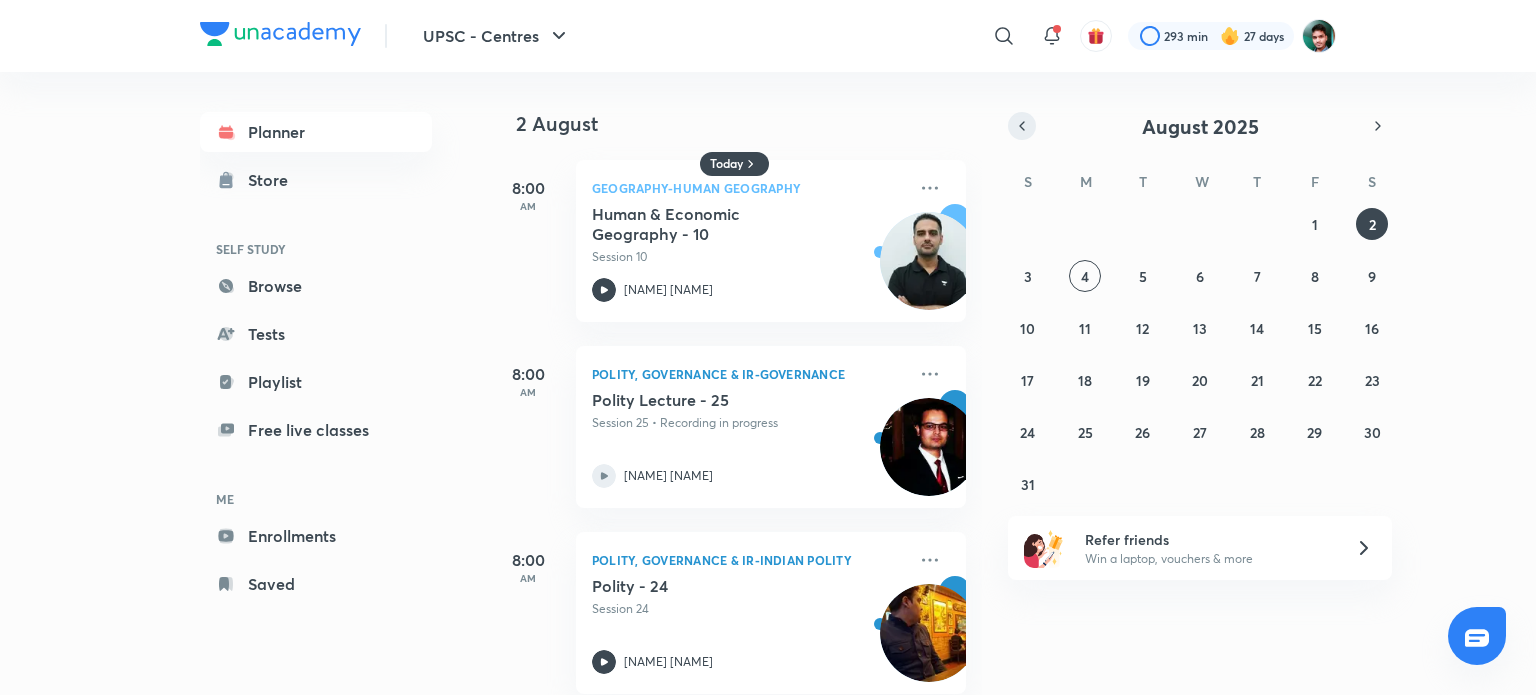 click 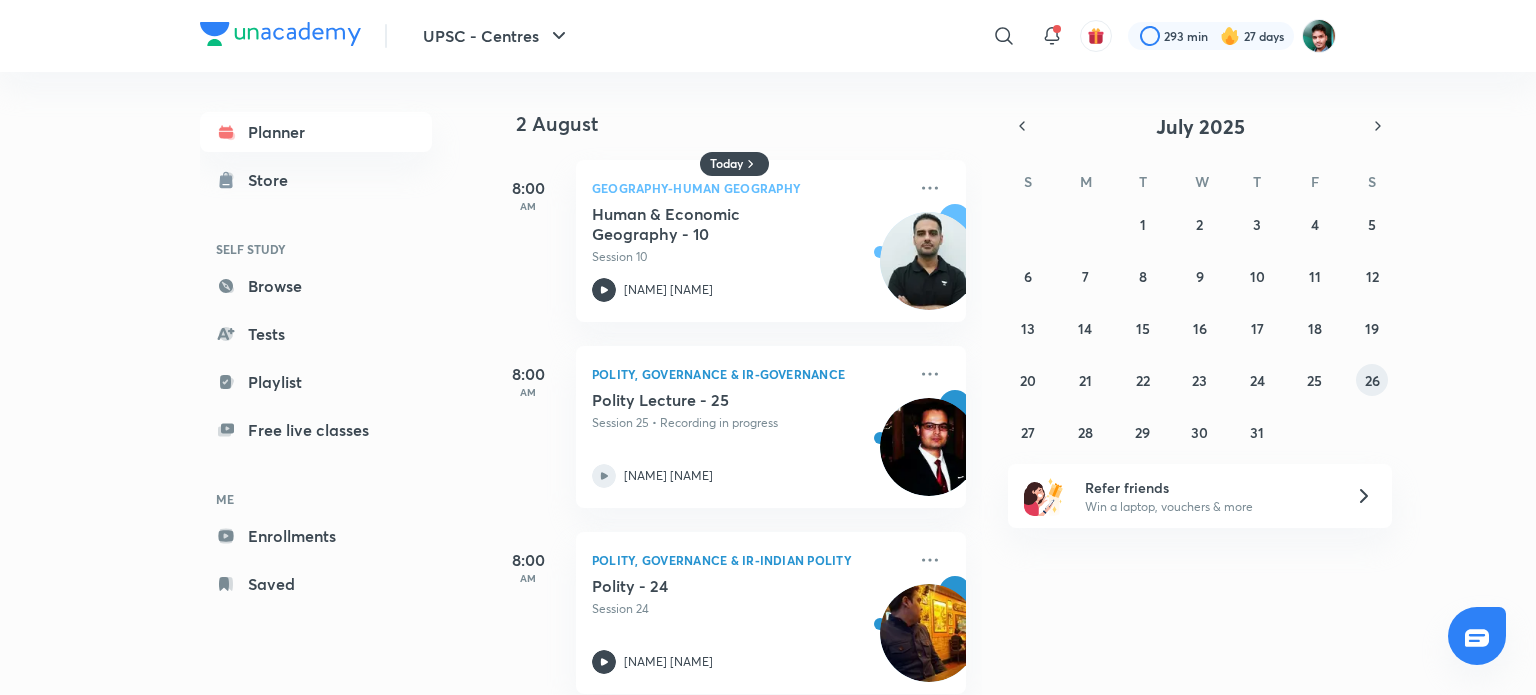 click on "26" at bounding box center [1372, 380] 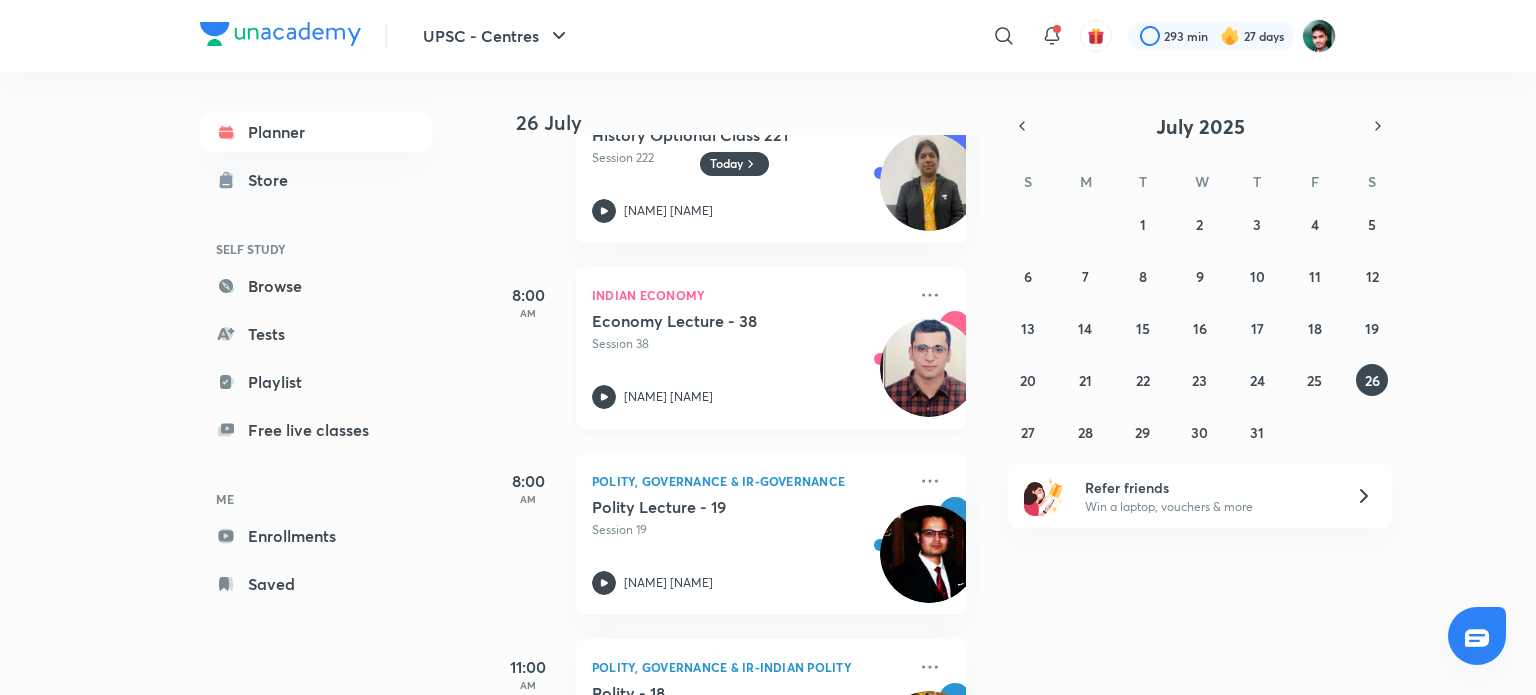 scroll, scrollTop: 200, scrollLeft: 0, axis: vertical 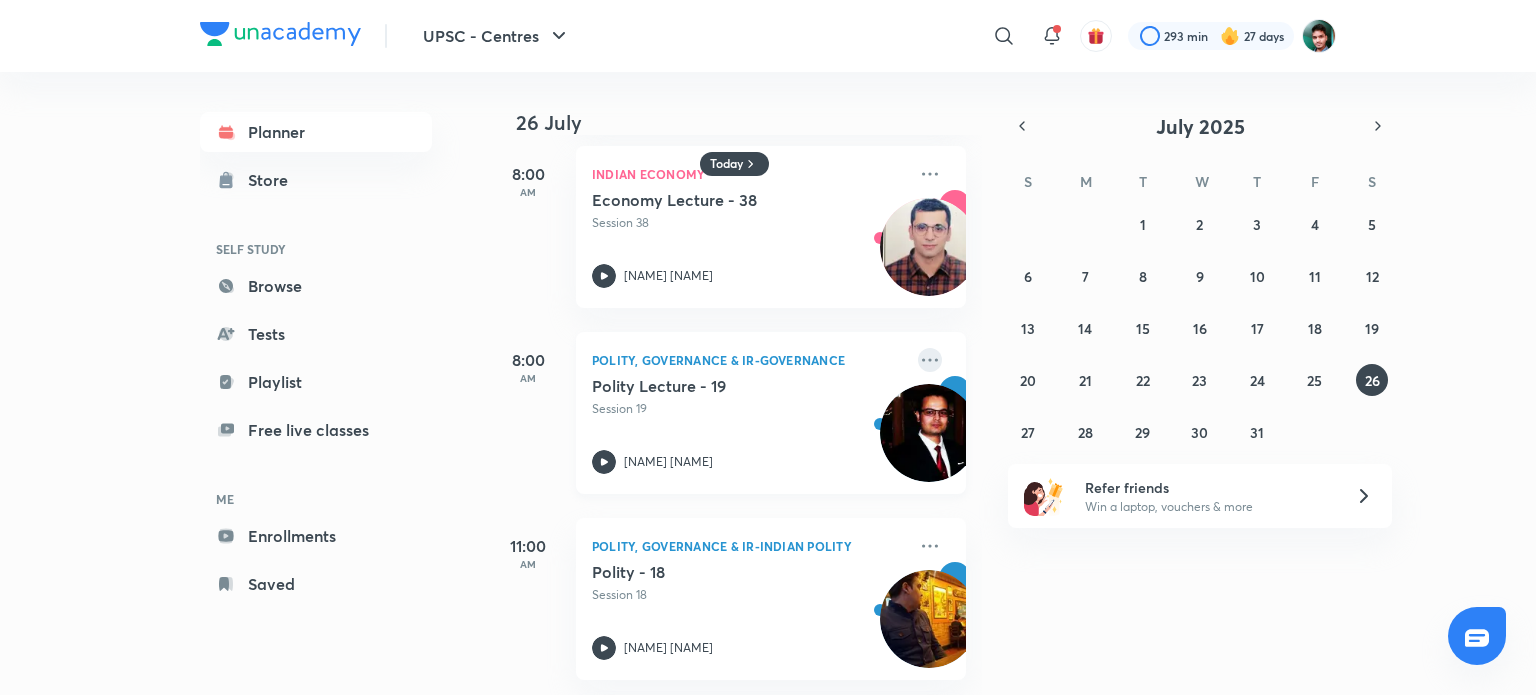 click 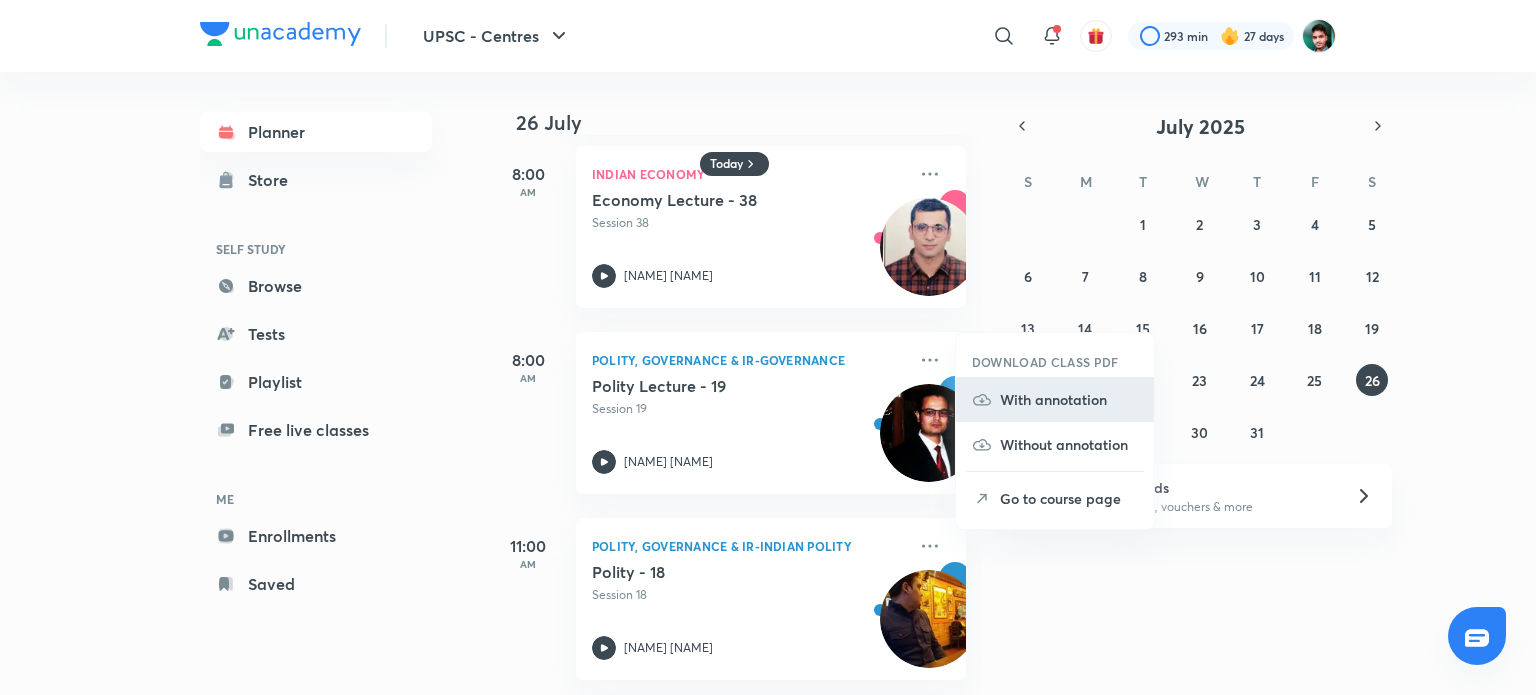 click on "With annotation" at bounding box center (1069, 399) 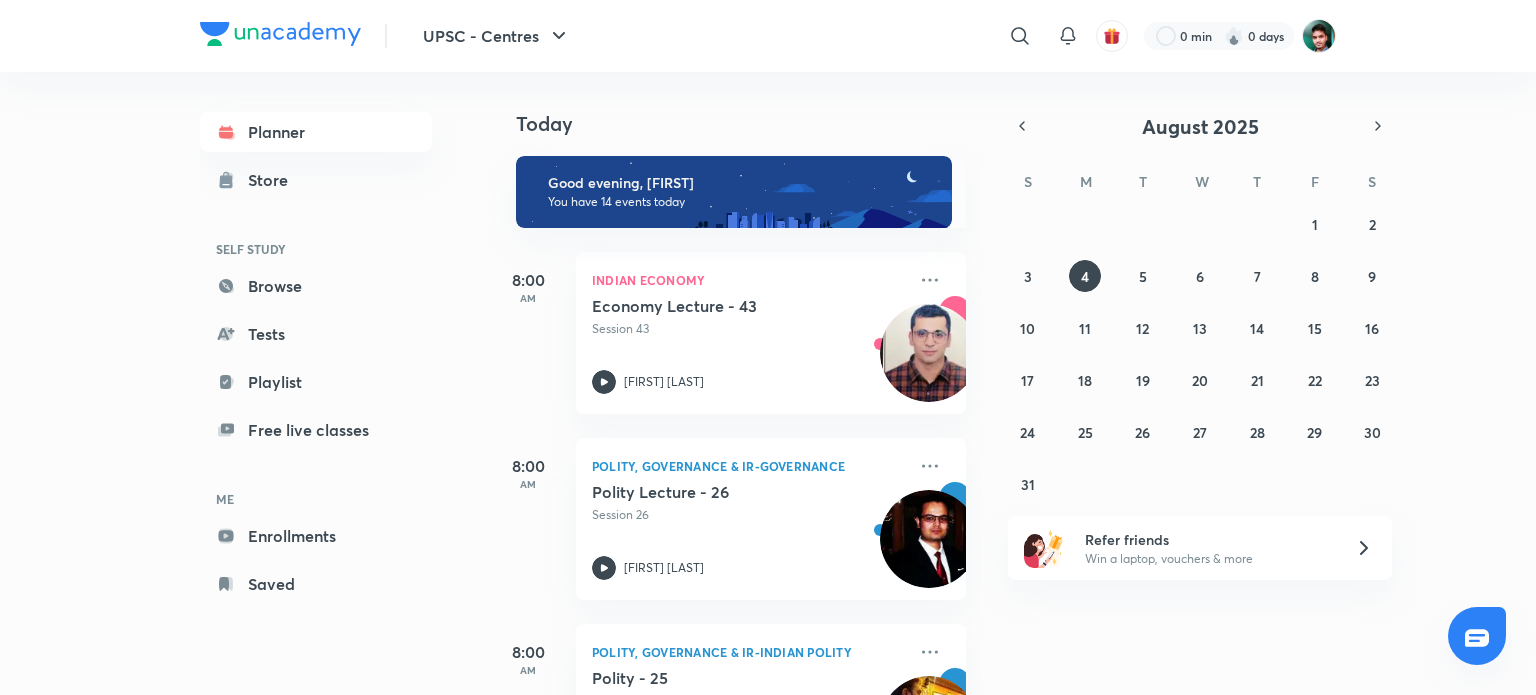 scroll, scrollTop: 0, scrollLeft: 0, axis: both 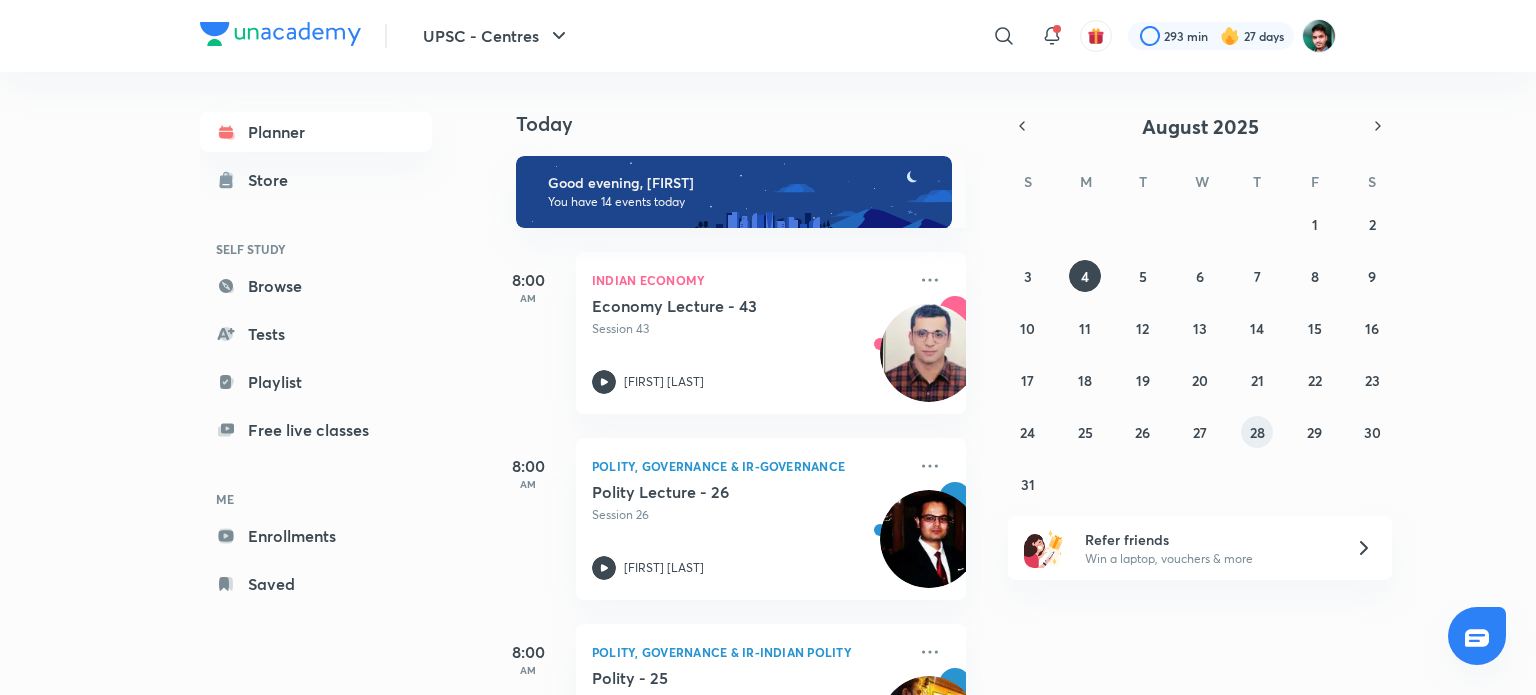 click on "28" at bounding box center (1257, 432) 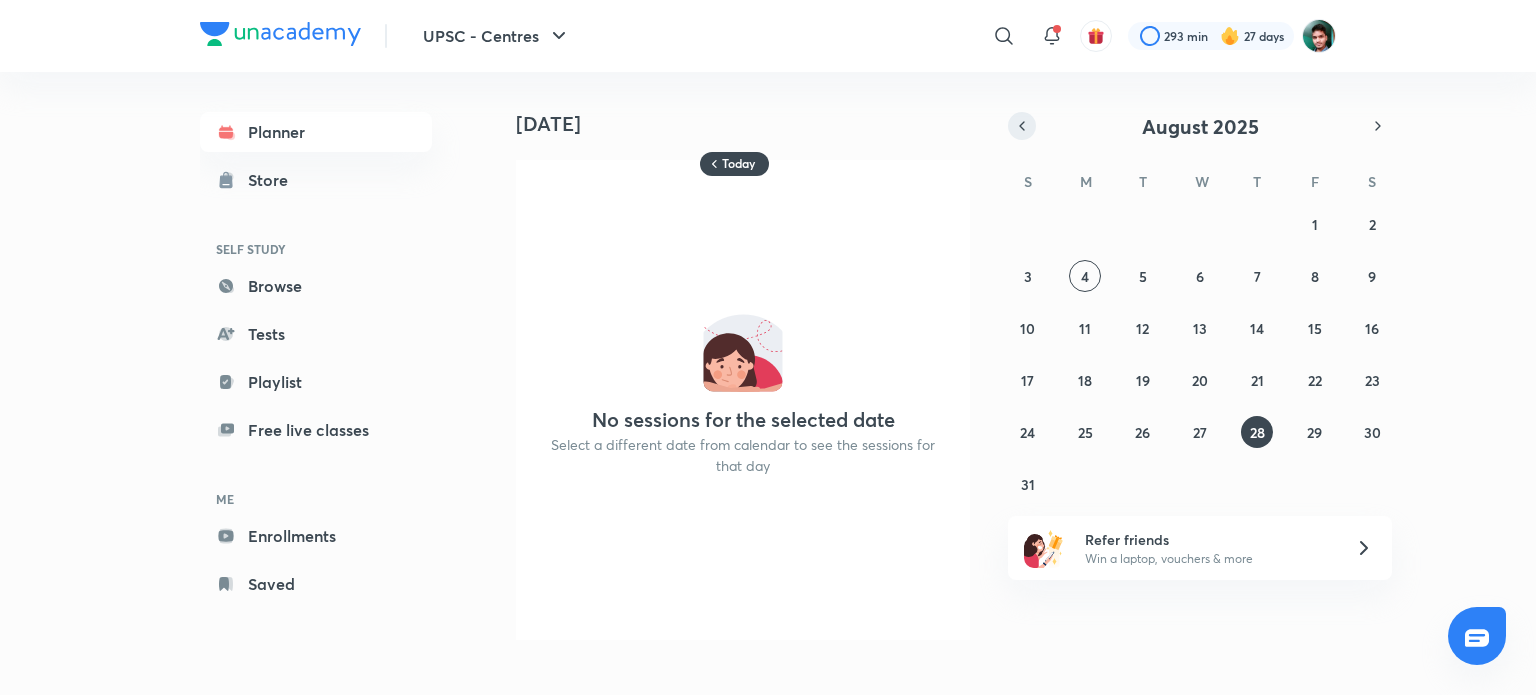 click at bounding box center (1022, 126) 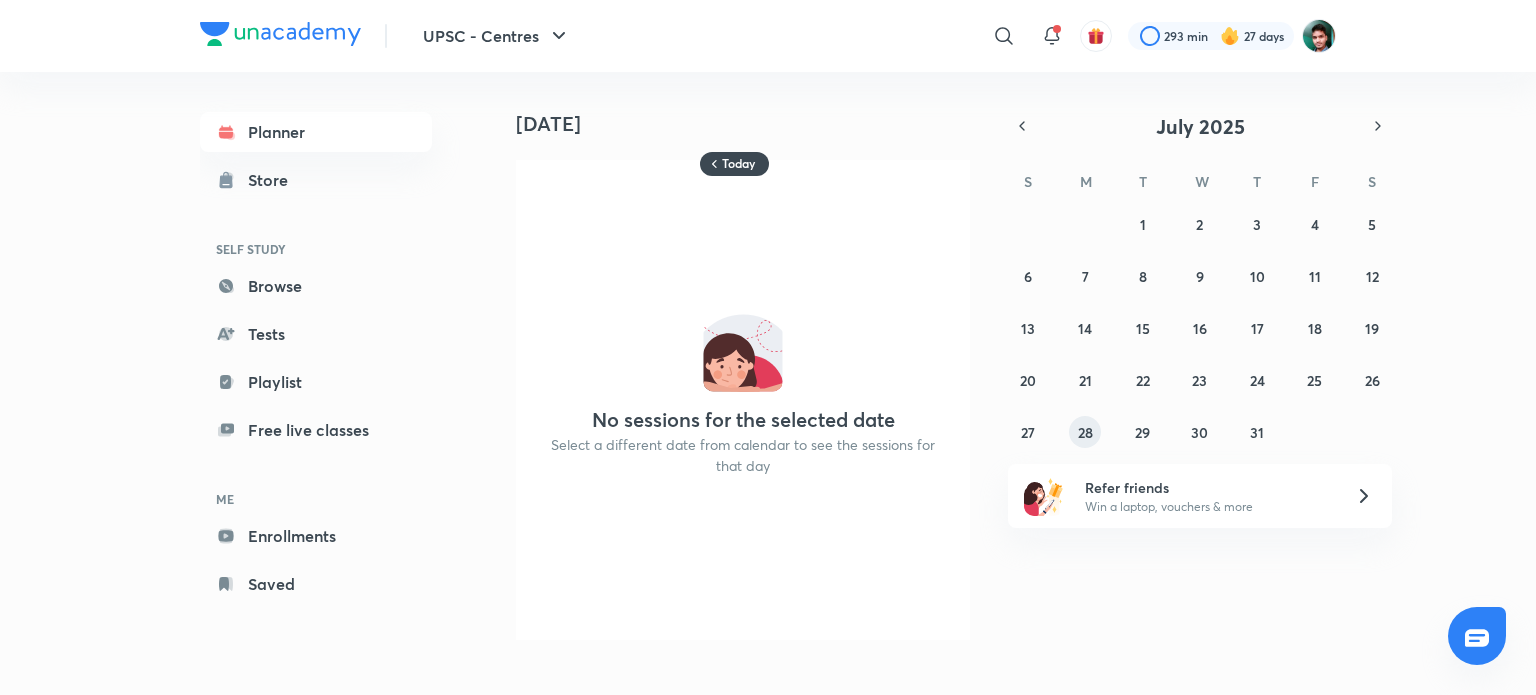 click on "28" at bounding box center [1085, 432] 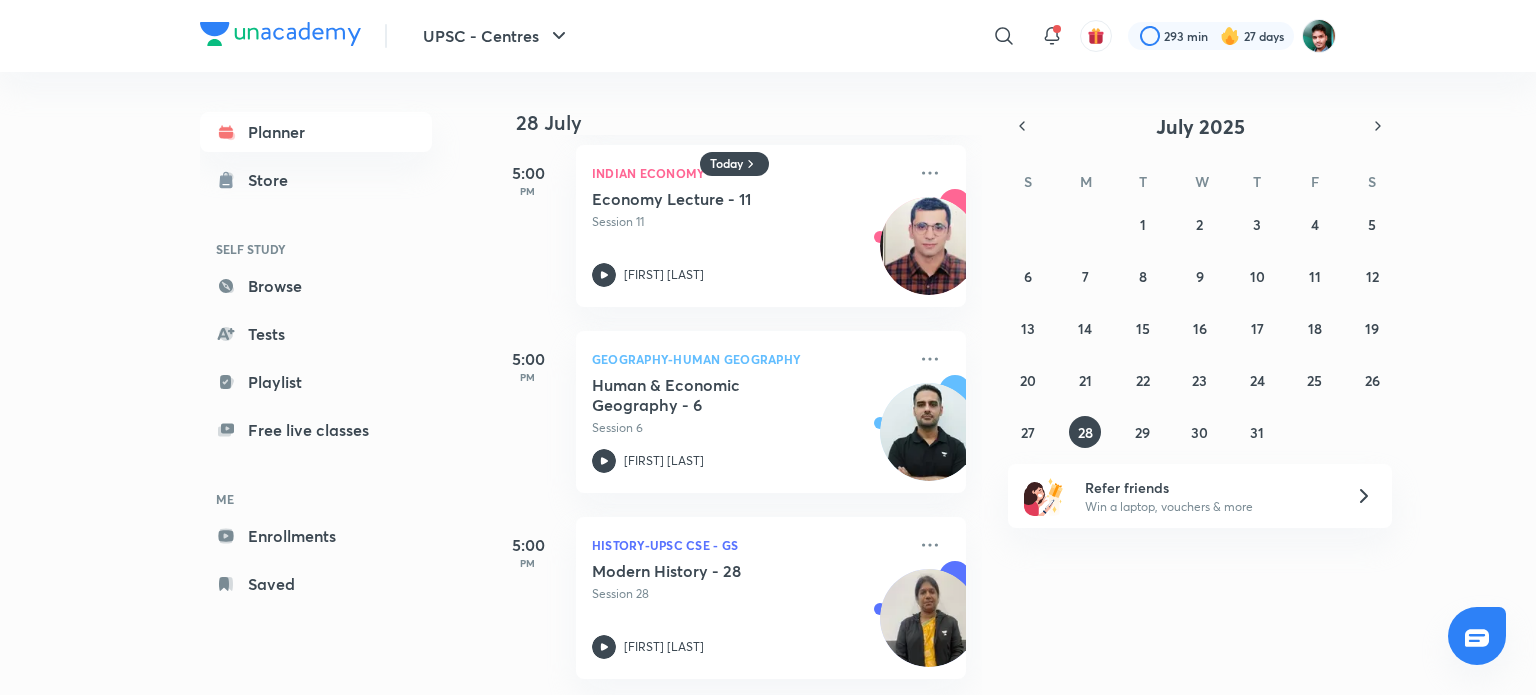 scroll, scrollTop: 2076, scrollLeft: 0, axis: vertical 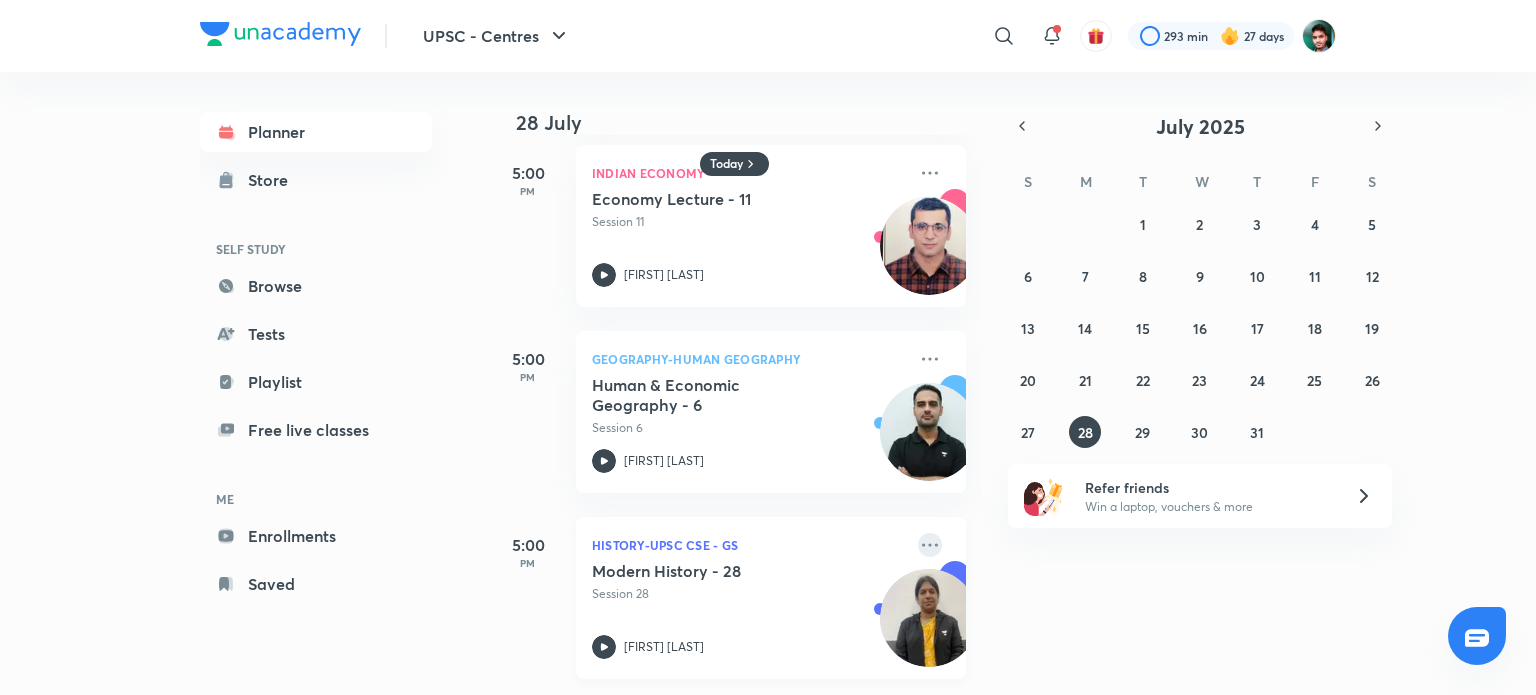 click 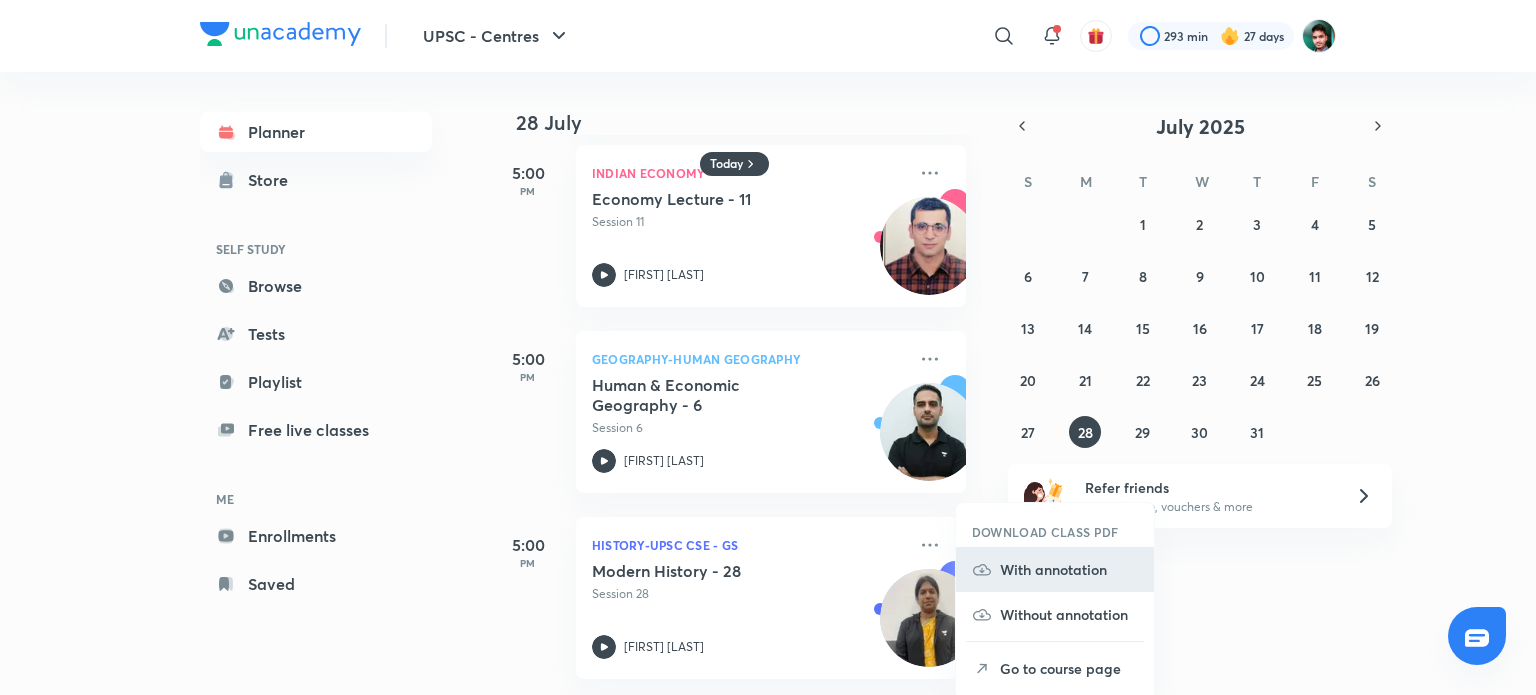 click on "With annotation" at bounding box center [1069, 569] 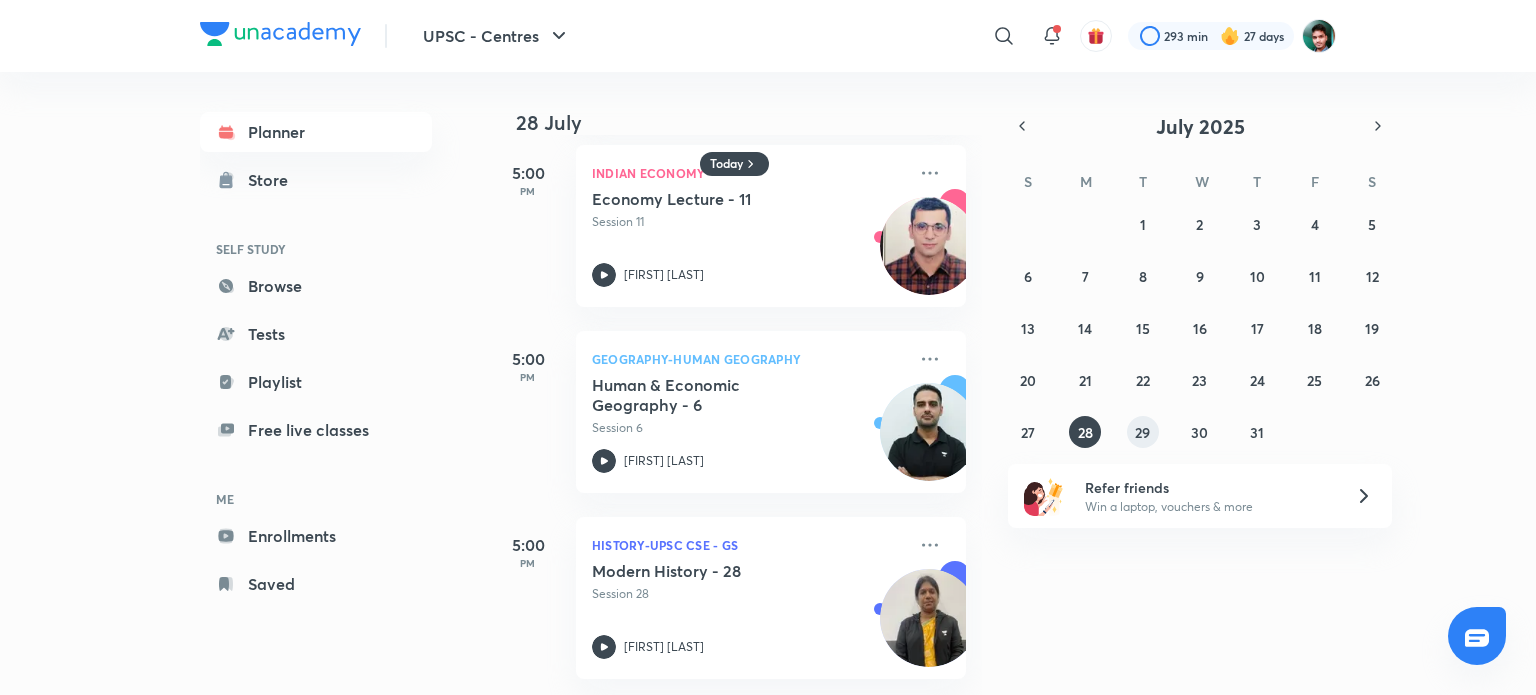 click on "29" at bounding box center [1142, 432] 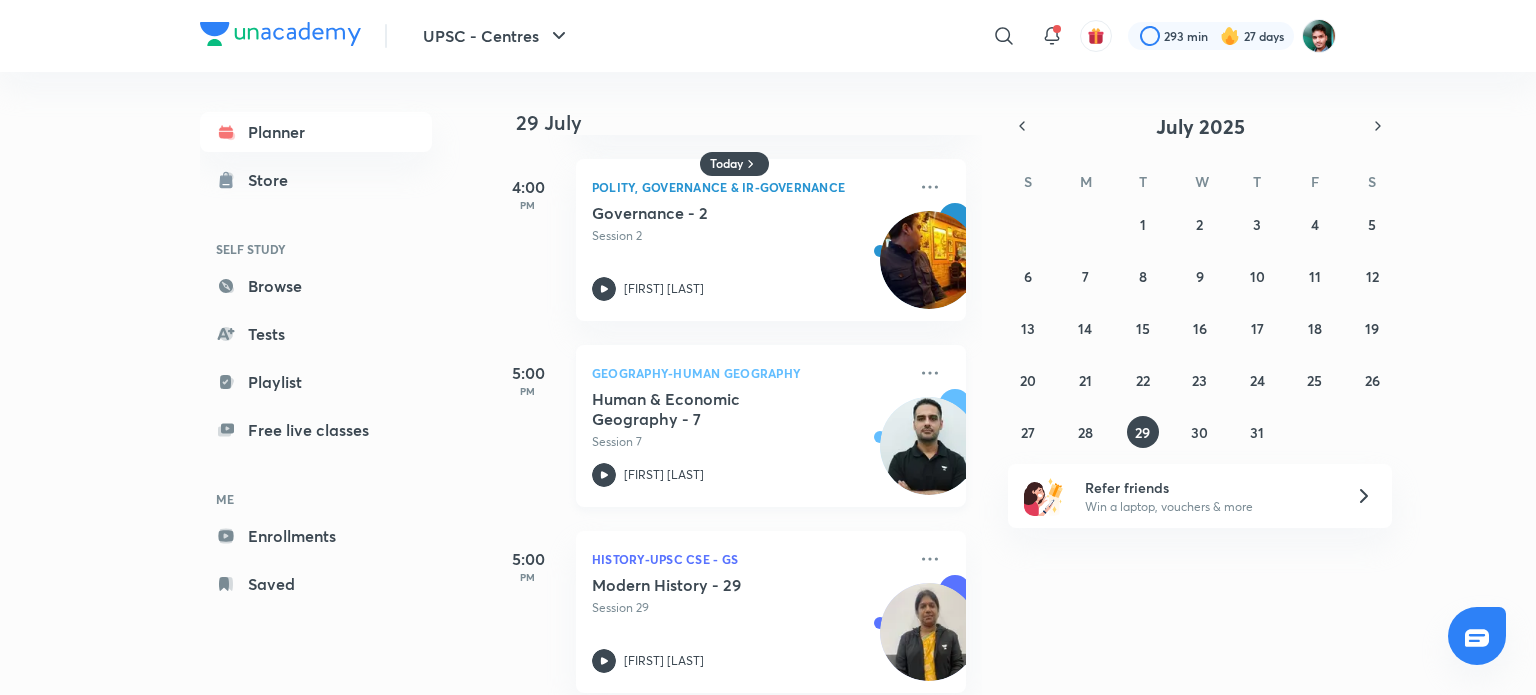 scroll, scrollTop: 1518, scrollLeft: 0, axis: vertical 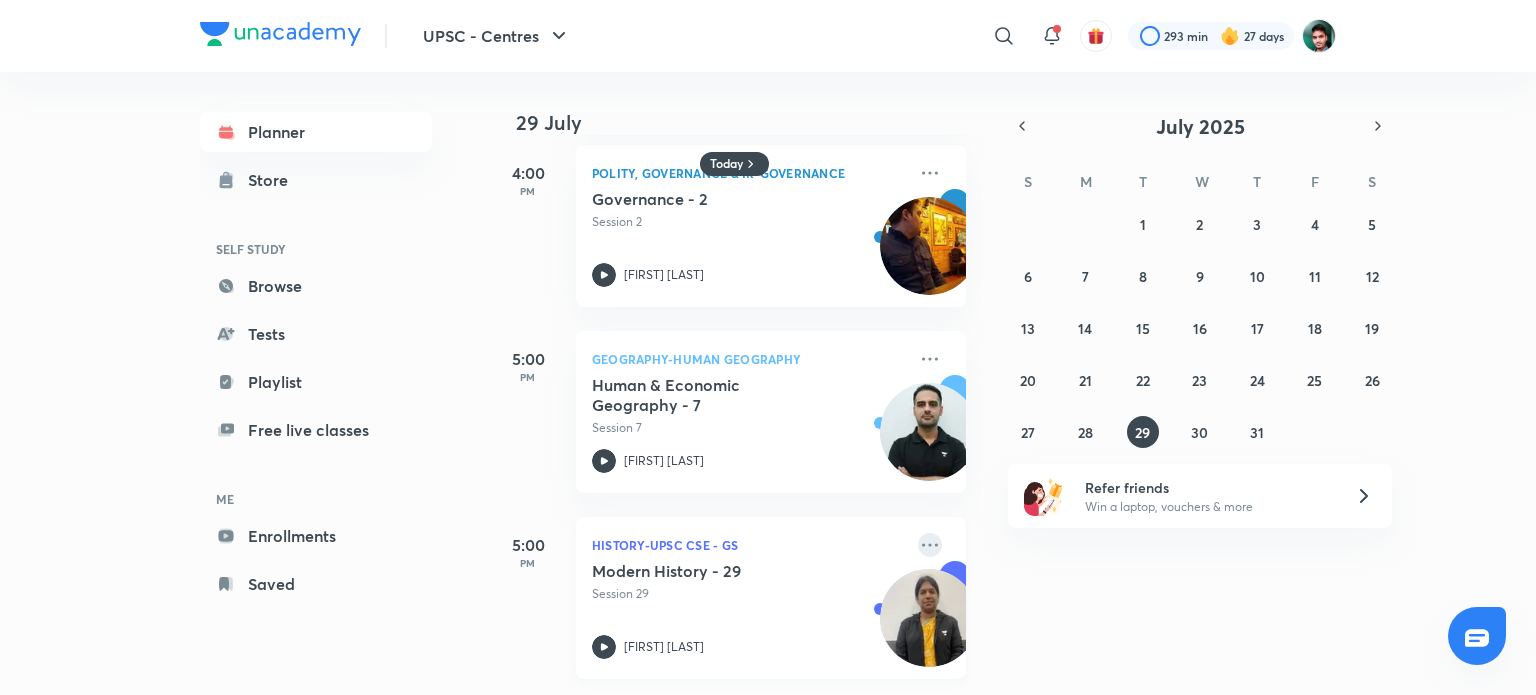 click 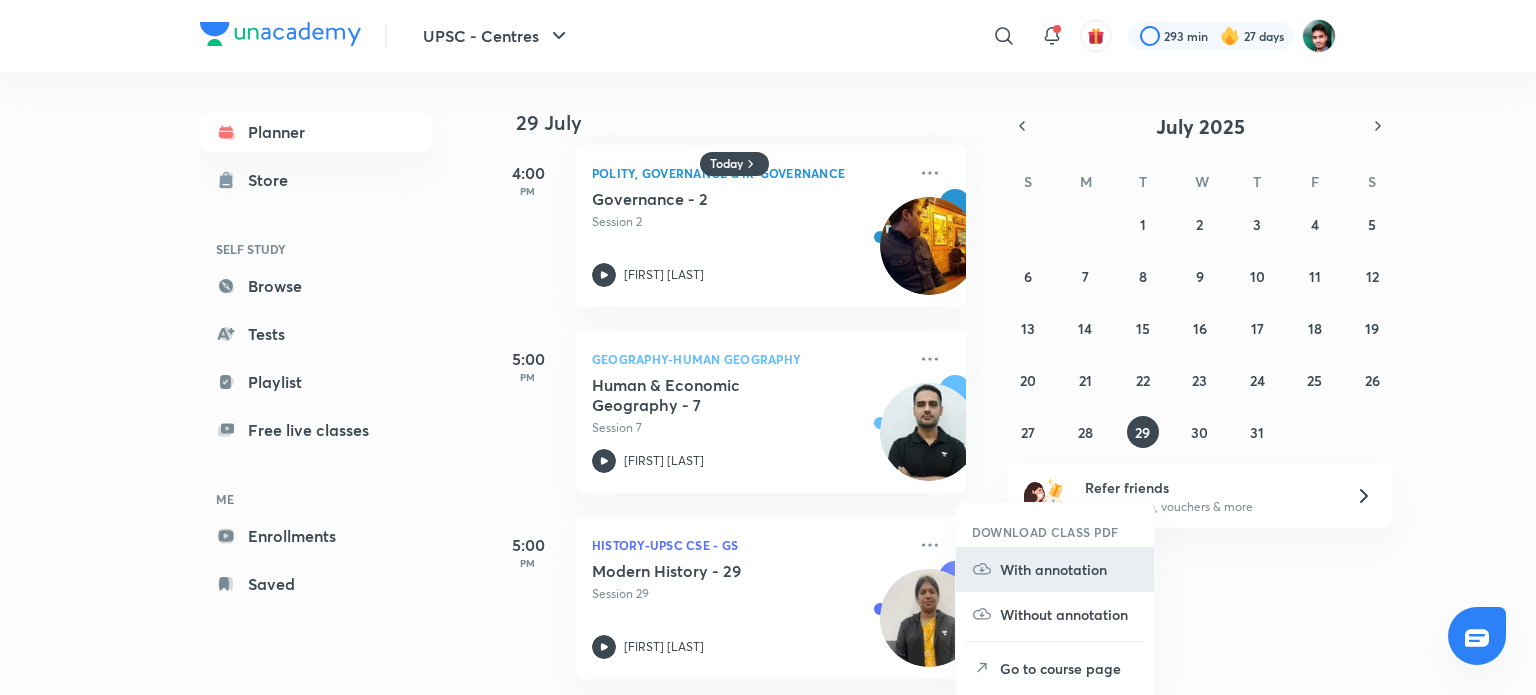 click on "With annotation" at bounding box center [1069, 569] 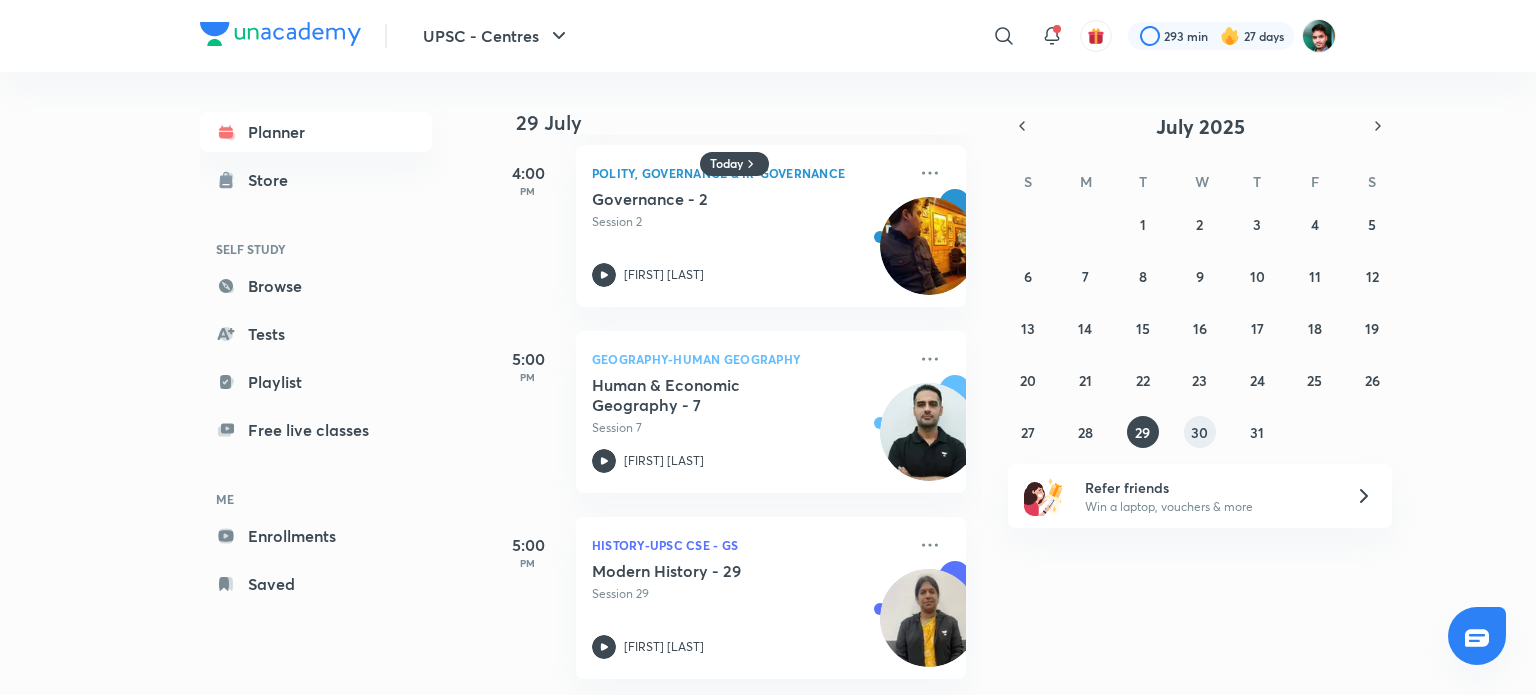 click on "30" at bounding box center (1199, 432) 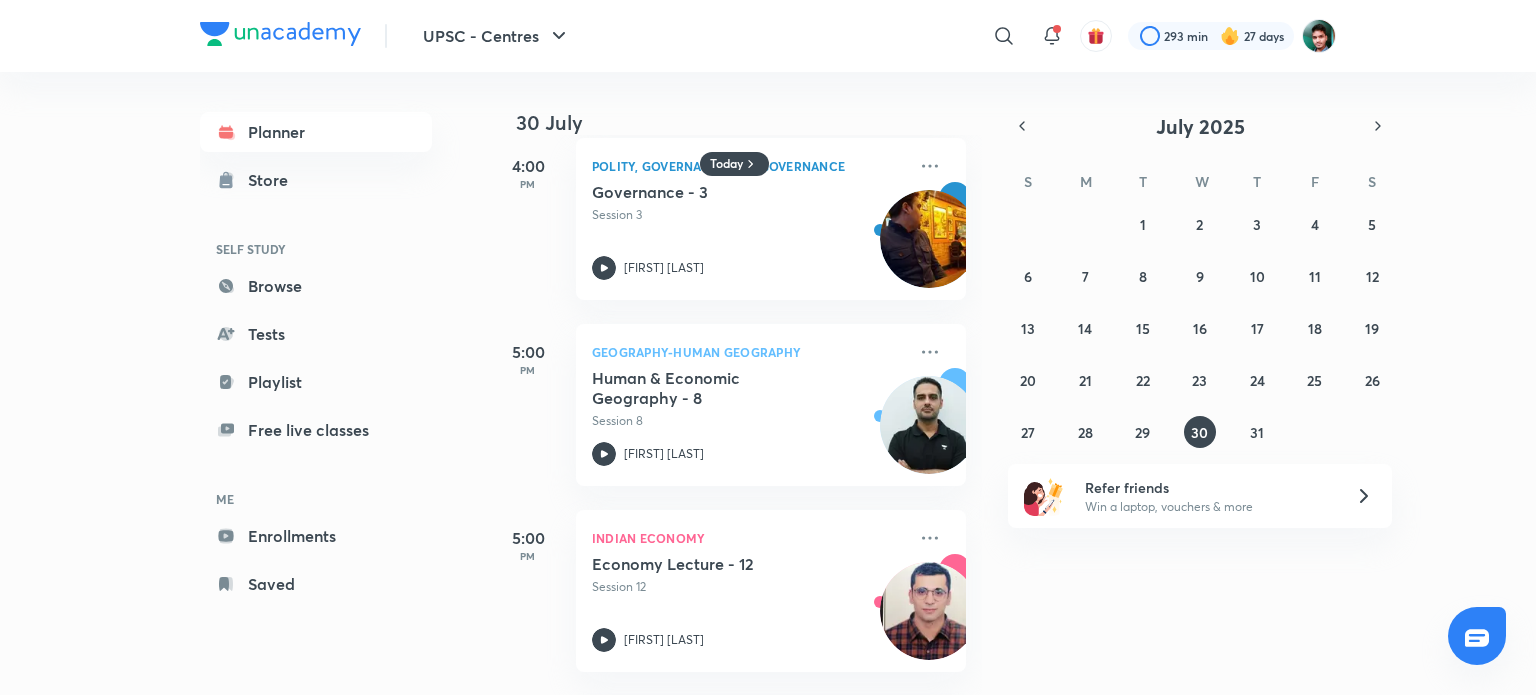 scroll, scrollTop: 1518, scrollLeft: 0, axis: vertical 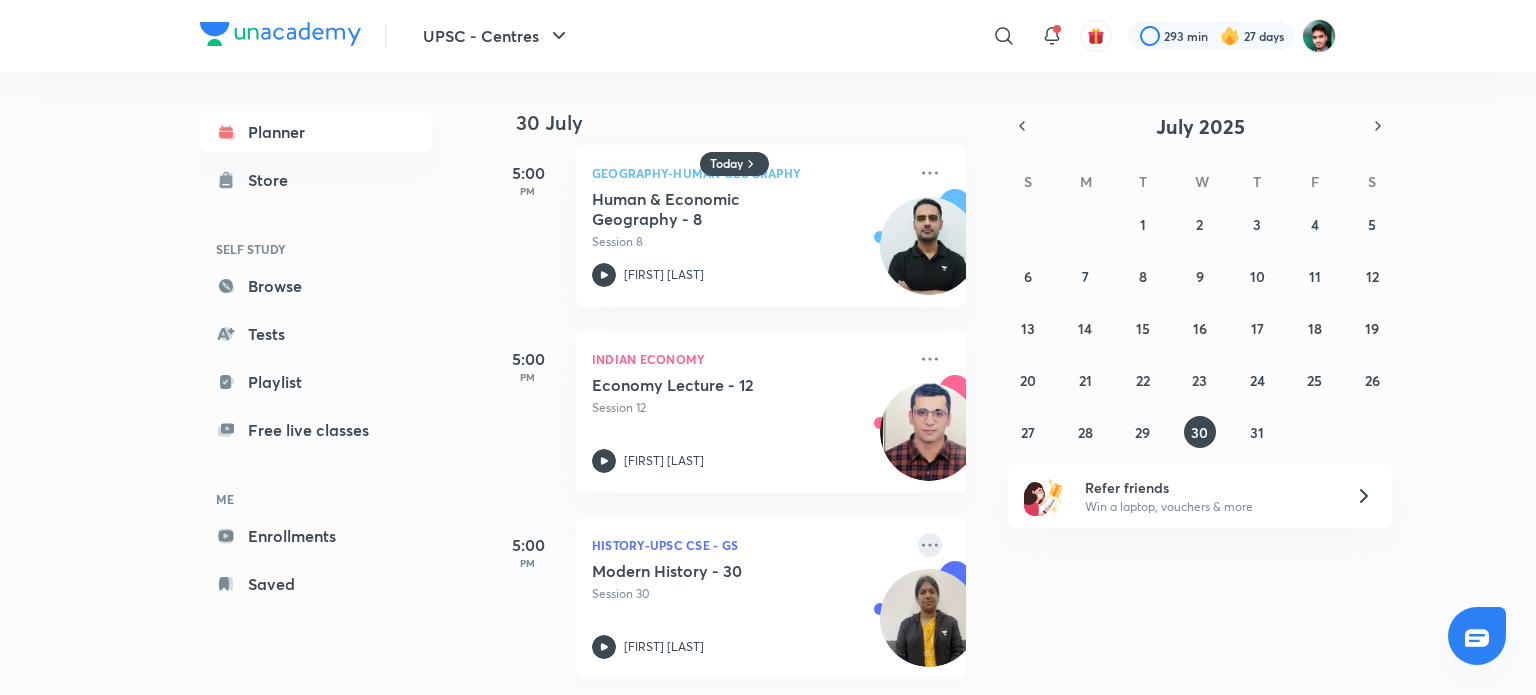 click 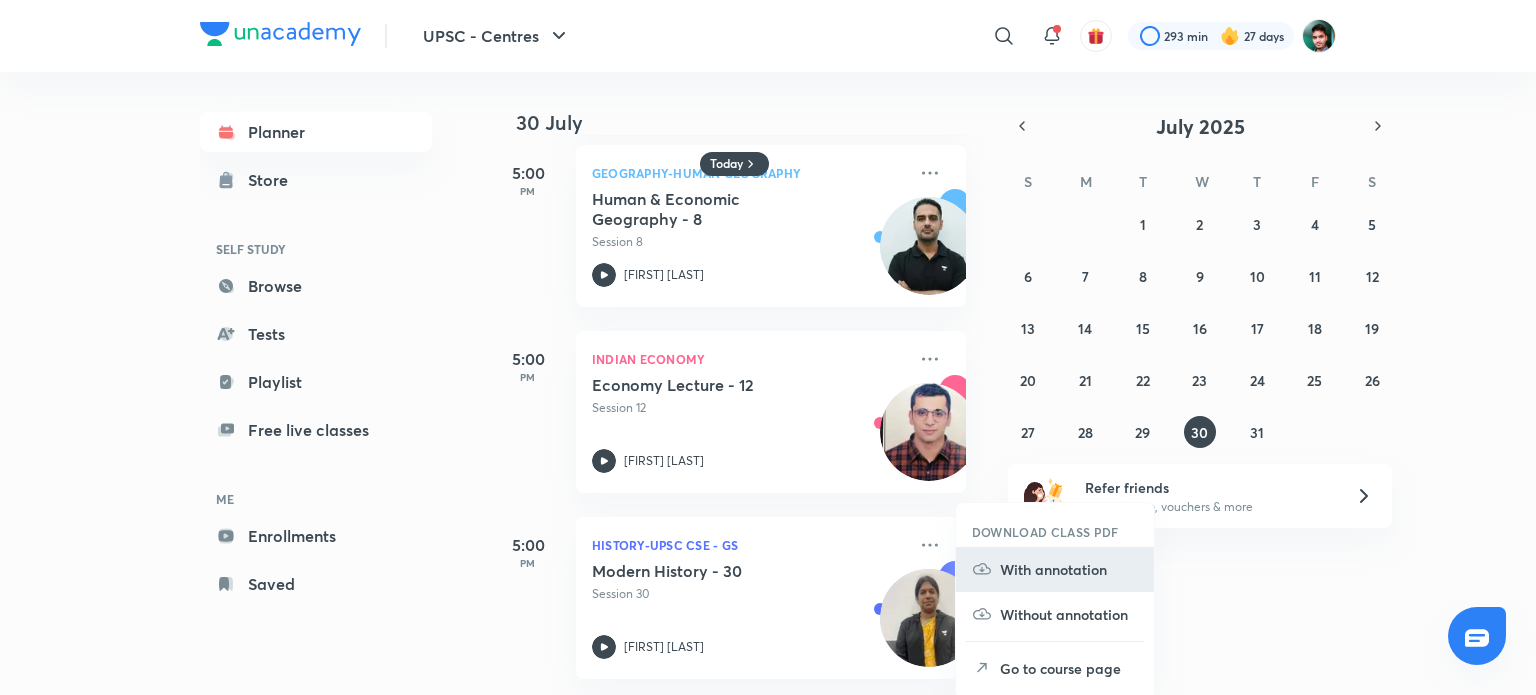 click on "With annotation" at bounding box center (1069, 569) 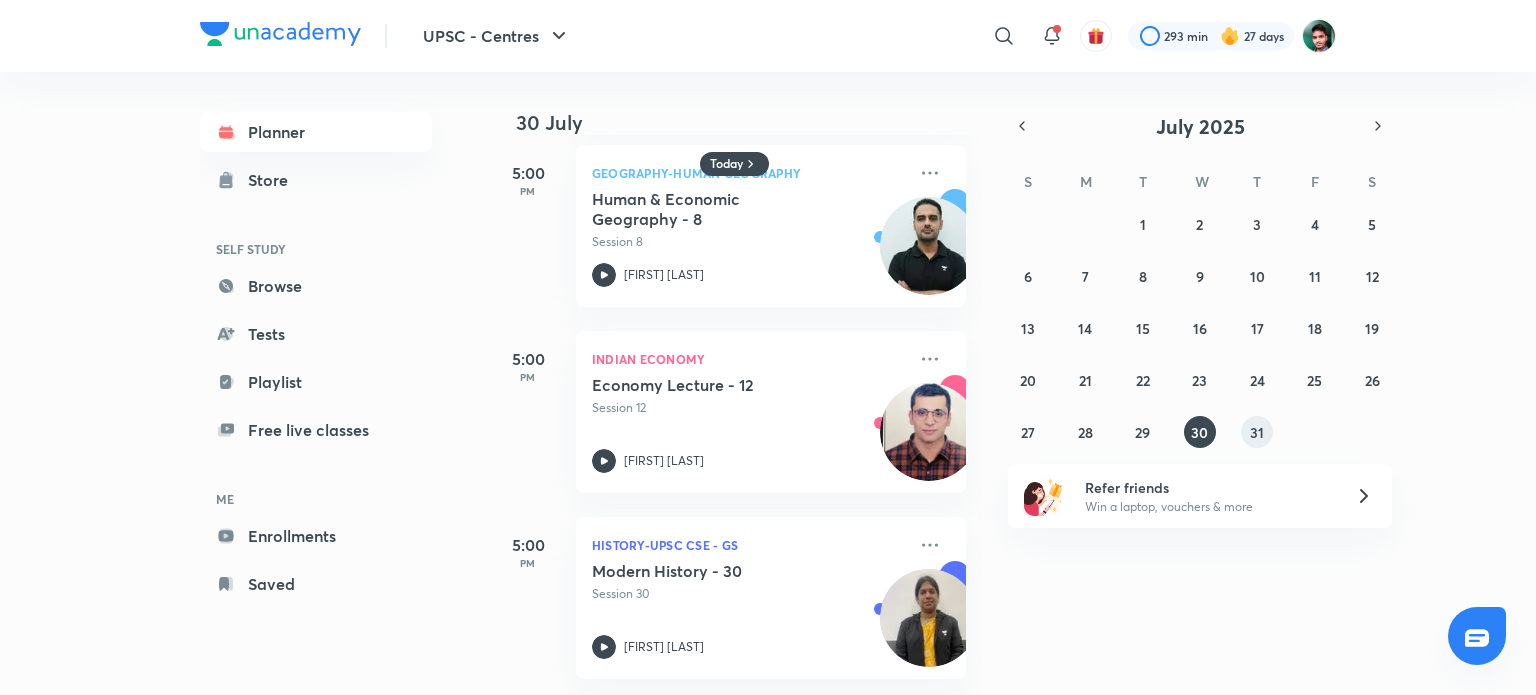 click on "31" at bounding box center (1257, 432) 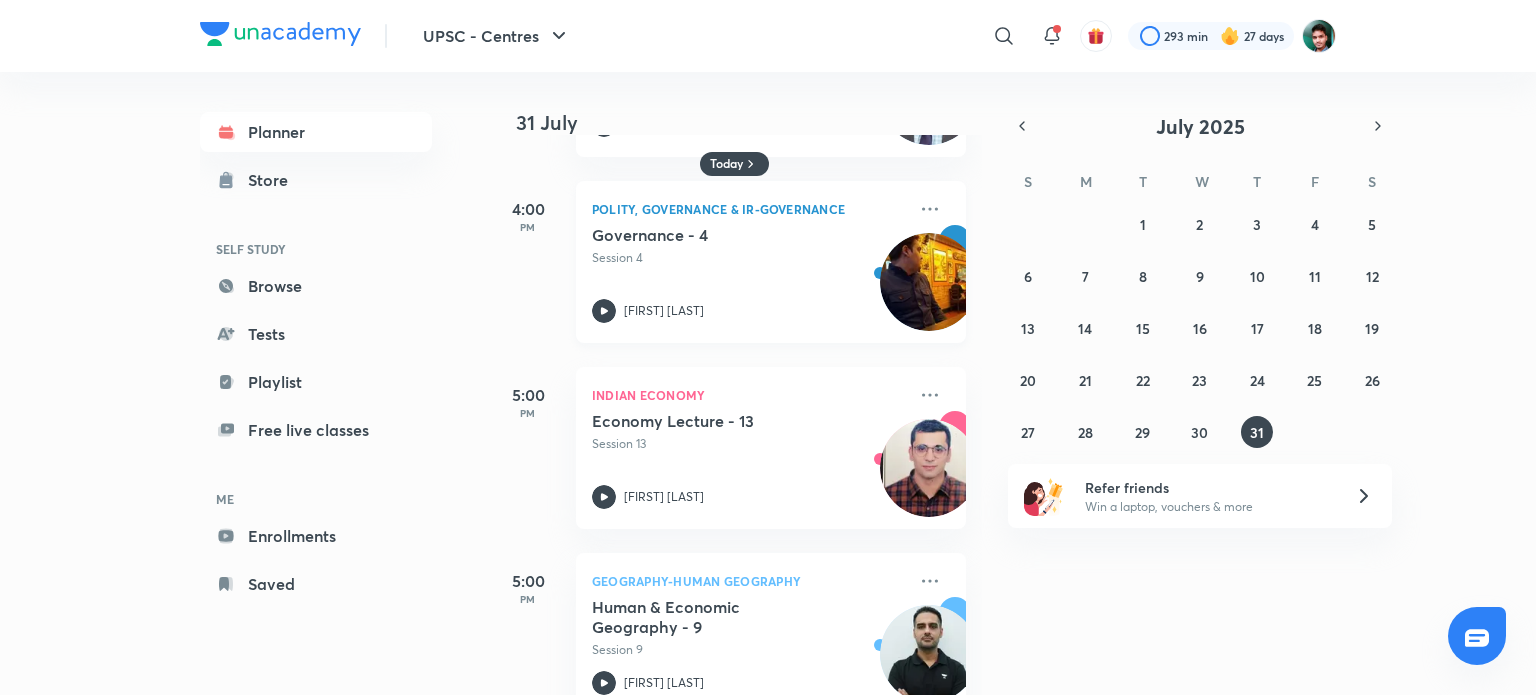 scroll, scrollTop: 1332, scrollLeft: 0, axis: vertical 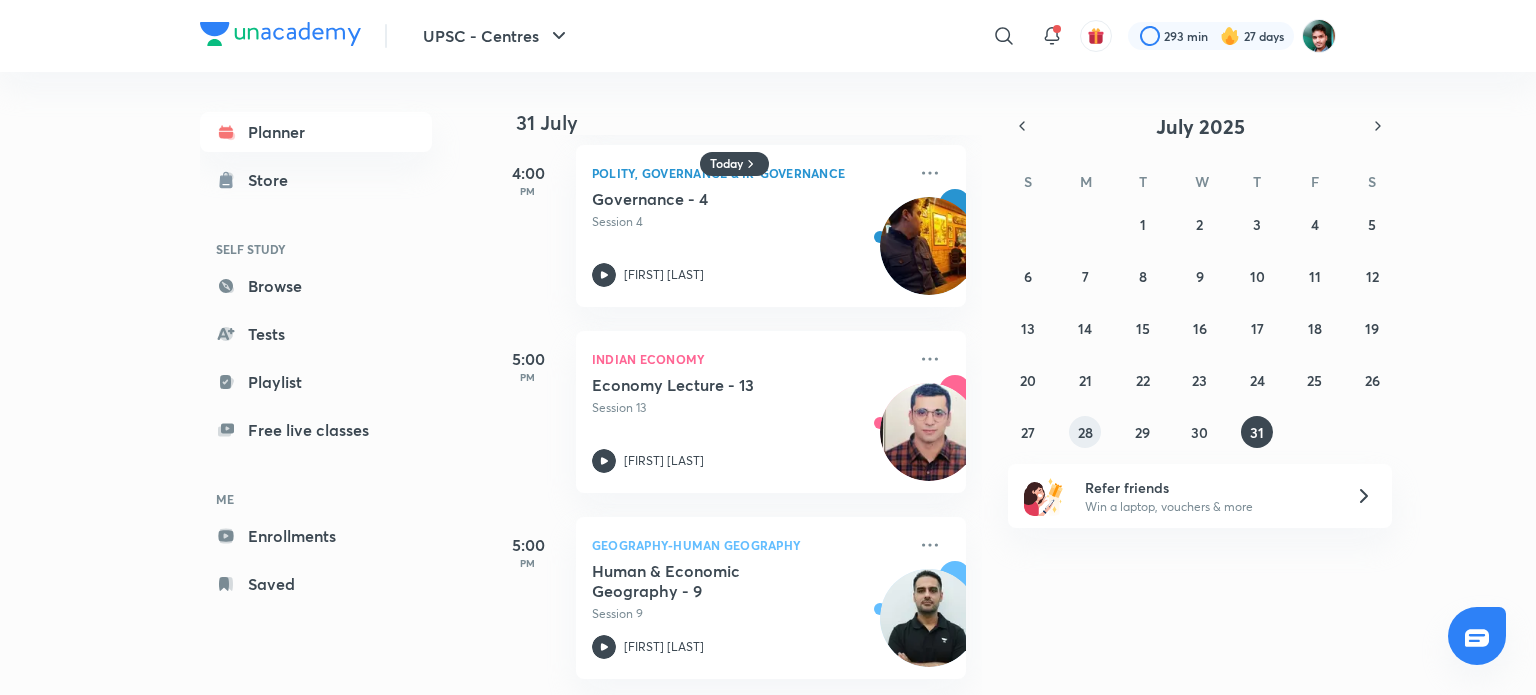 click on "28" at bounding box center [1085, 432] 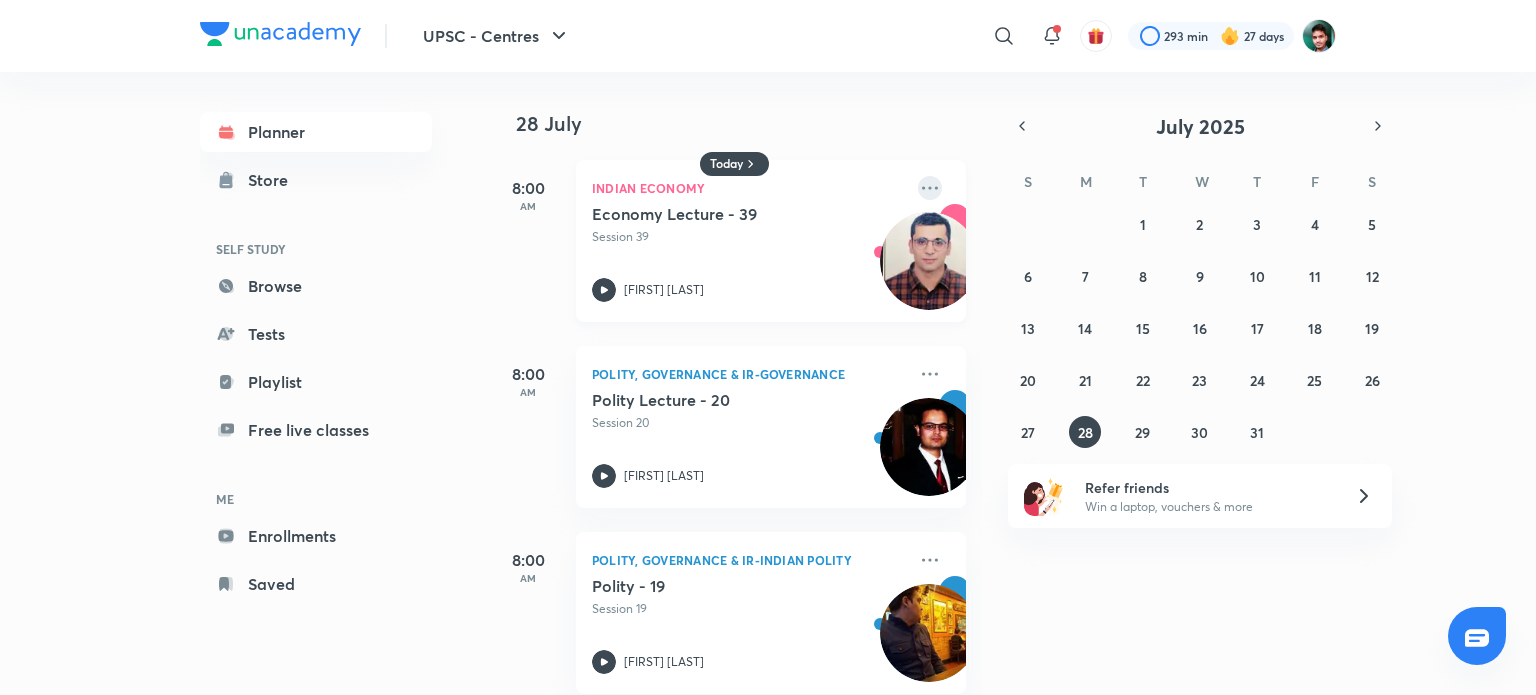 click 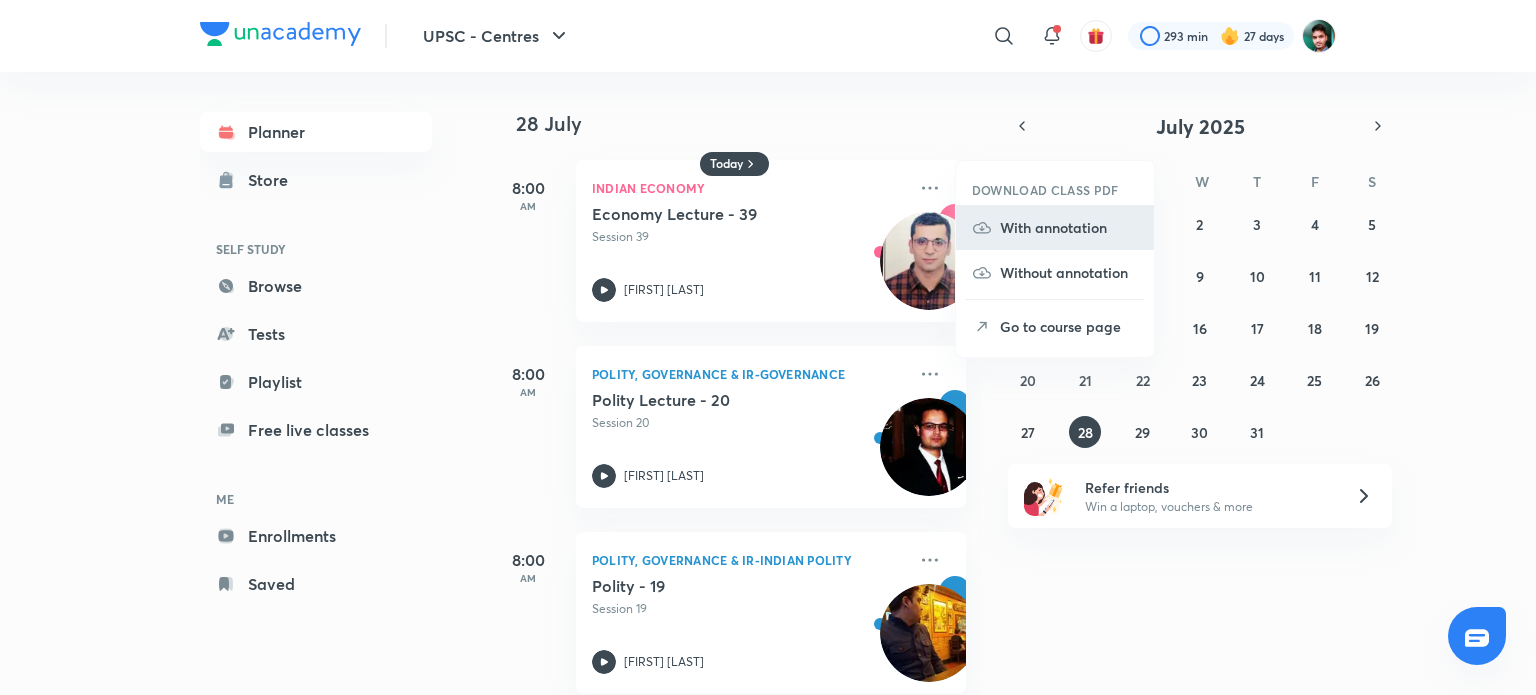 click on "With annotation" at bounding box center (1069, 227) 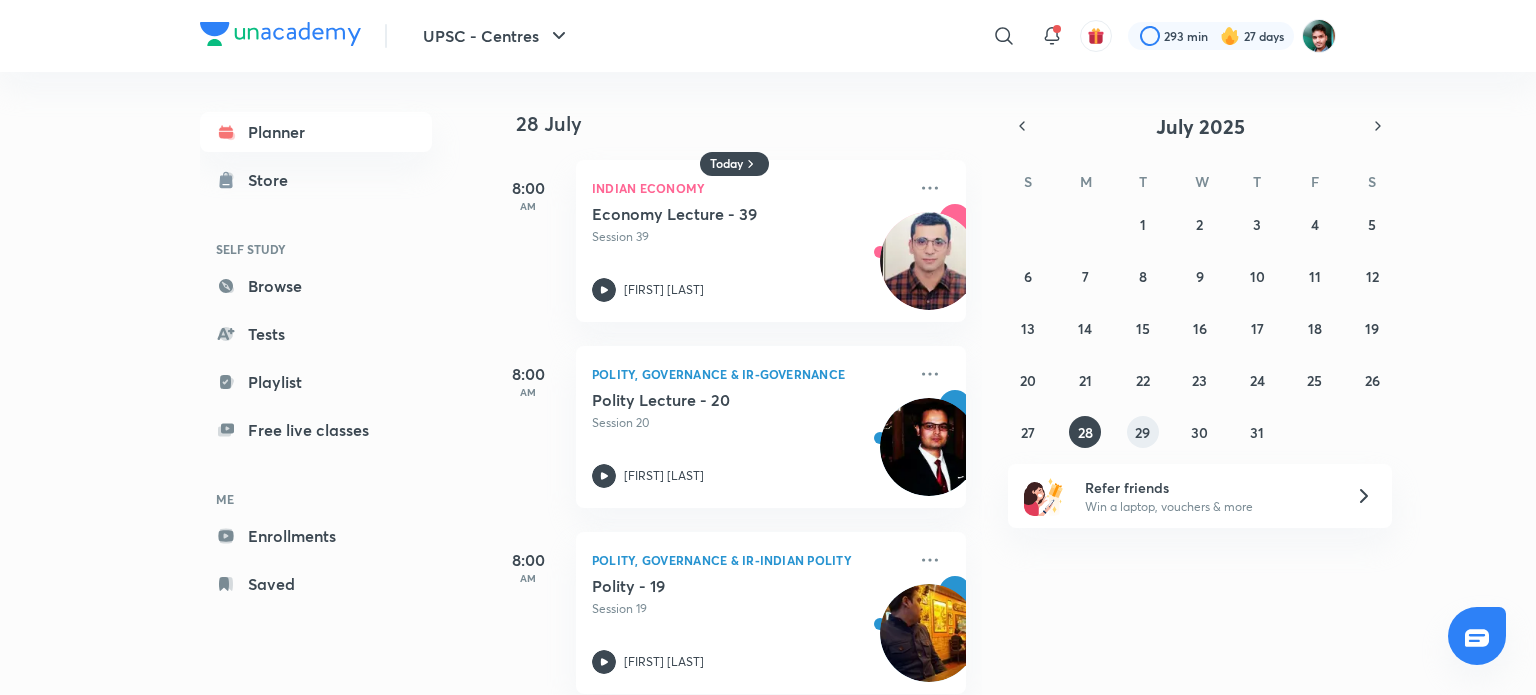 click on "29" at bounding box center (1143, 432) 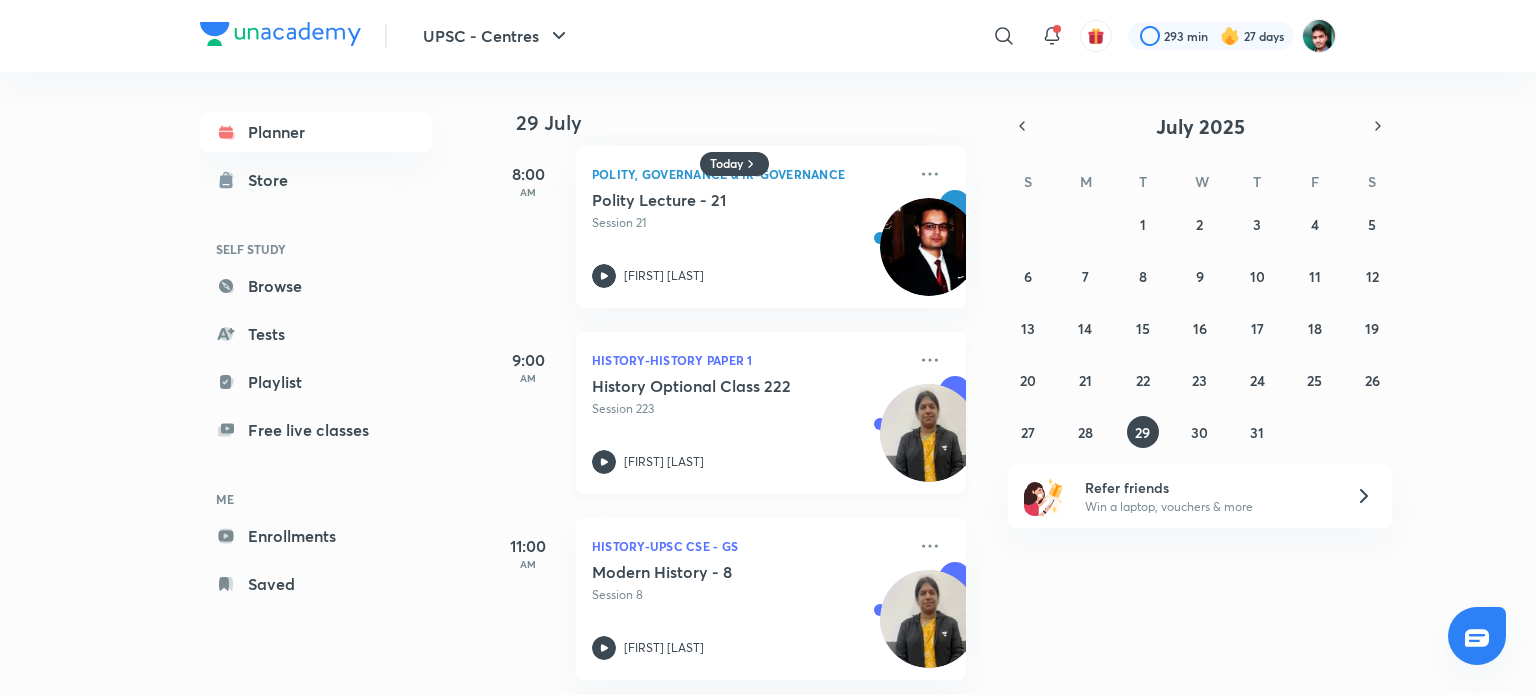 scroll, scrollTop: 0, scrollLeft: 0, axis: both 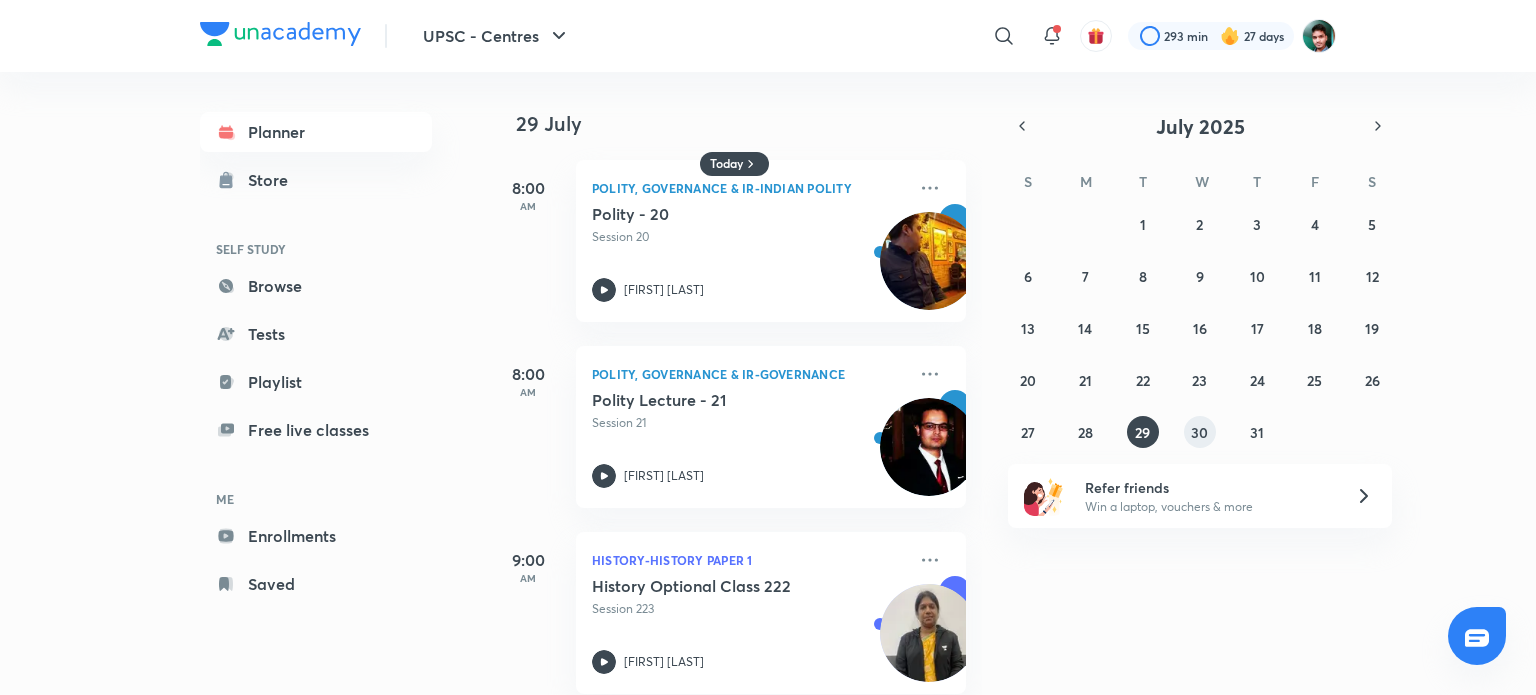 click on "30" at bounding box center (1199, 432) 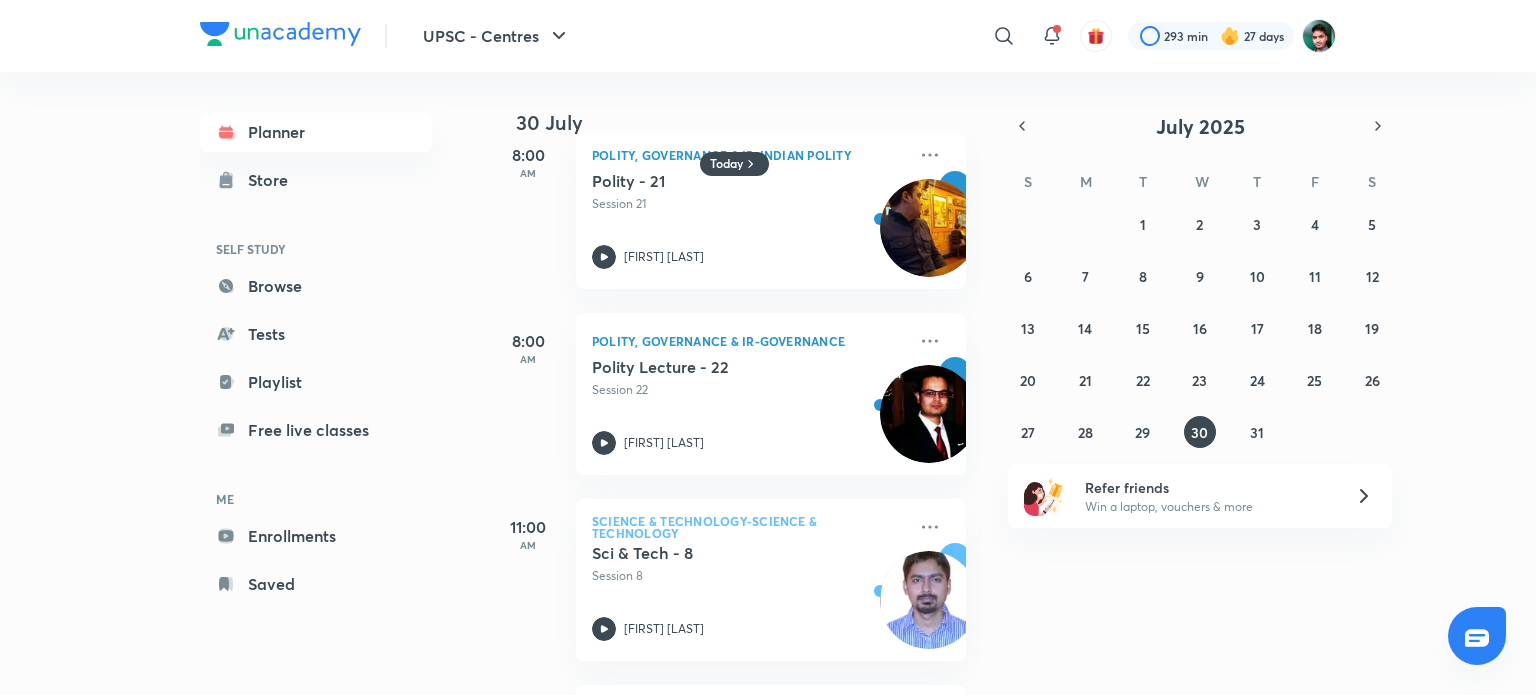 scroll, scrollTop: 0, scrollLeft: 0, axis: both 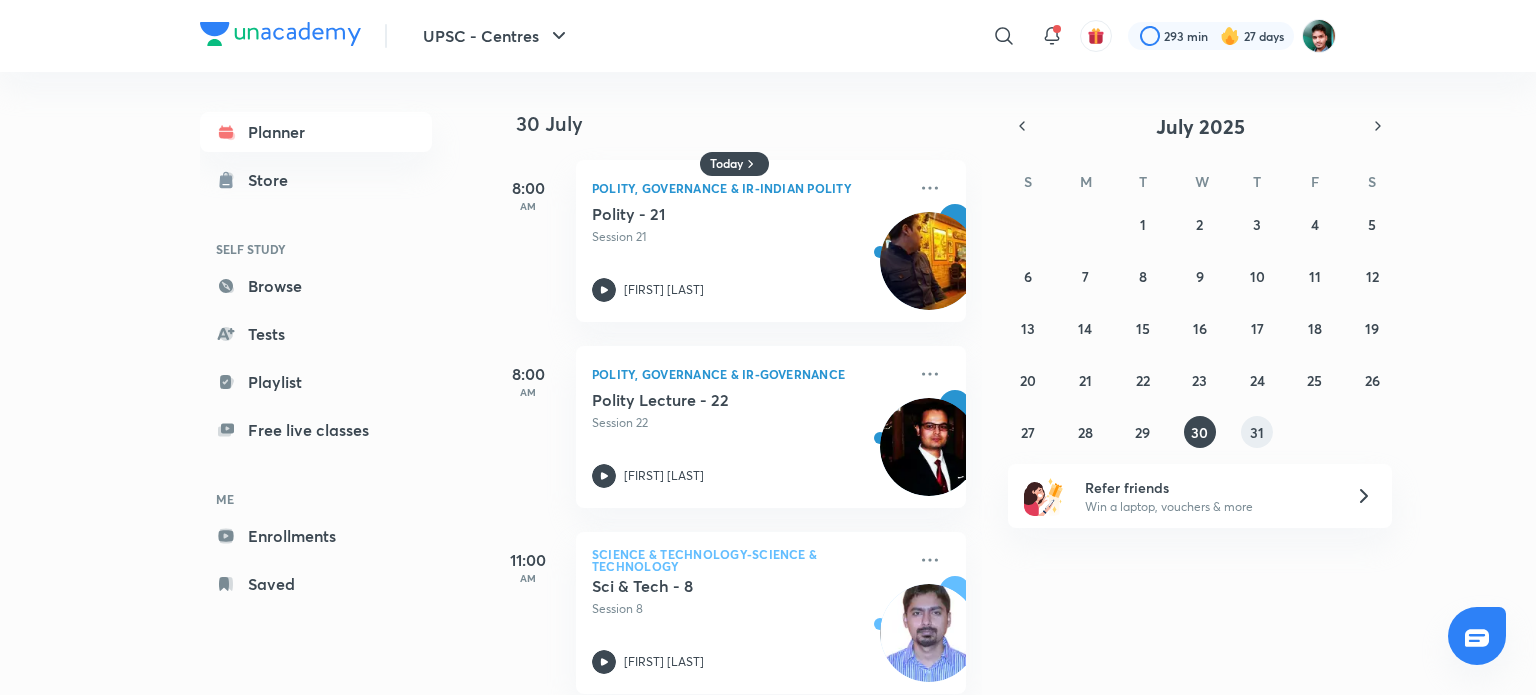 click on "31" at bounding box center [1257, 432] 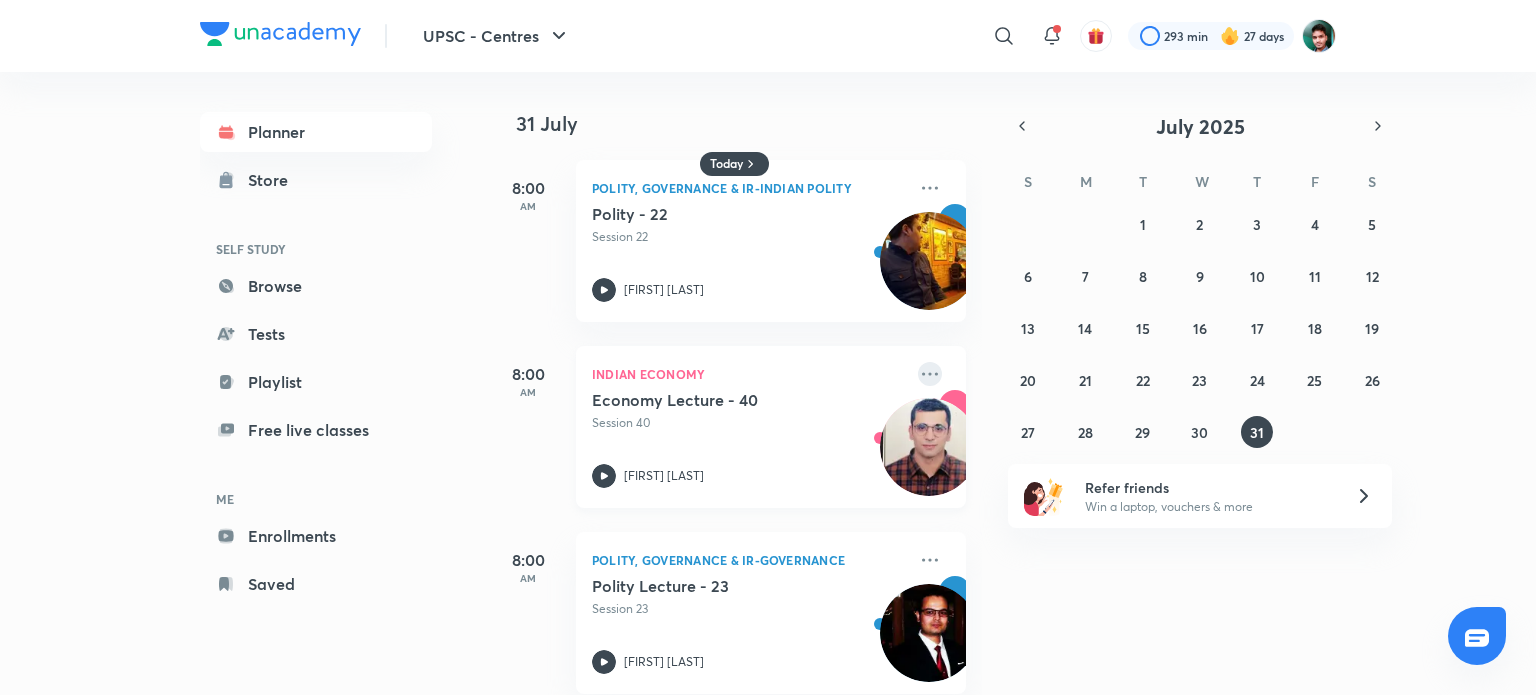 click 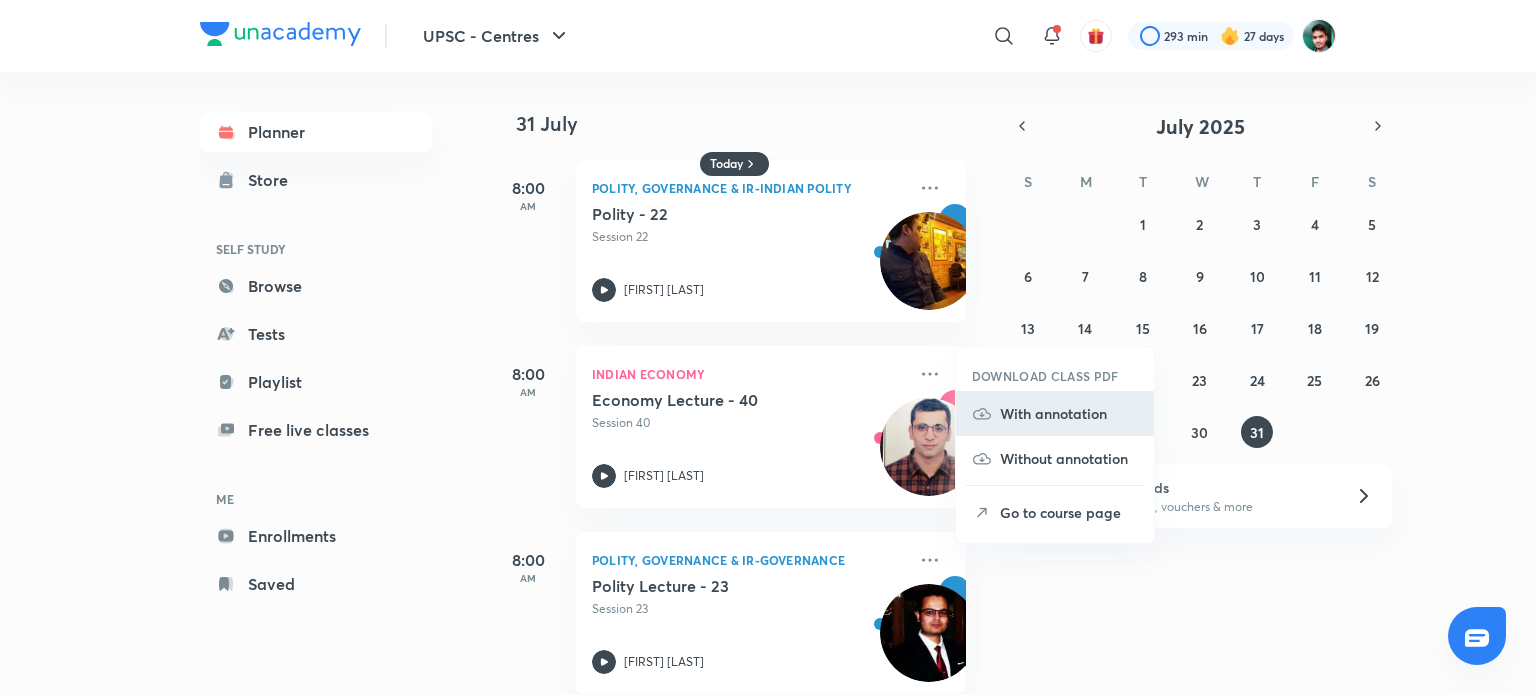 click on "With annotation" at bounding box center [1069, 413] 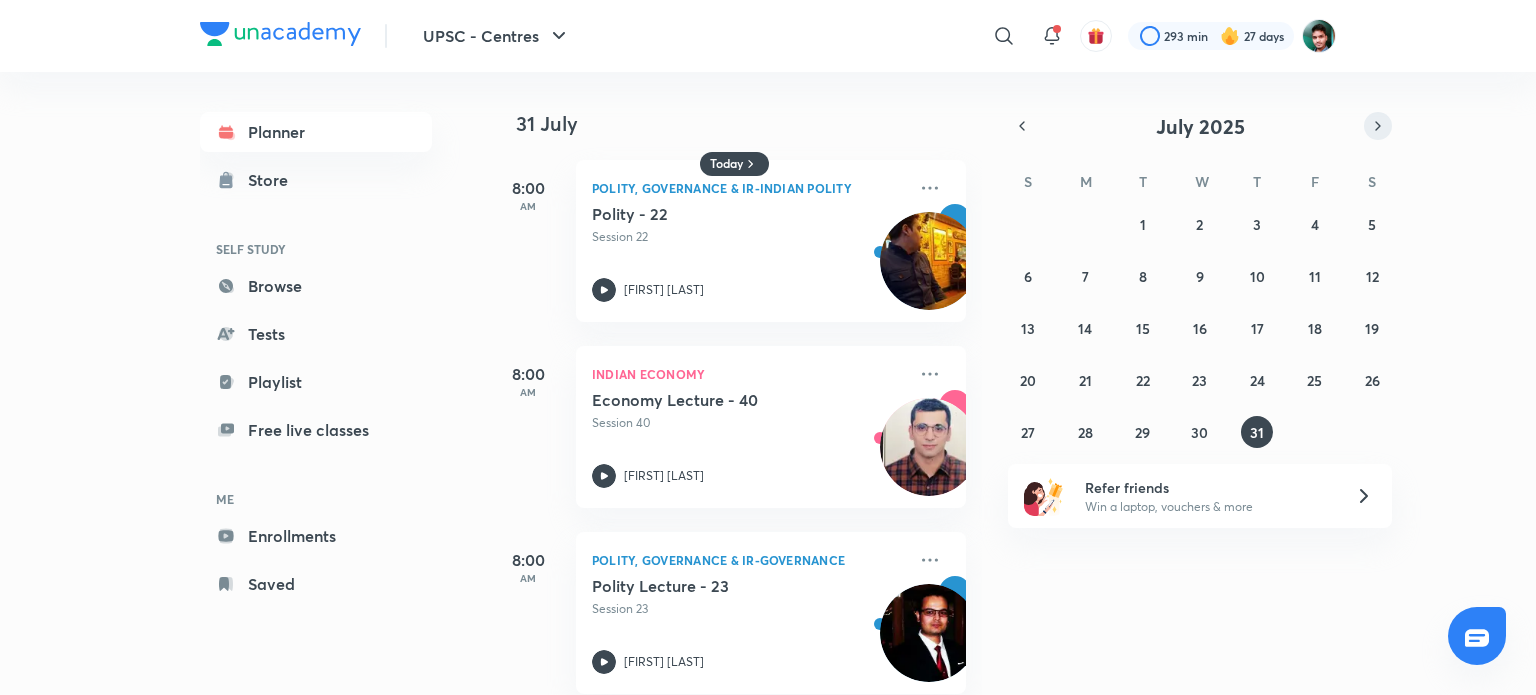 click 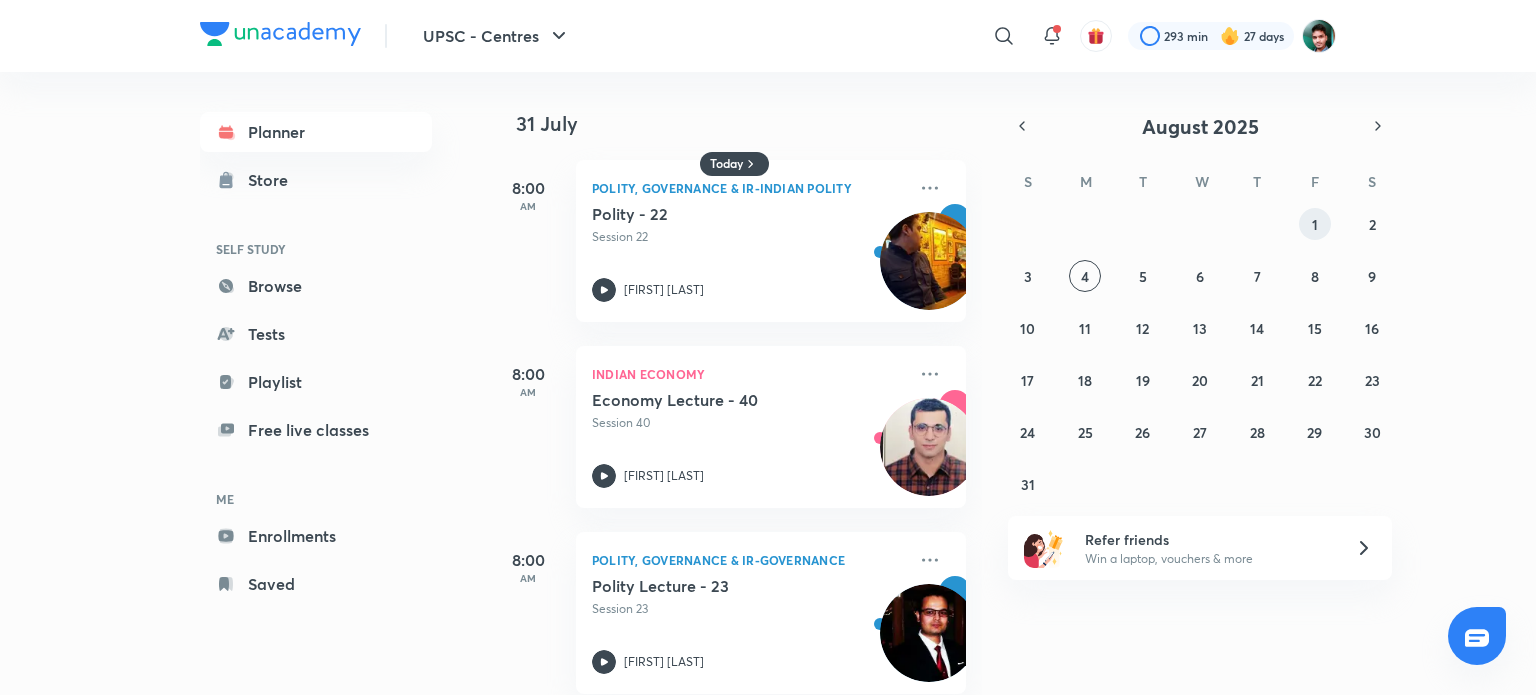 click on "1" at bounding box center (1315, 224) 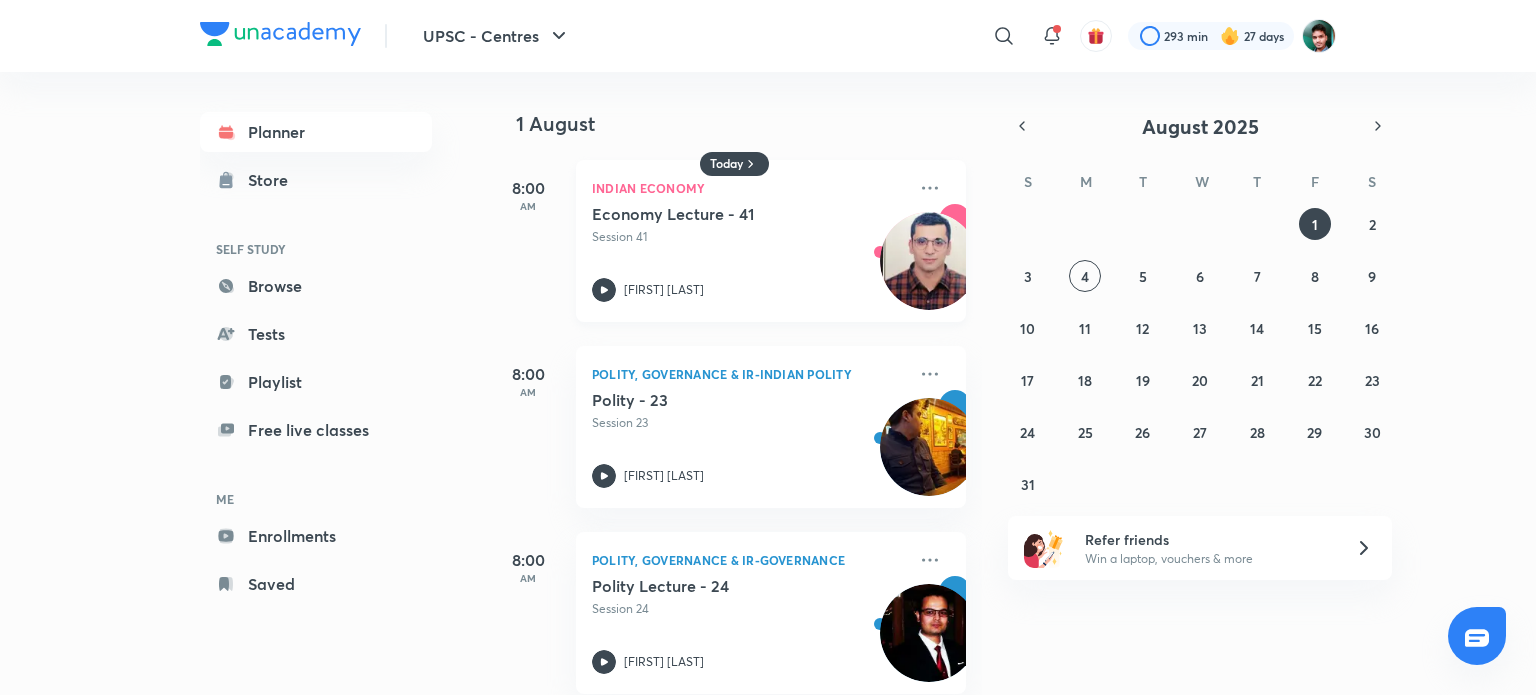 click on "Indian Economy Economy Lecture - 41 Session 41 Piyush Gambhir" at bounding box center [771, 241] 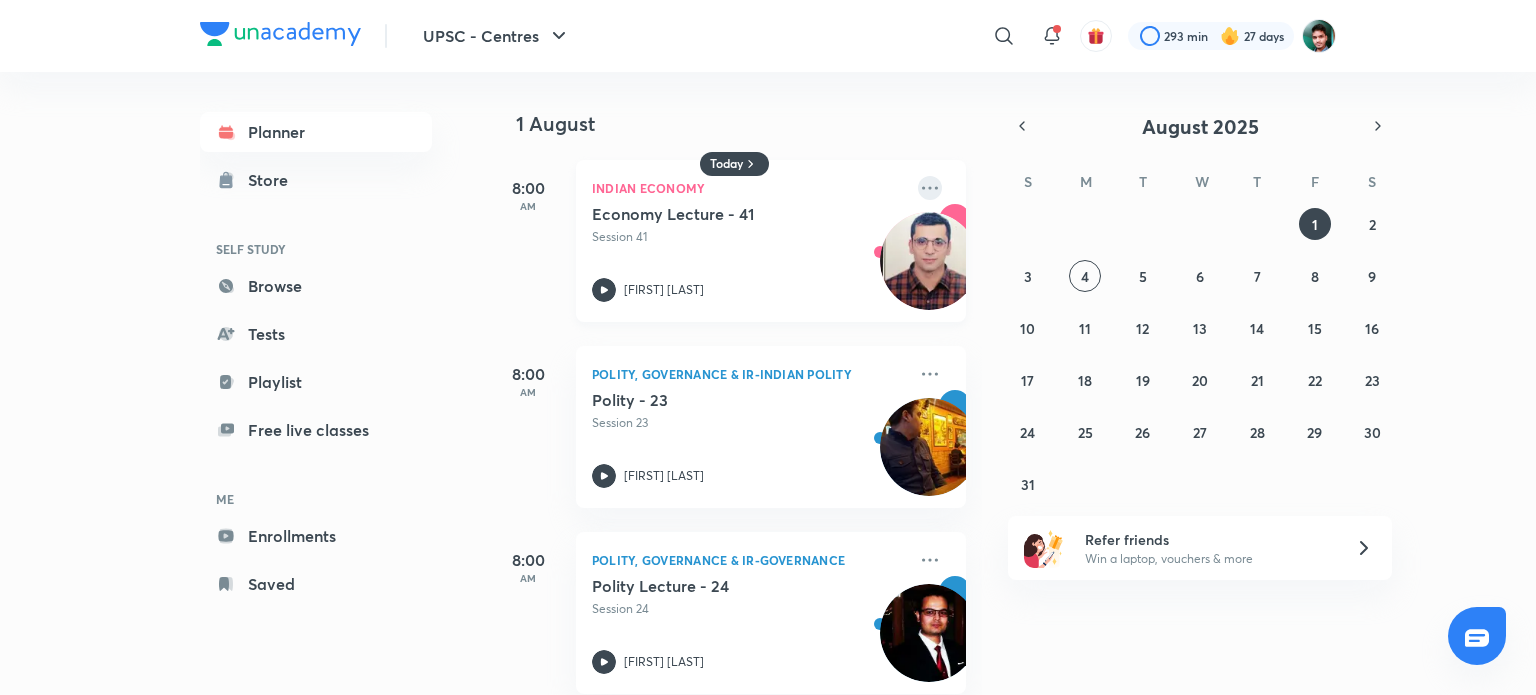 click 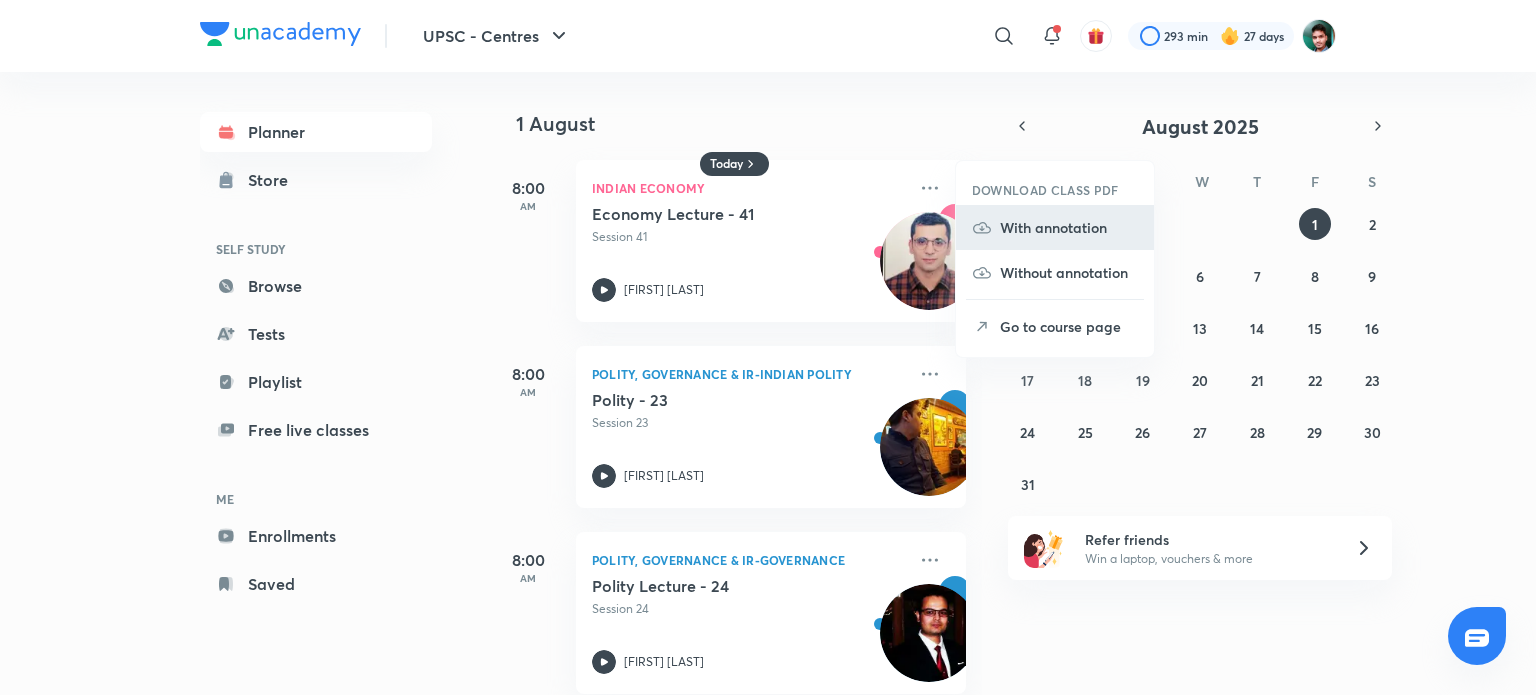 click on "With annotation" at bounding box center [1069, 227] 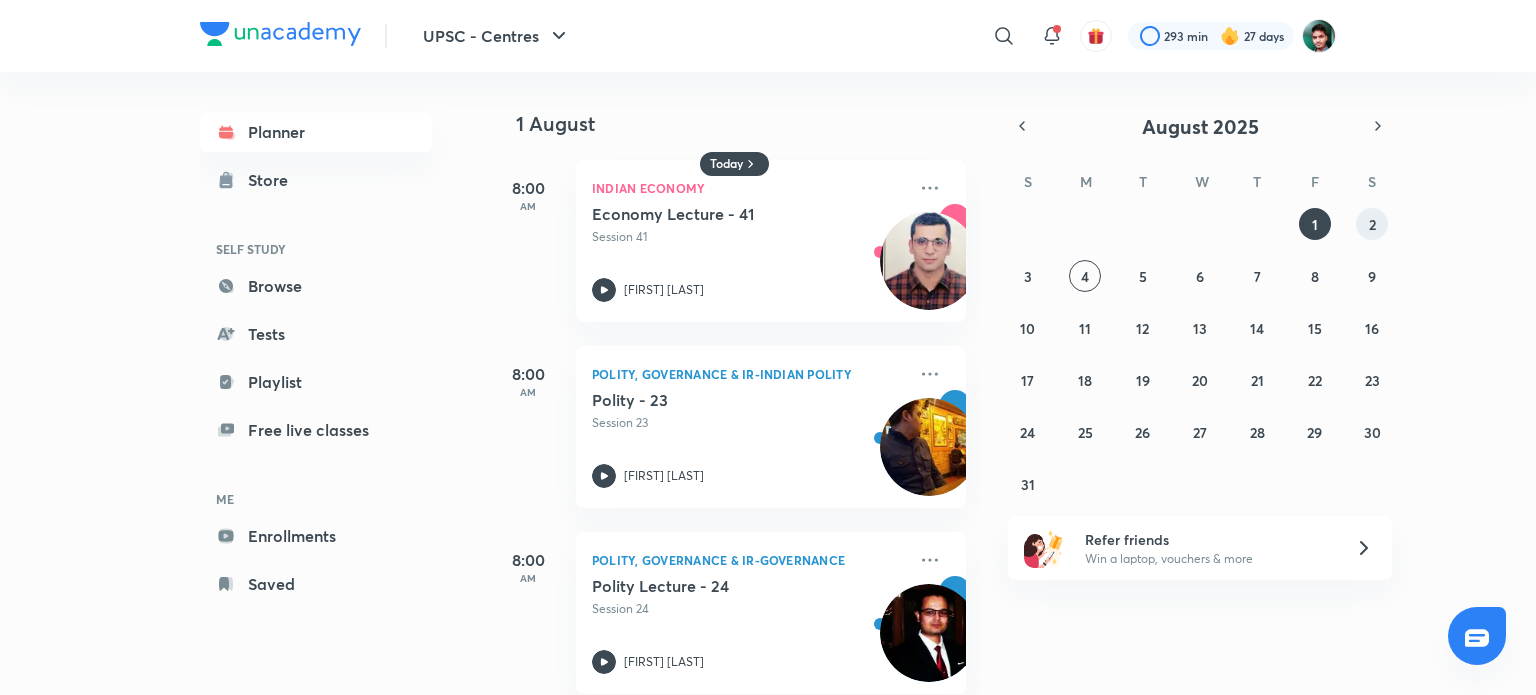 click on "2" at bounding box center (1372, 224) 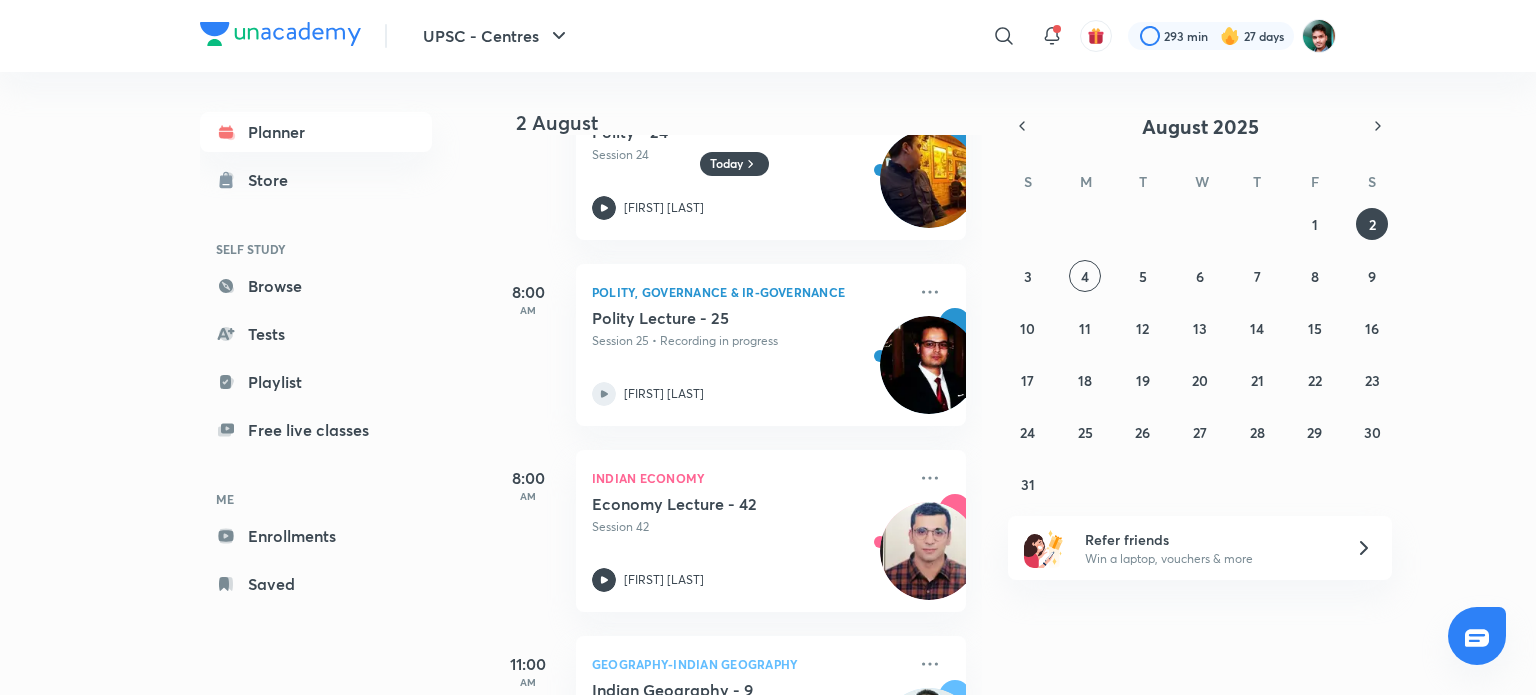 scroll, scrollTop: 300, scrollLeft: 0, axis: vertical 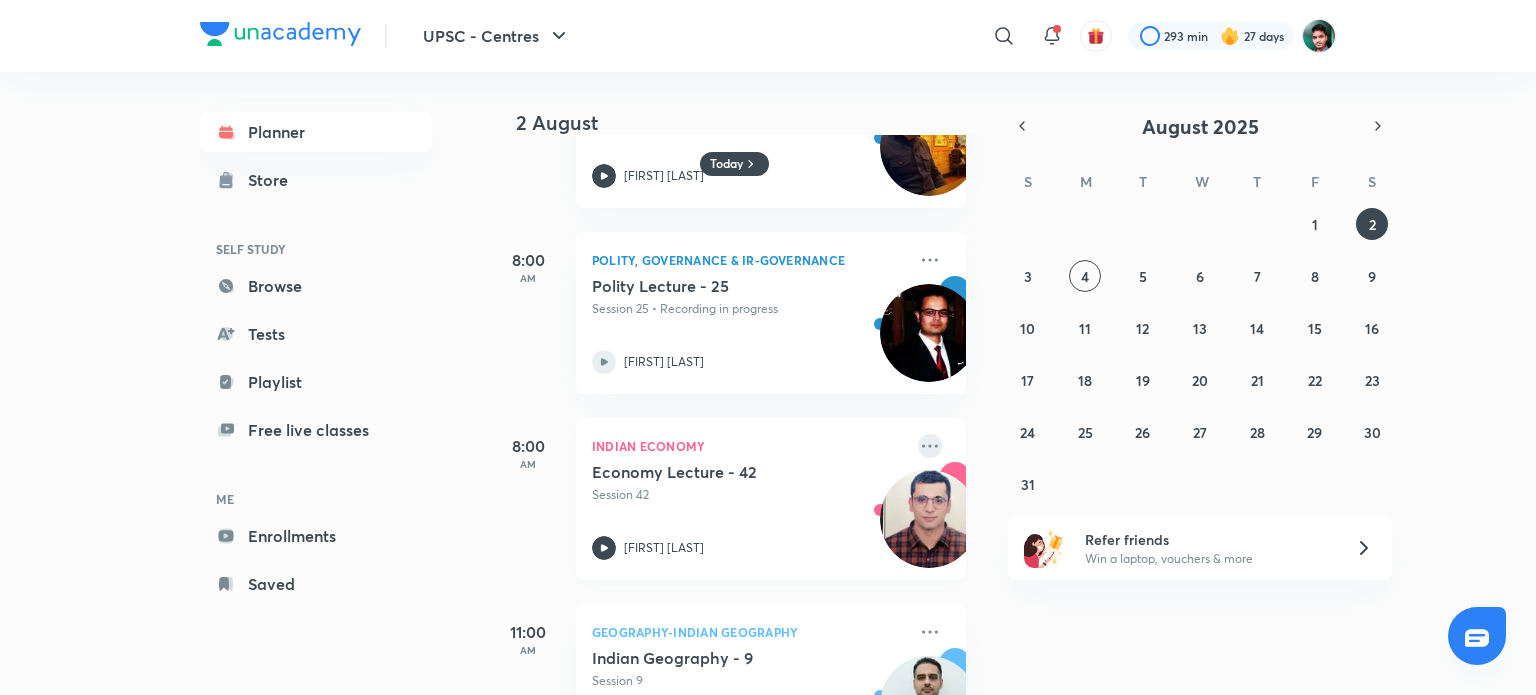 click 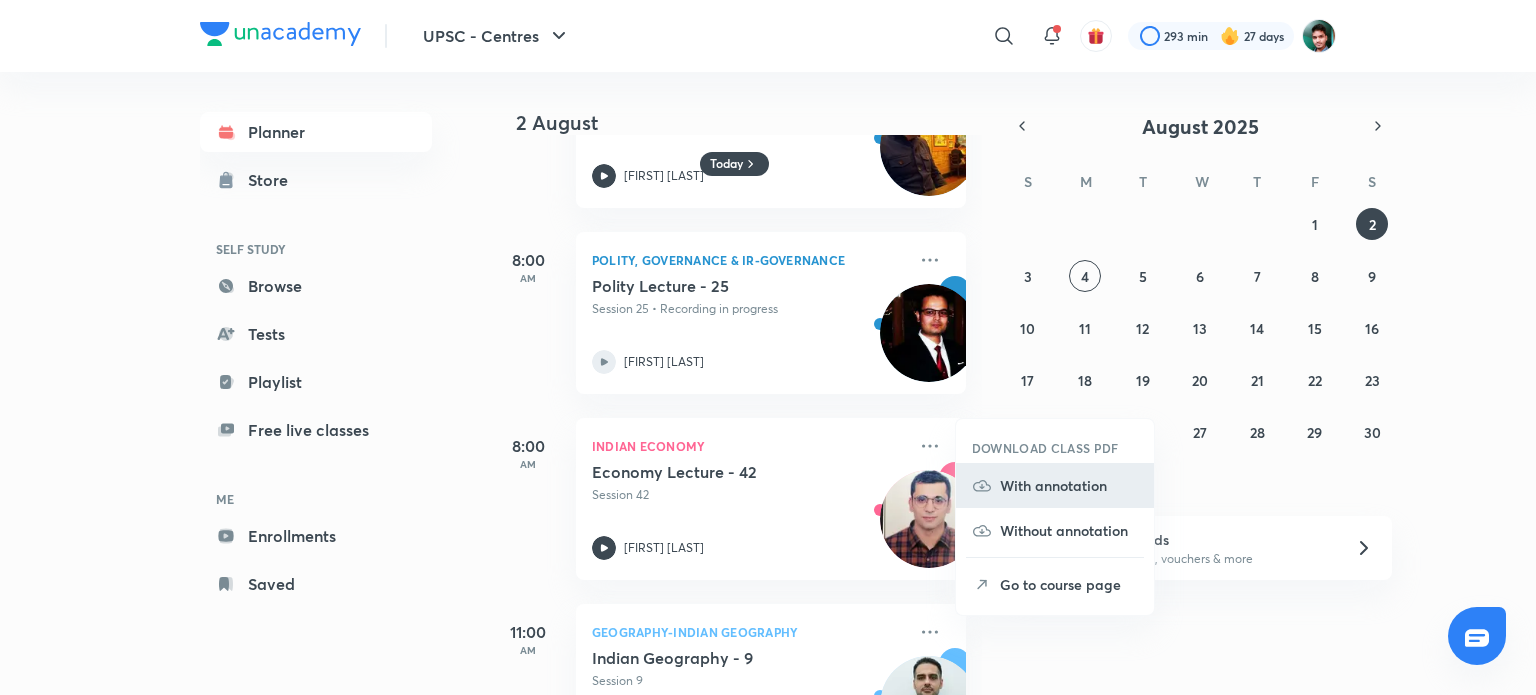 click on "With annotation" at bounding box center [1055, 485] 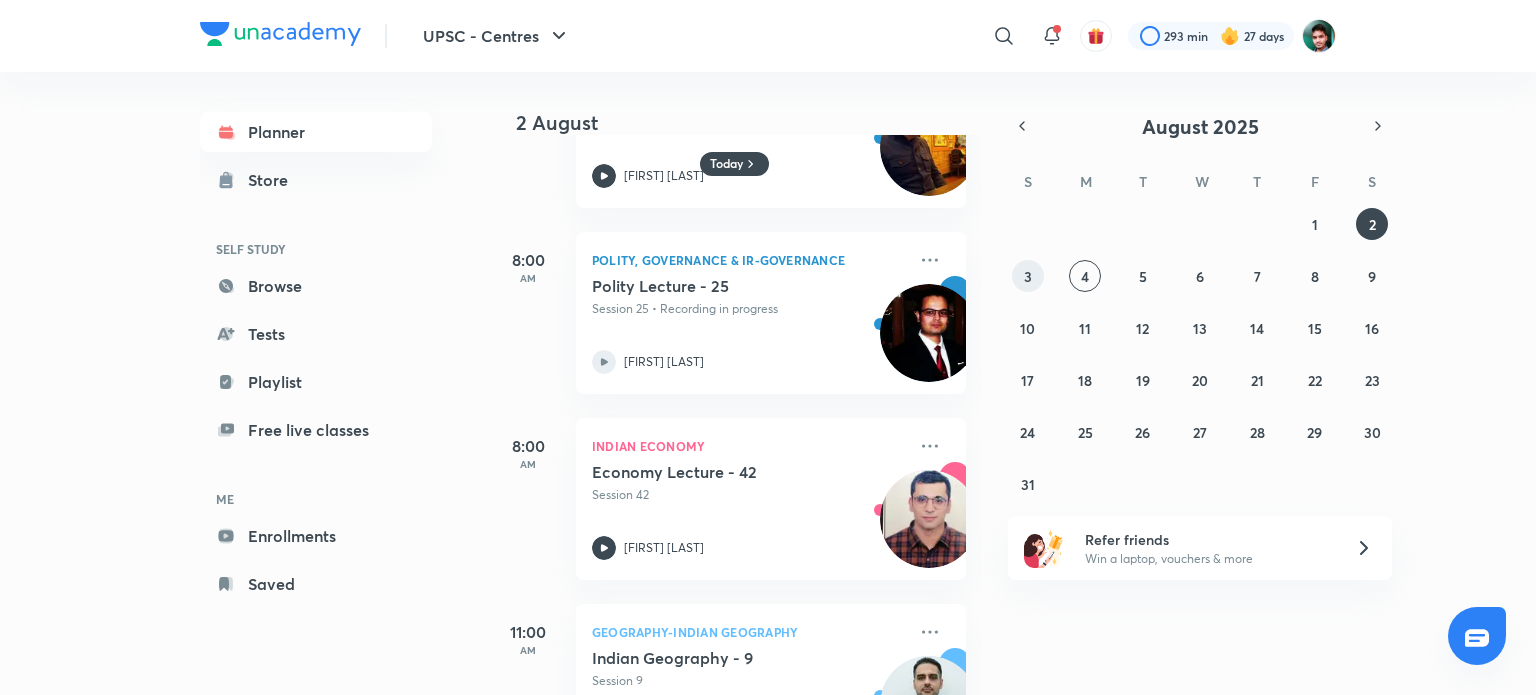 click on "3" at bounding box center [1028, 276] 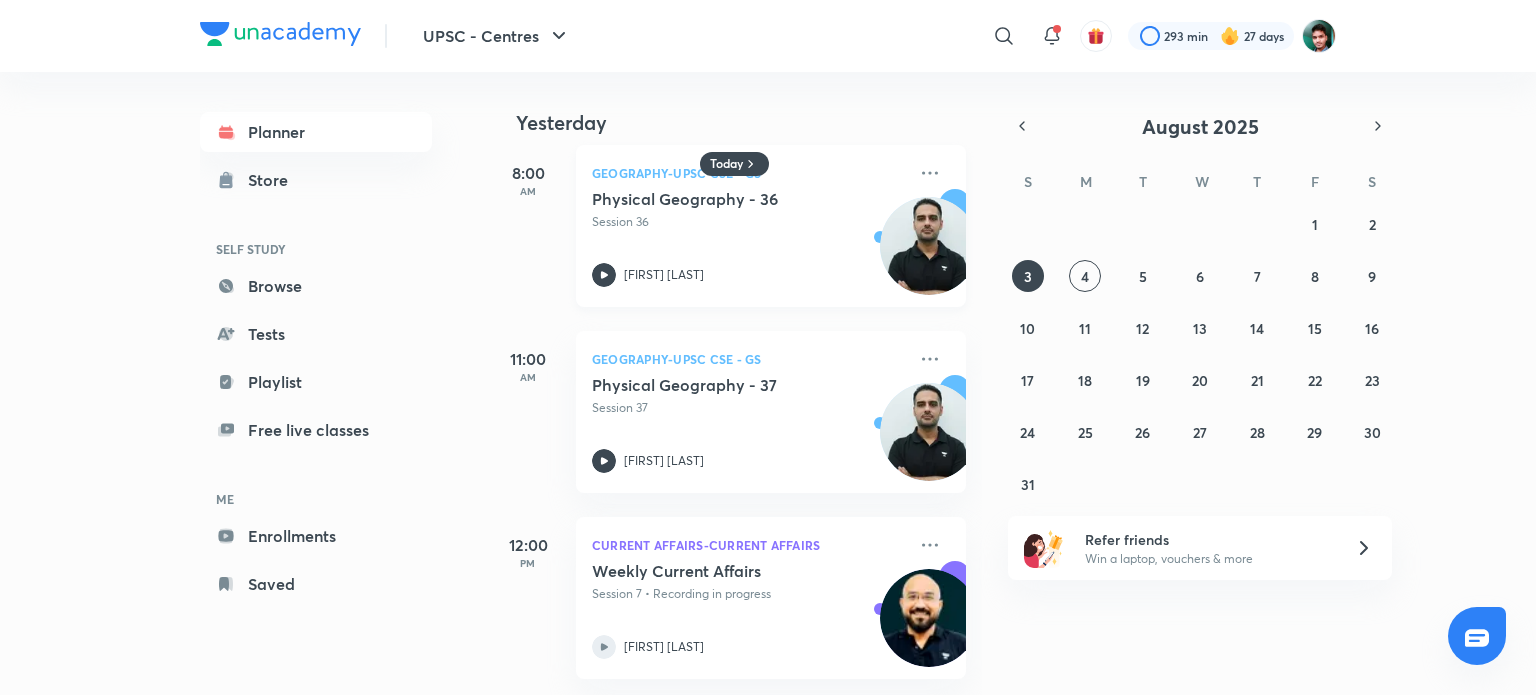 scroll, scrollTop: 0, scrollLeft: 0, axis: both 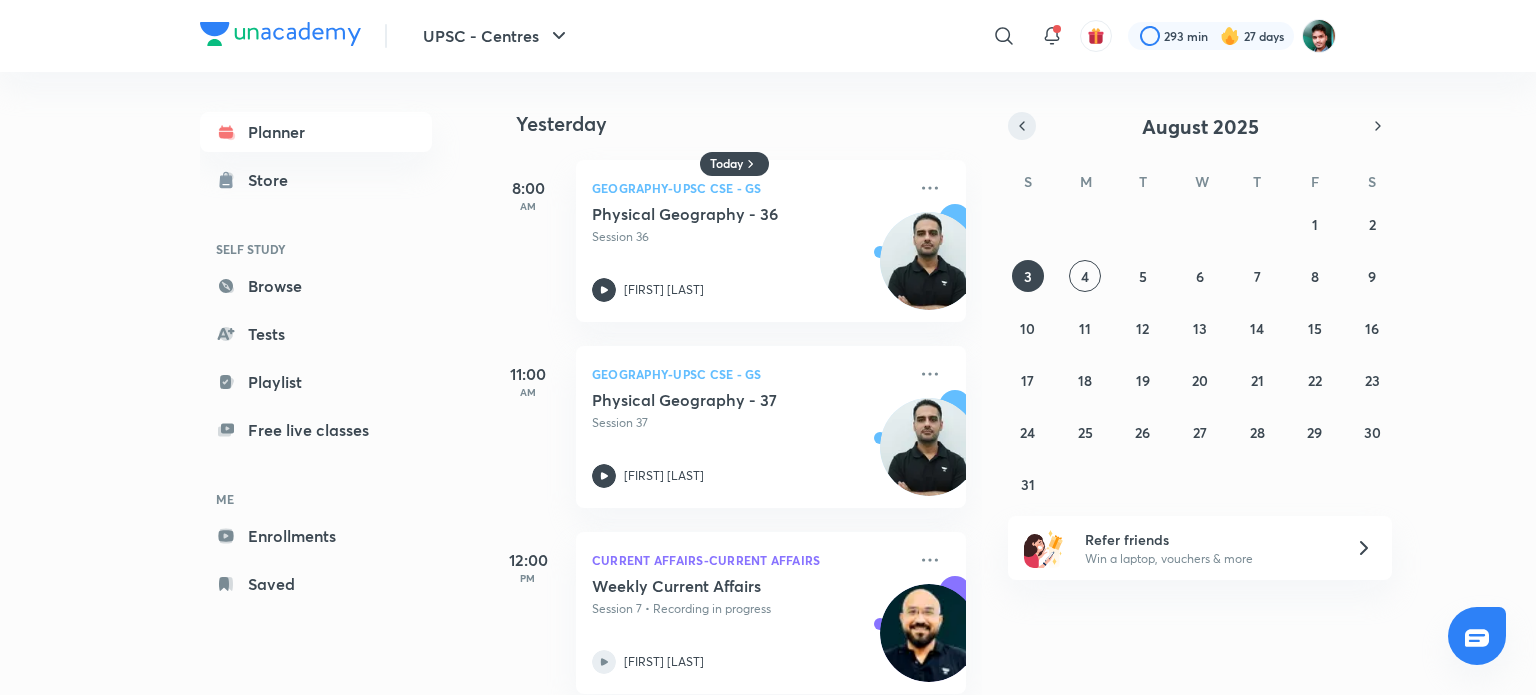 click 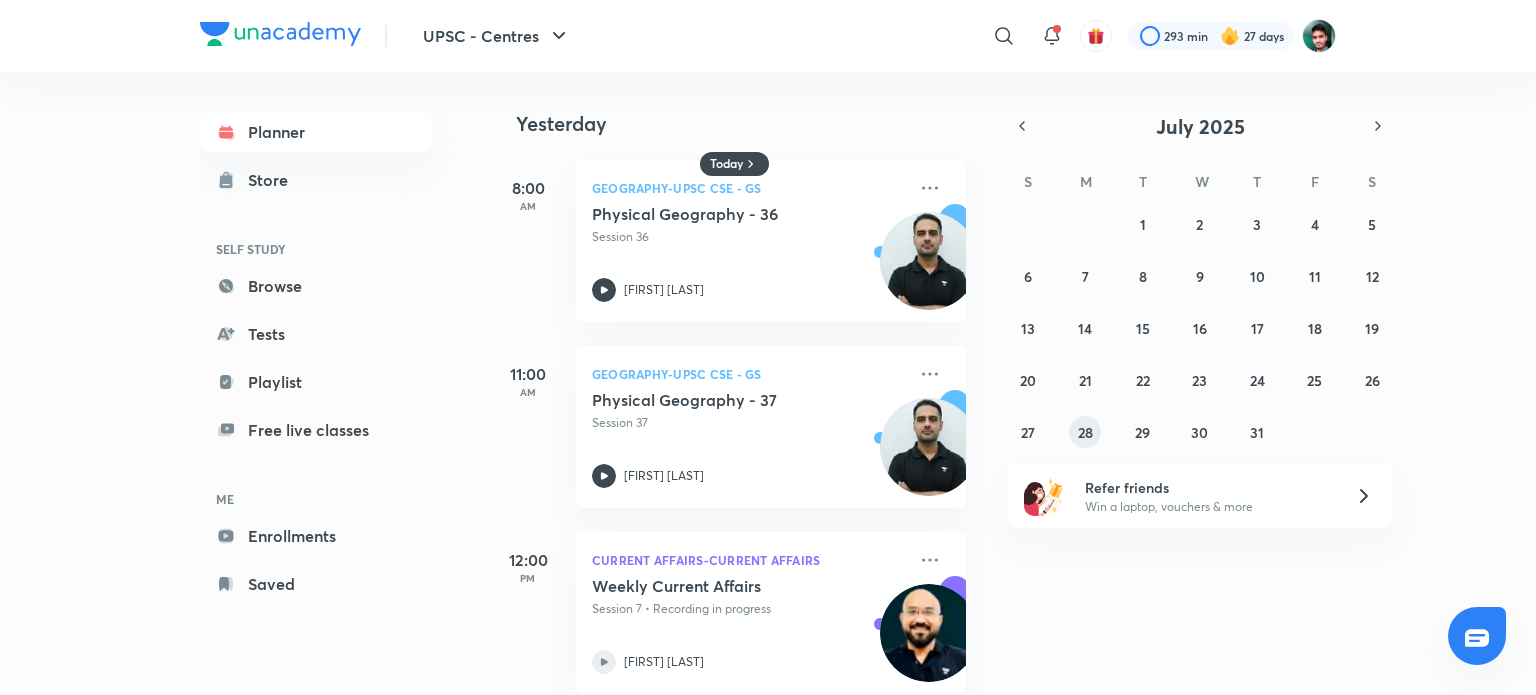 click on "28" at bounding box center (1085, 432) 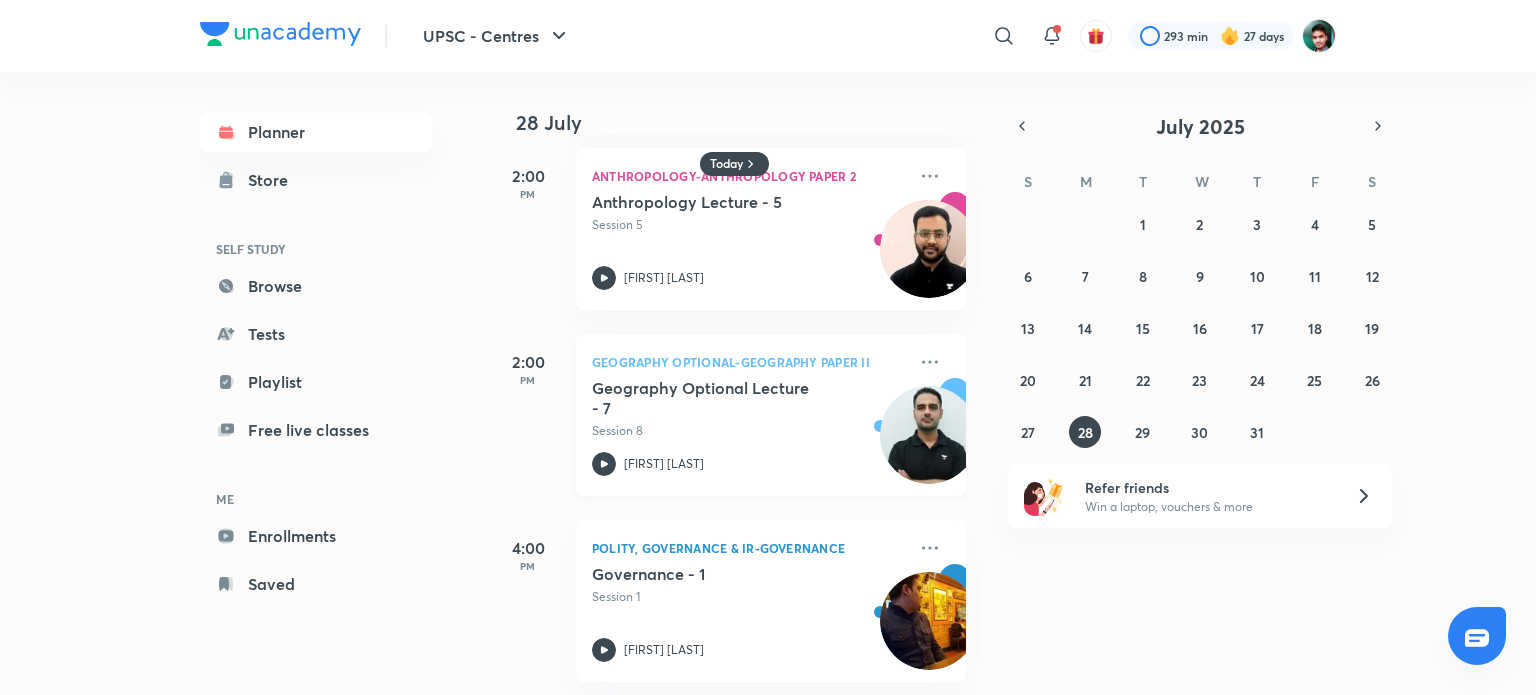 scroll, scrollTop: 2076, scrollLeft: 0, axis: vertical 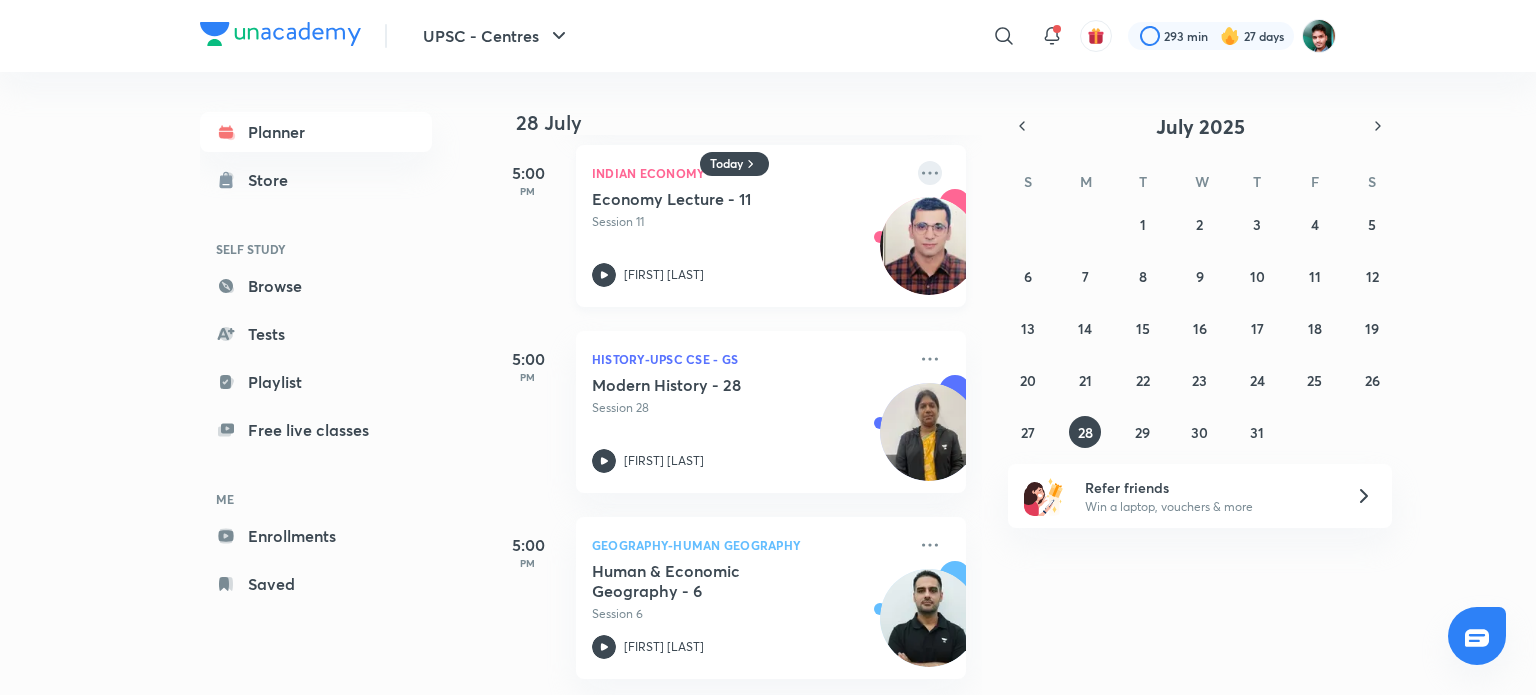 click 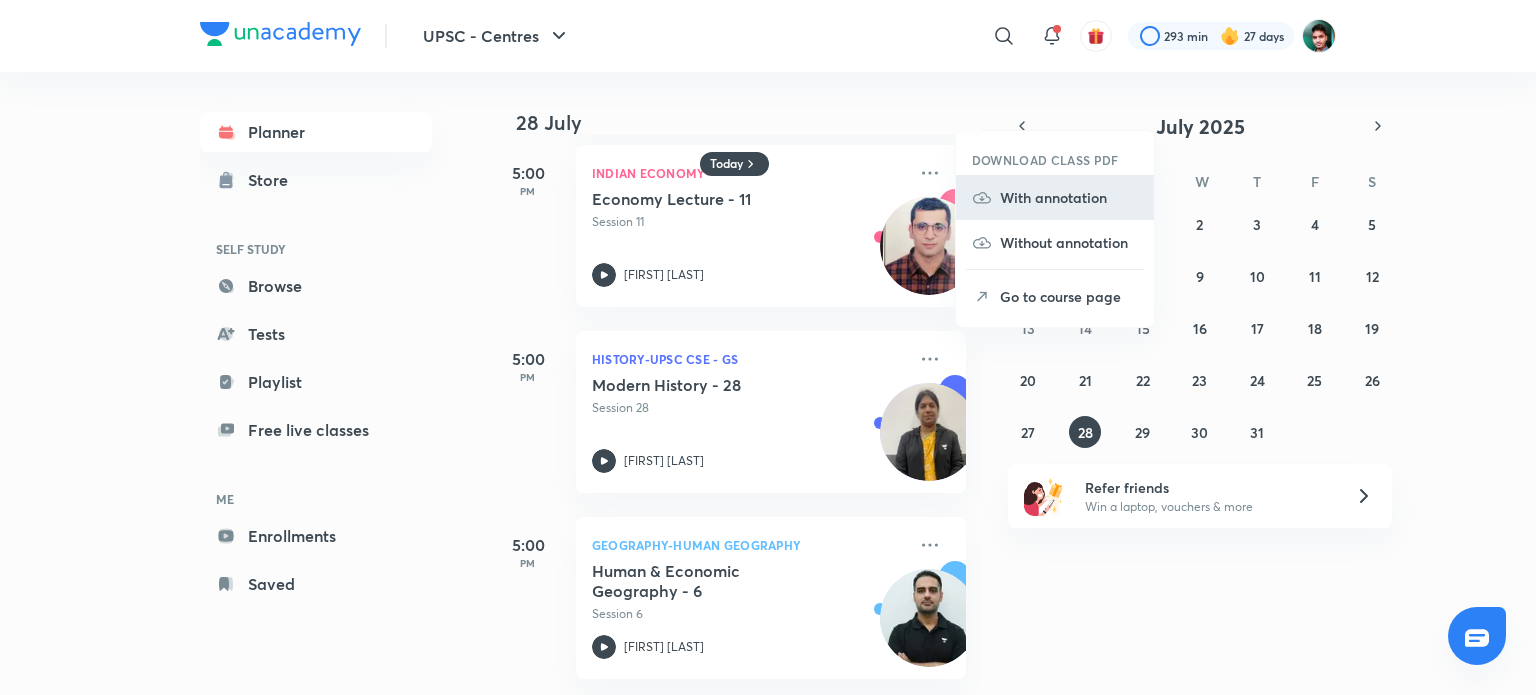 click on "With annotation" at bounding box center [1069, 197] 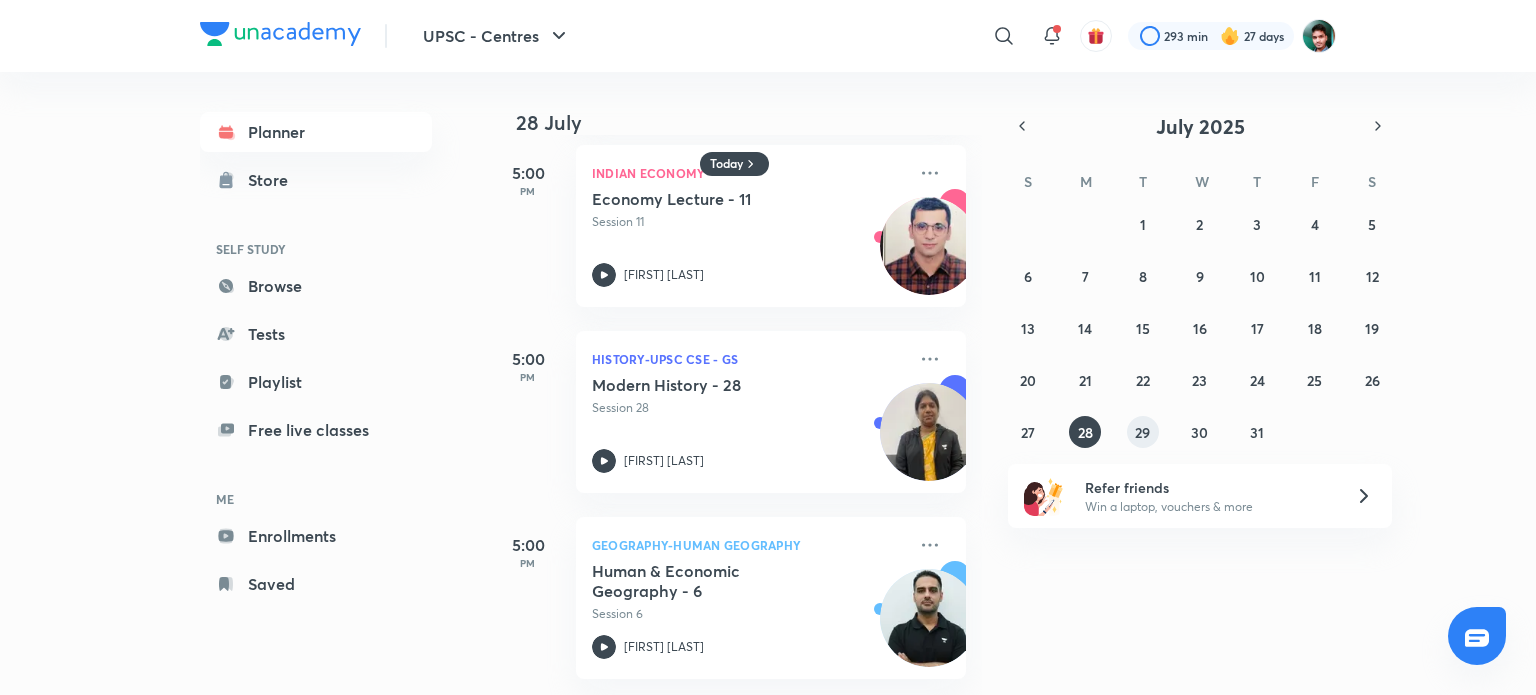 click on "29" at bounding box center [1143, 432] 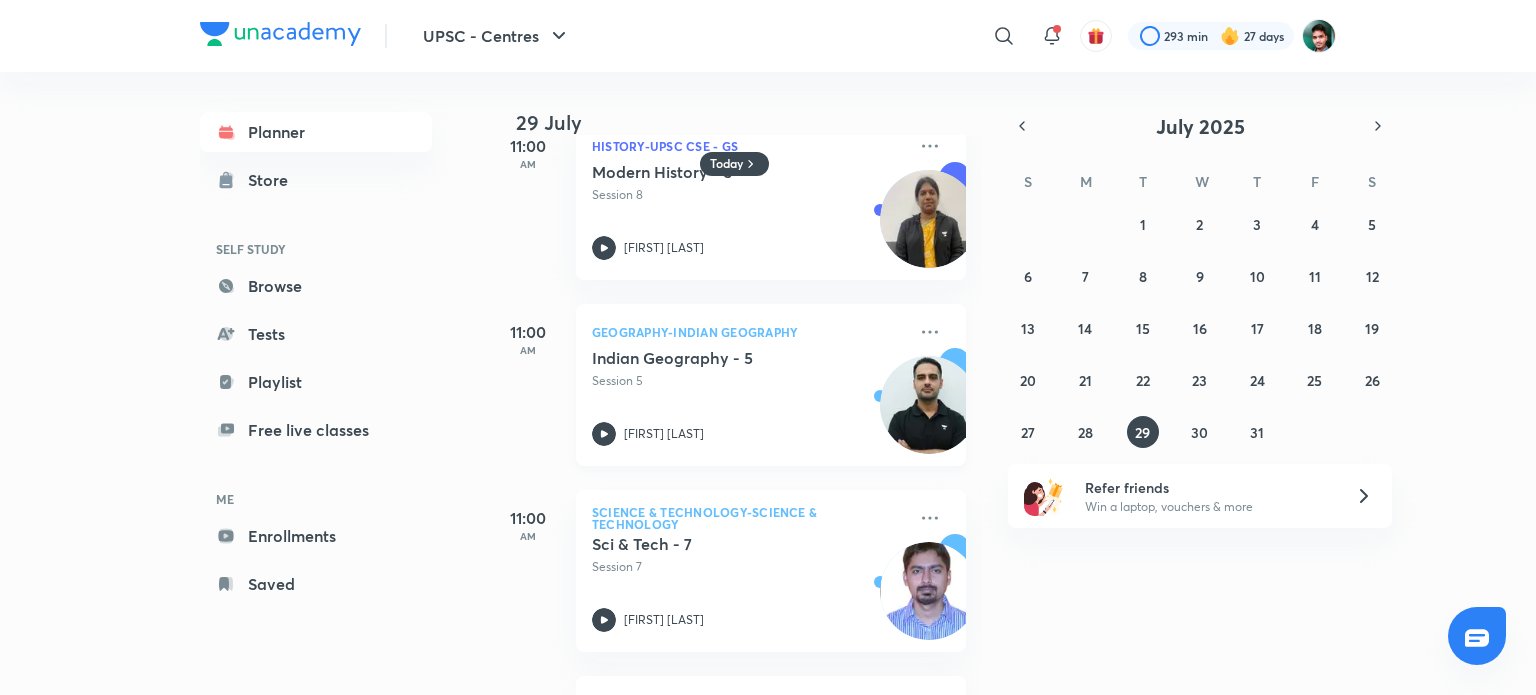 scroll, scrollTop: 0, scrollLeft: 0, axis: both 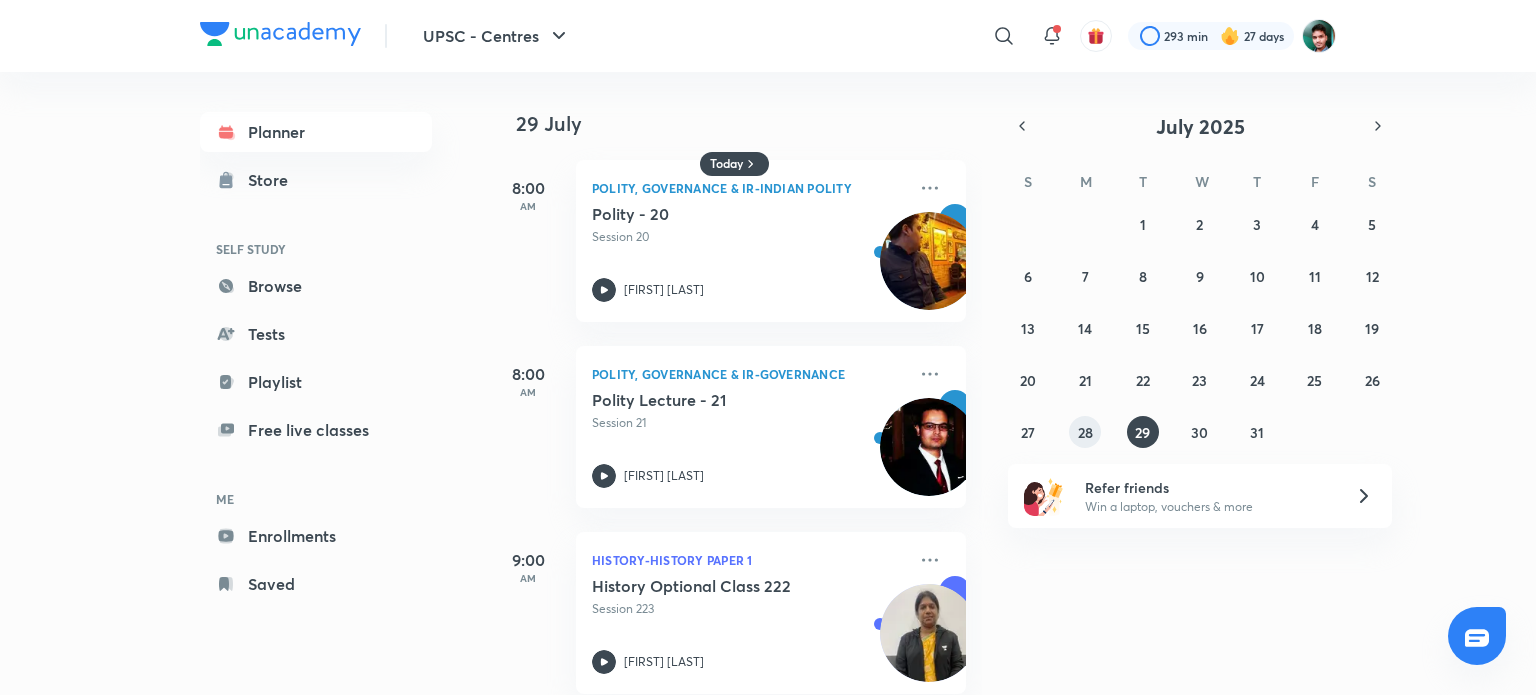 click on "28" at bounding box center (1085, 432) 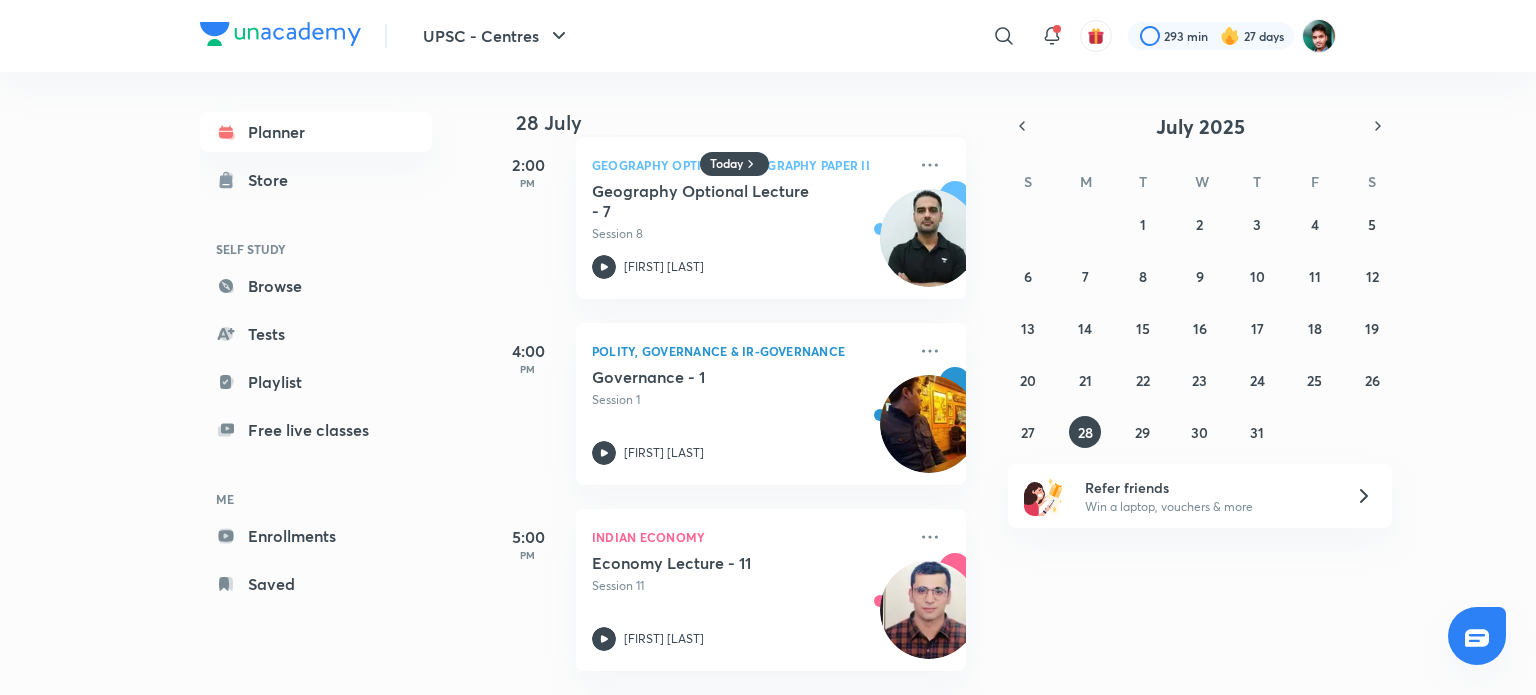 scroll, scrollTop: 2076, scrollLeft: 0, axis: vertical 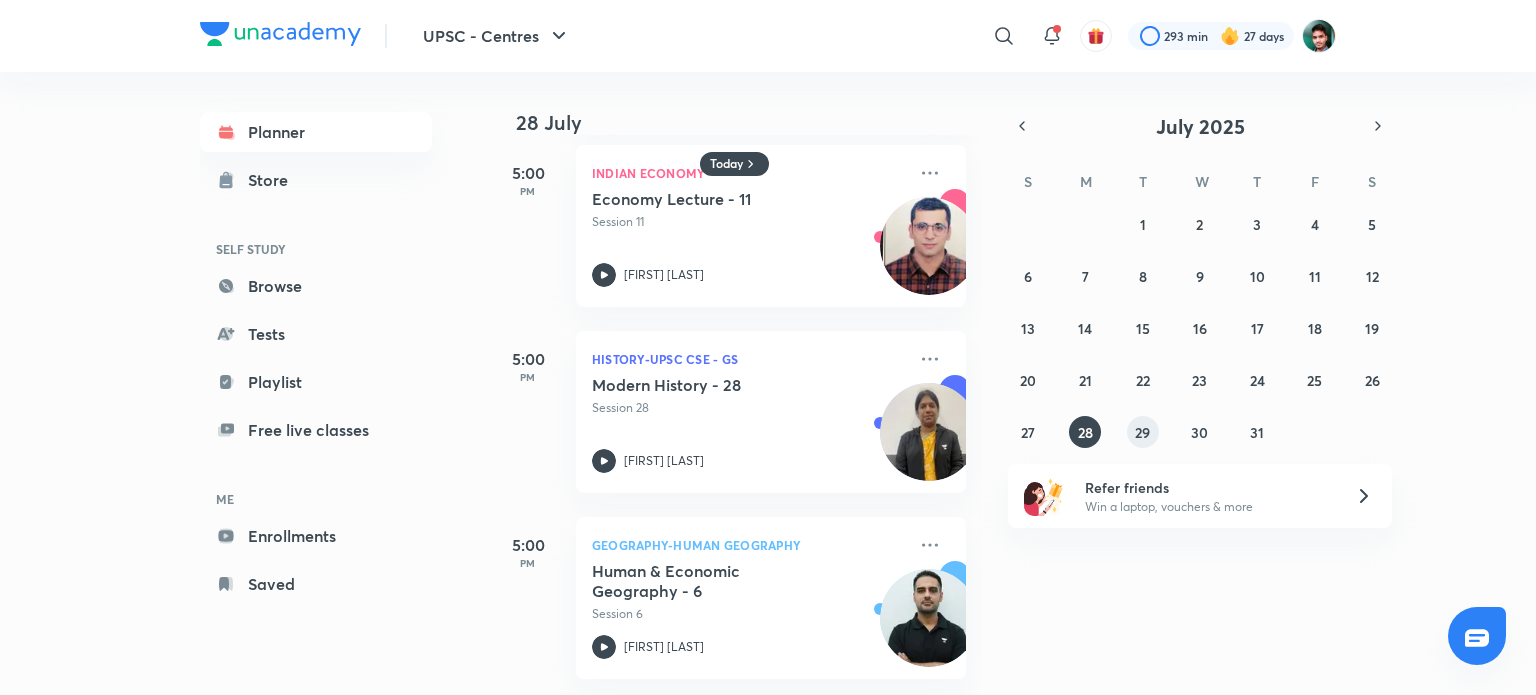 click on "29" at bounding box center [1143, 432] 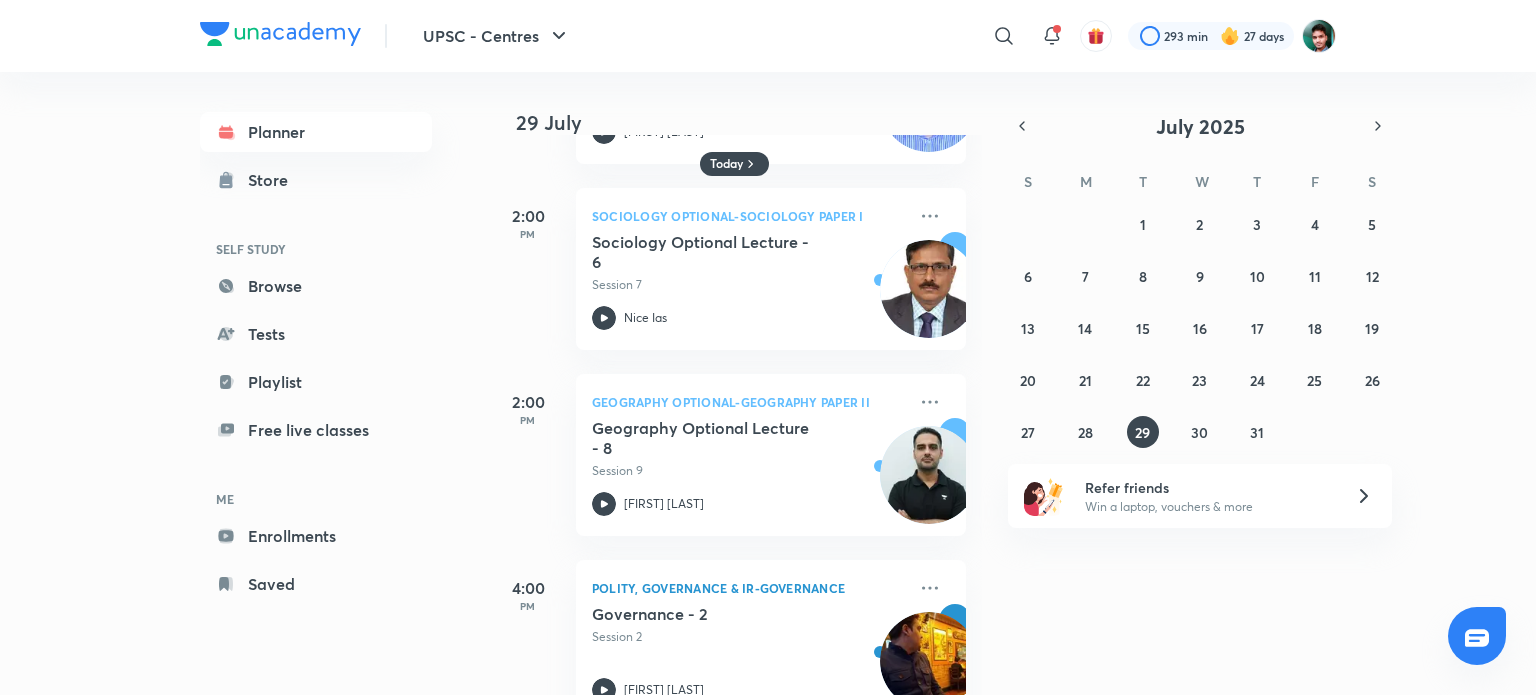 scroll, scrollTop: 1518, scrollLeft: 0, axis: vertical 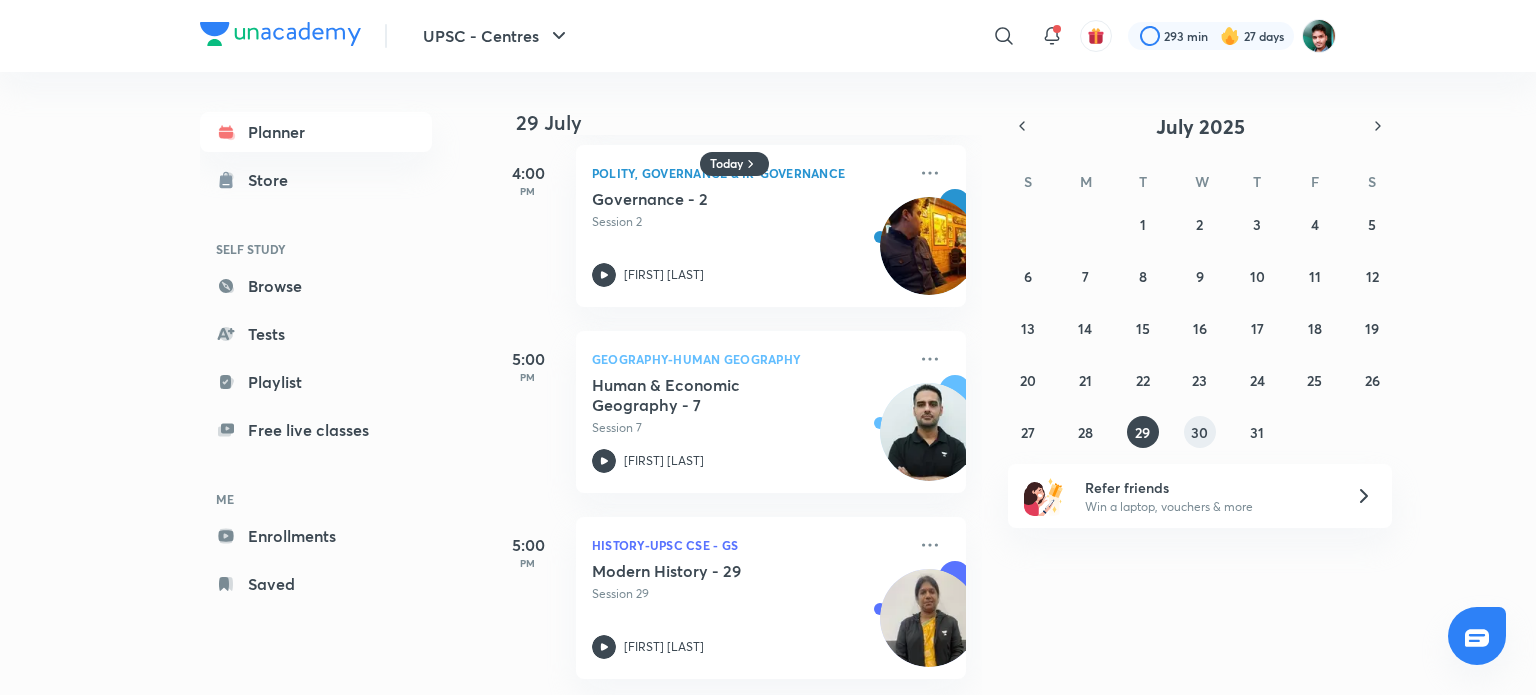 click on "30" at bounding box center [1199, 432] 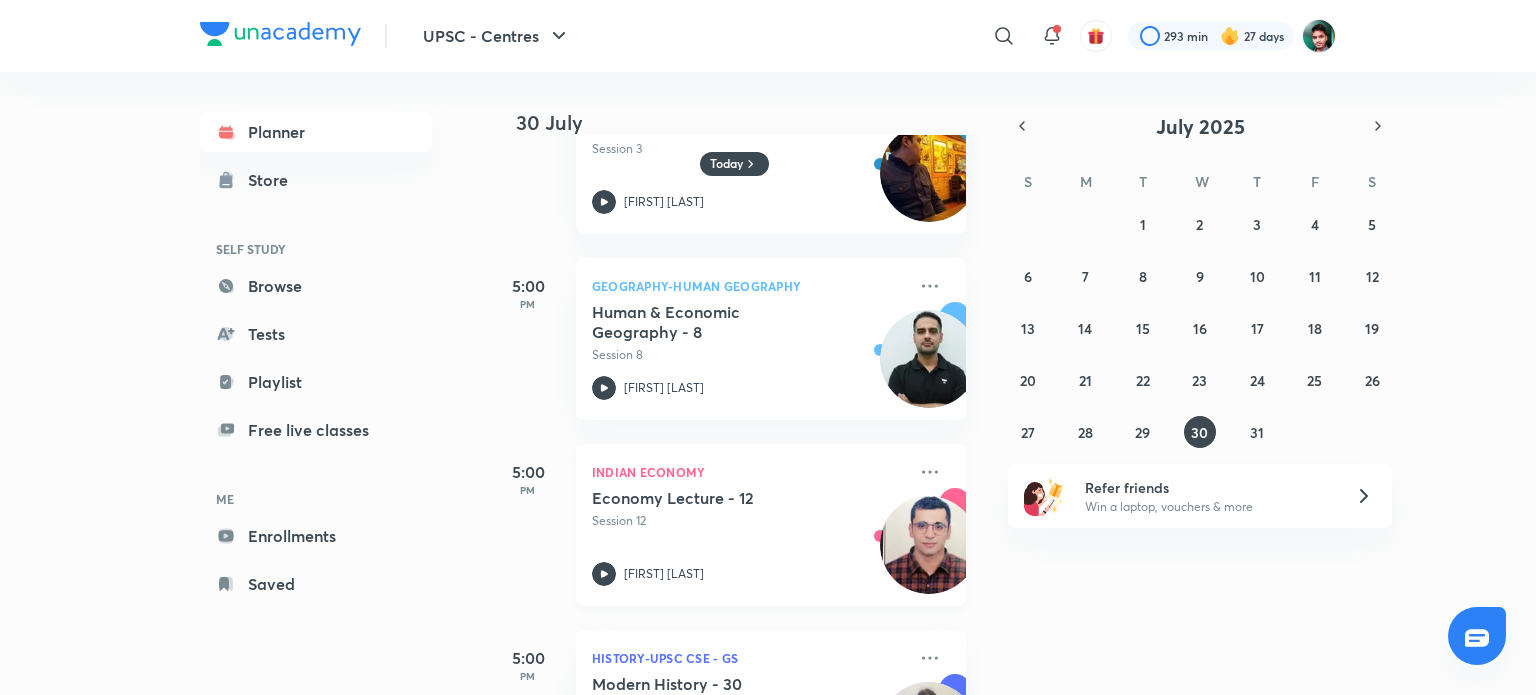scroll, scrollTop: 1518, scrollLeft: 0, axis: vertical 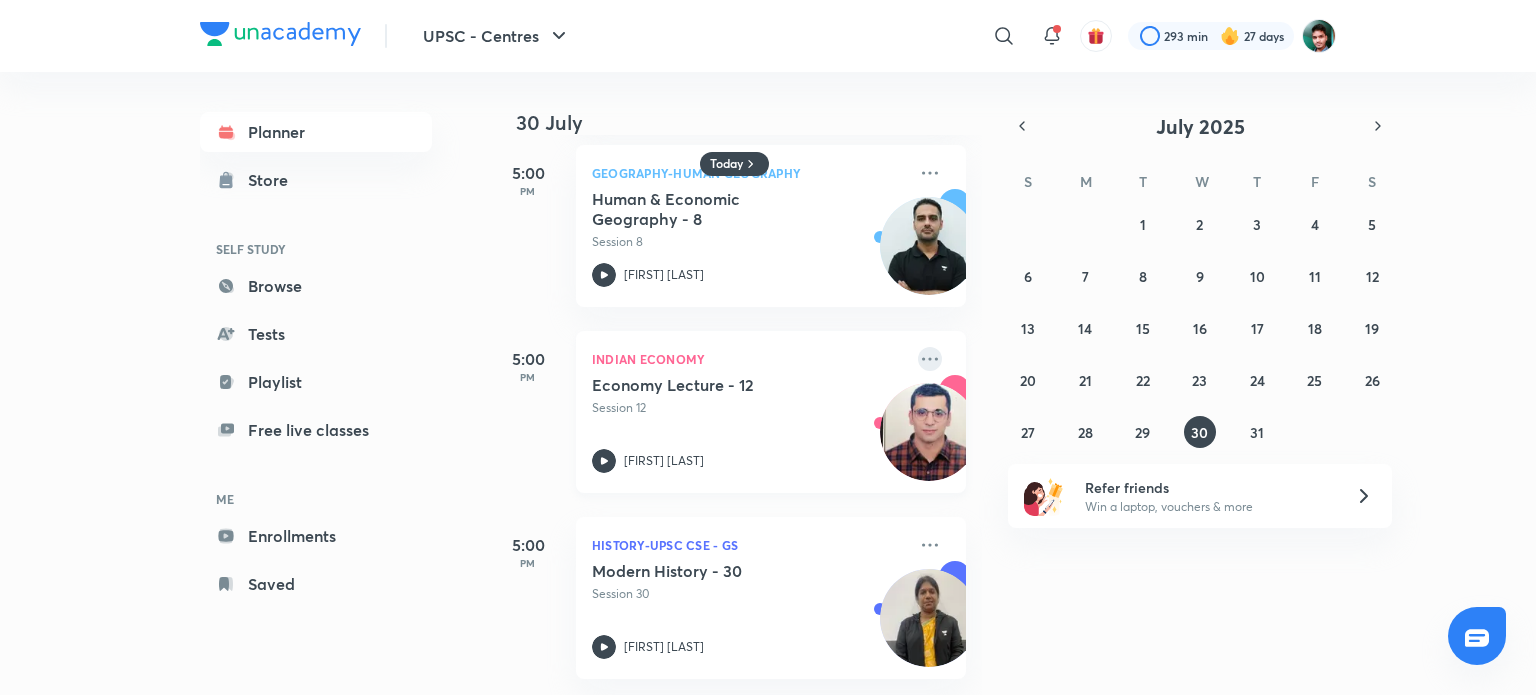 click 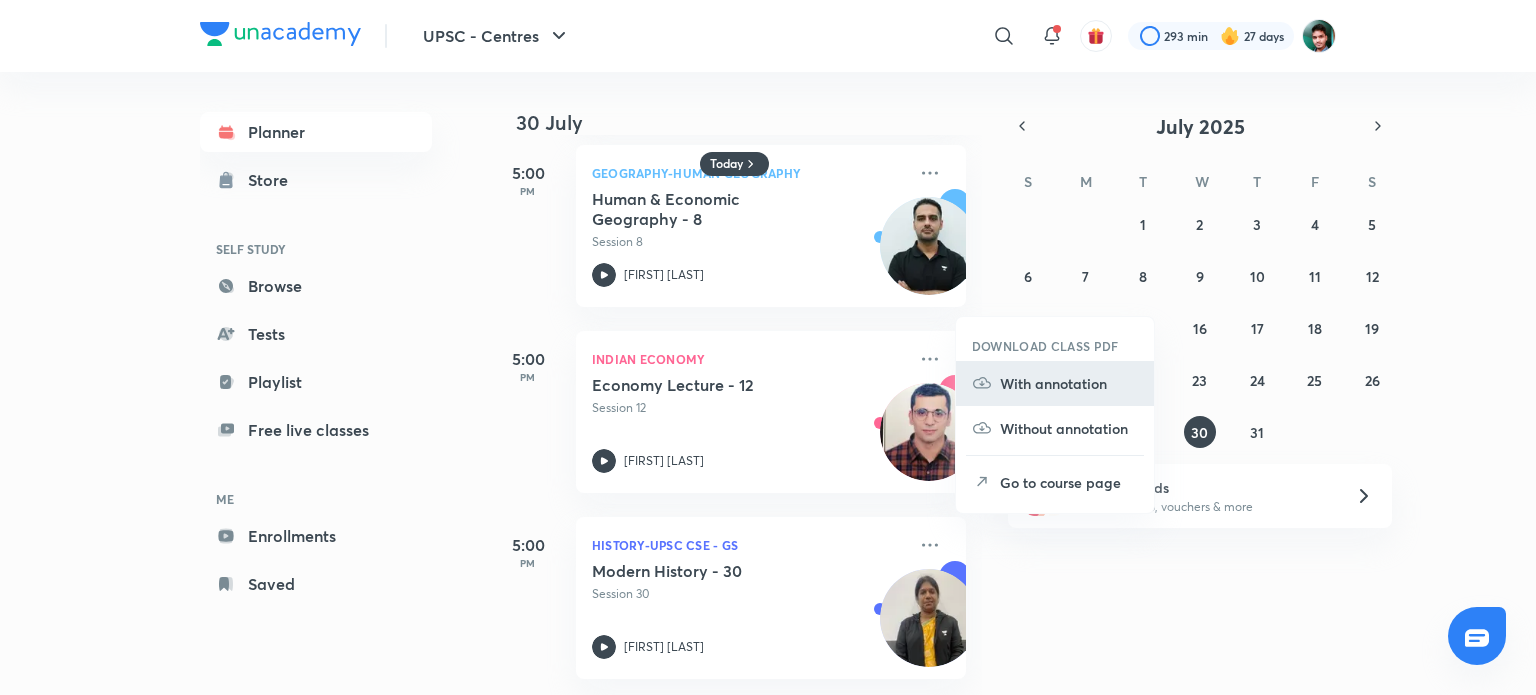 click on "With annotation" at bounding box center [1069, 383] 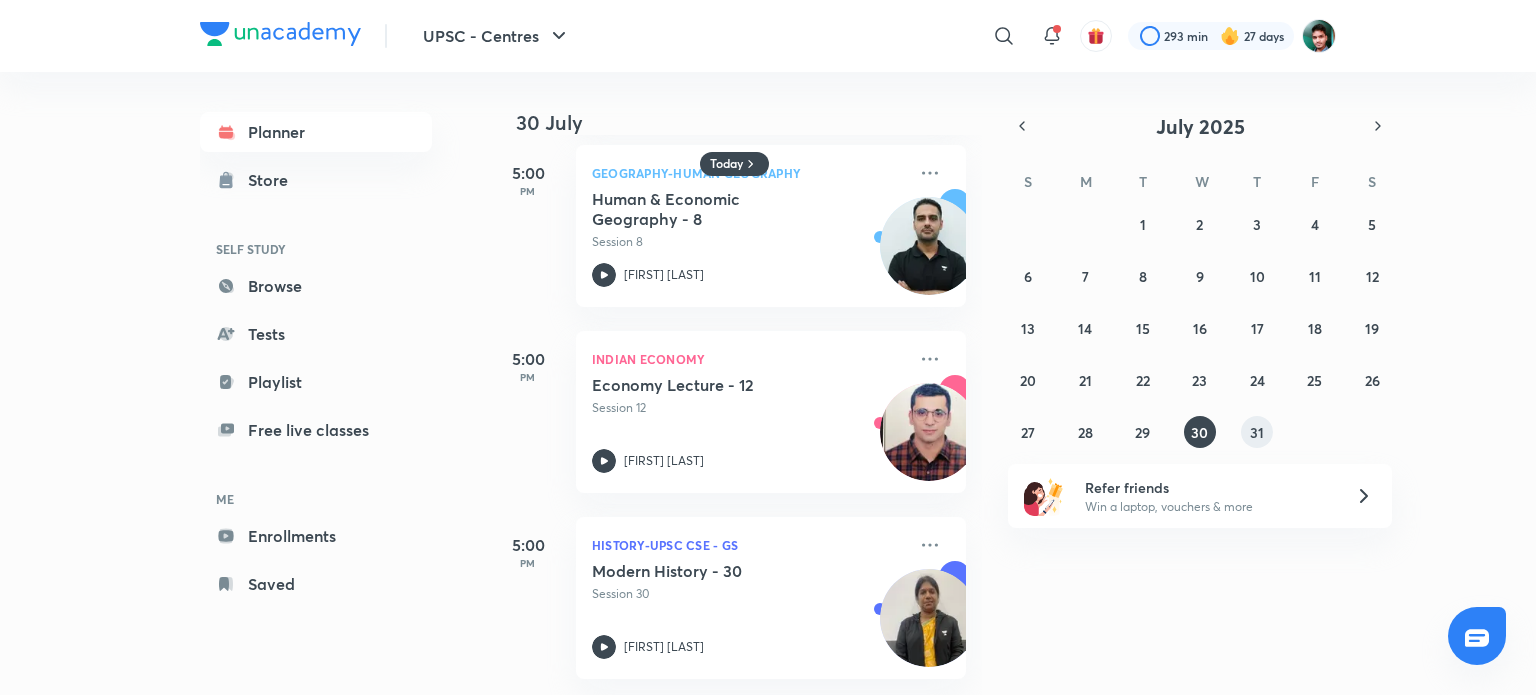 click on "31" at bounding box center [1257, 432] 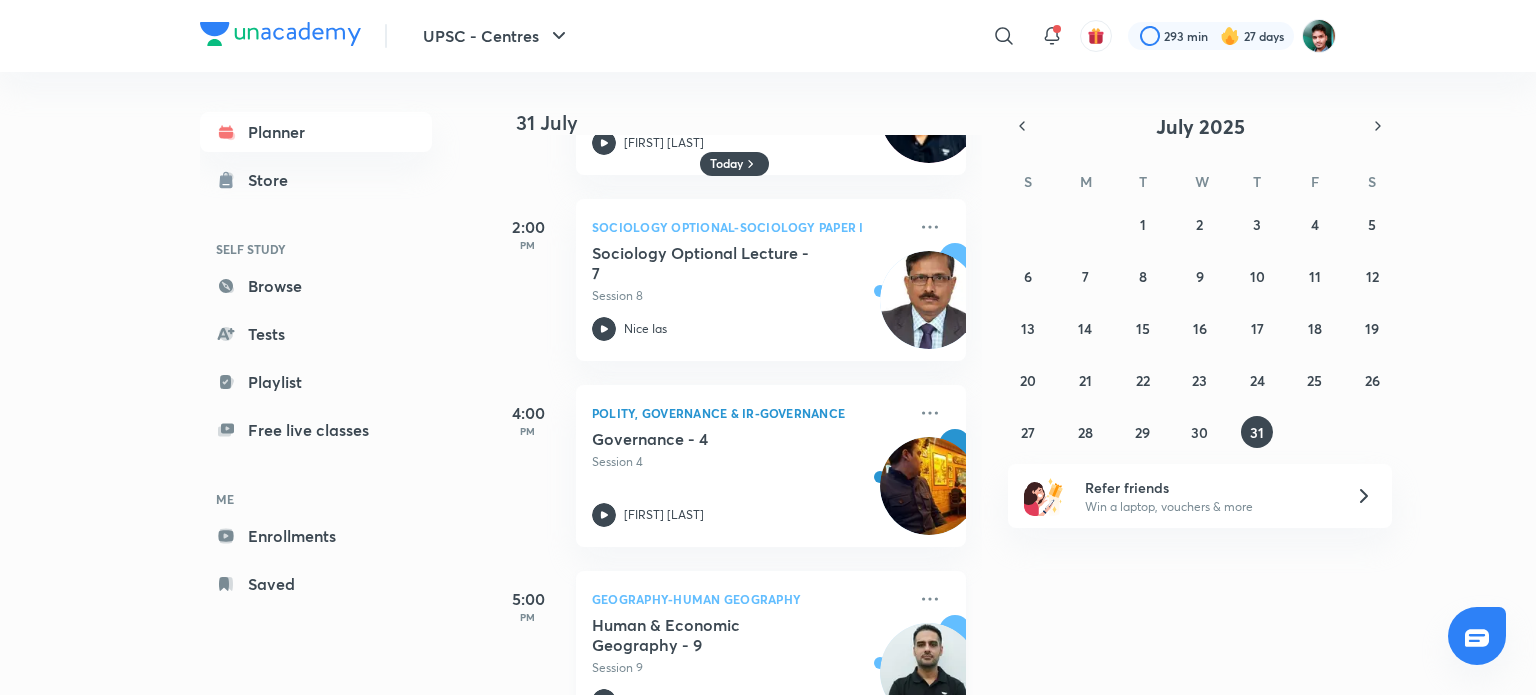 scroll, scrollTop: 1332, scrollLeft: 0, axis: vertical 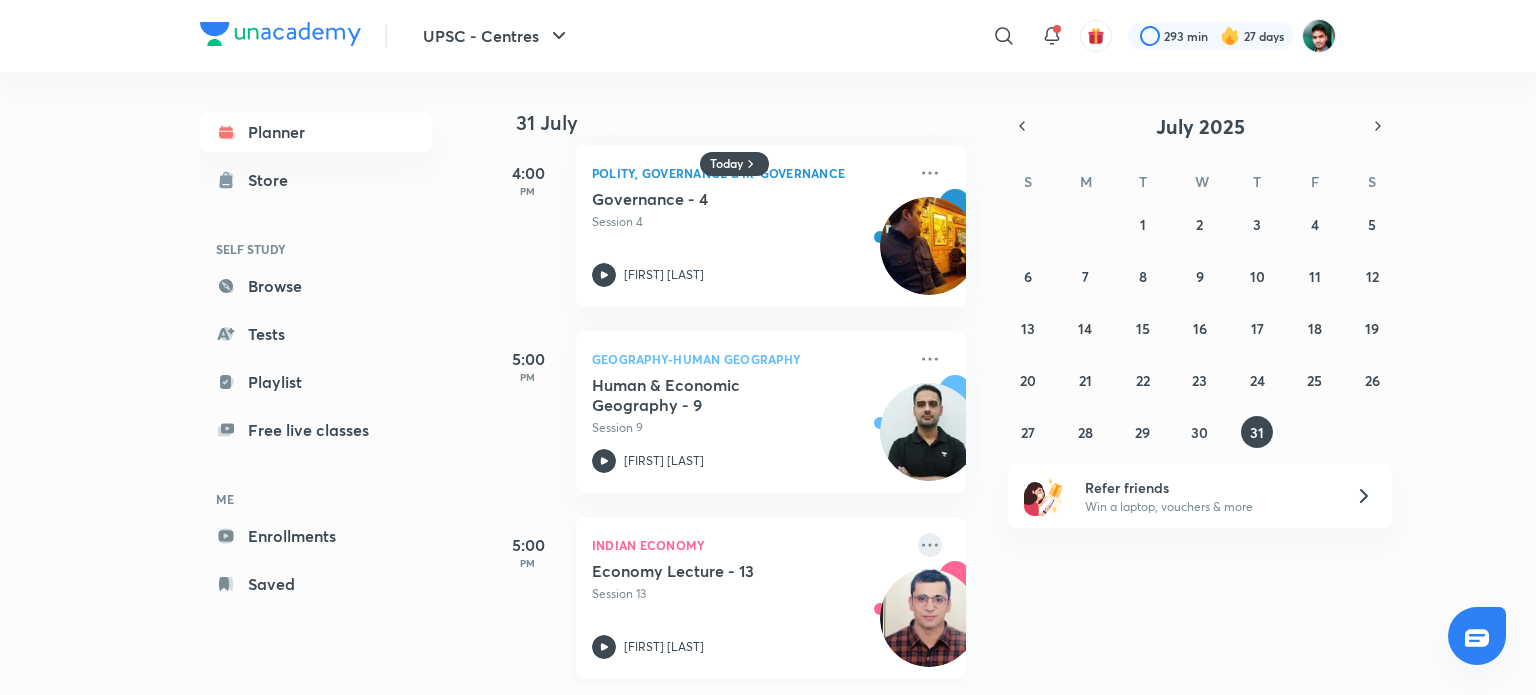 click 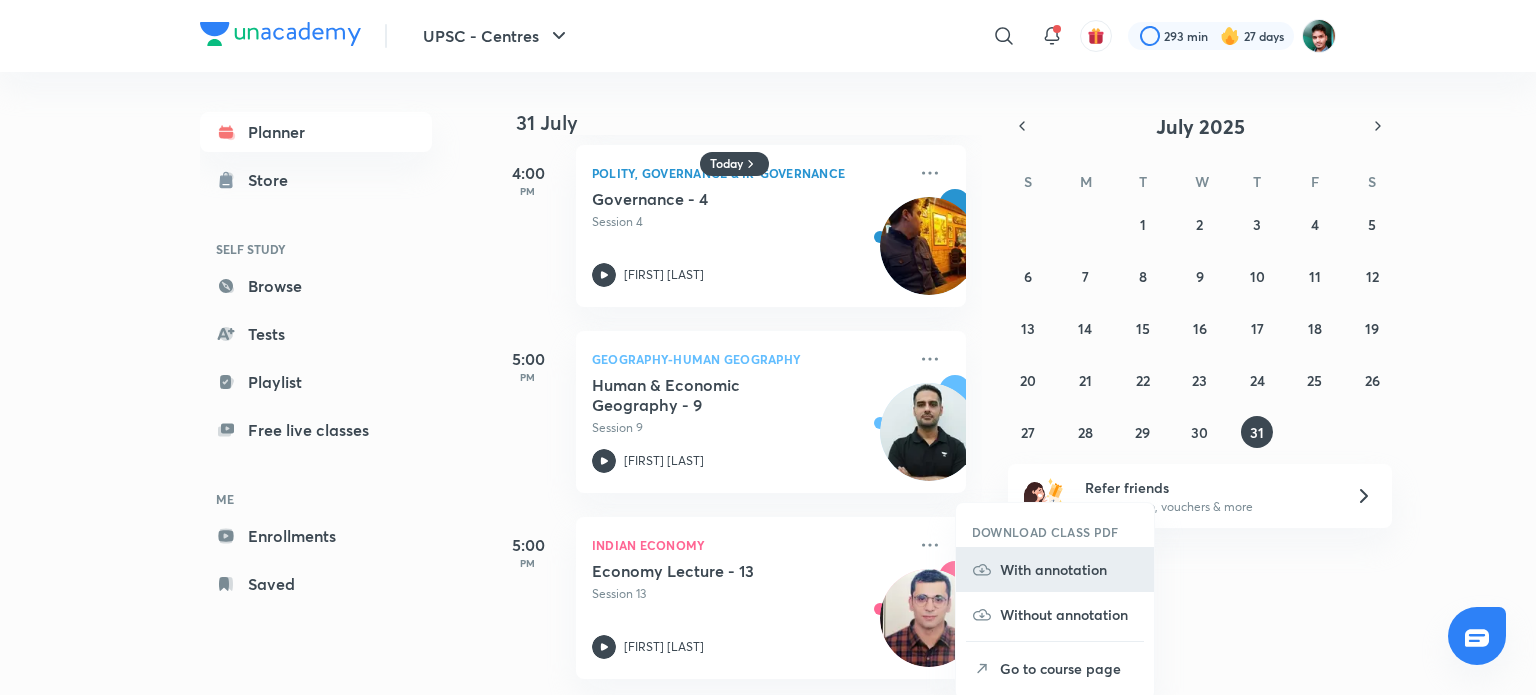 click on "With annotation" at bounding box center (1069, 569) 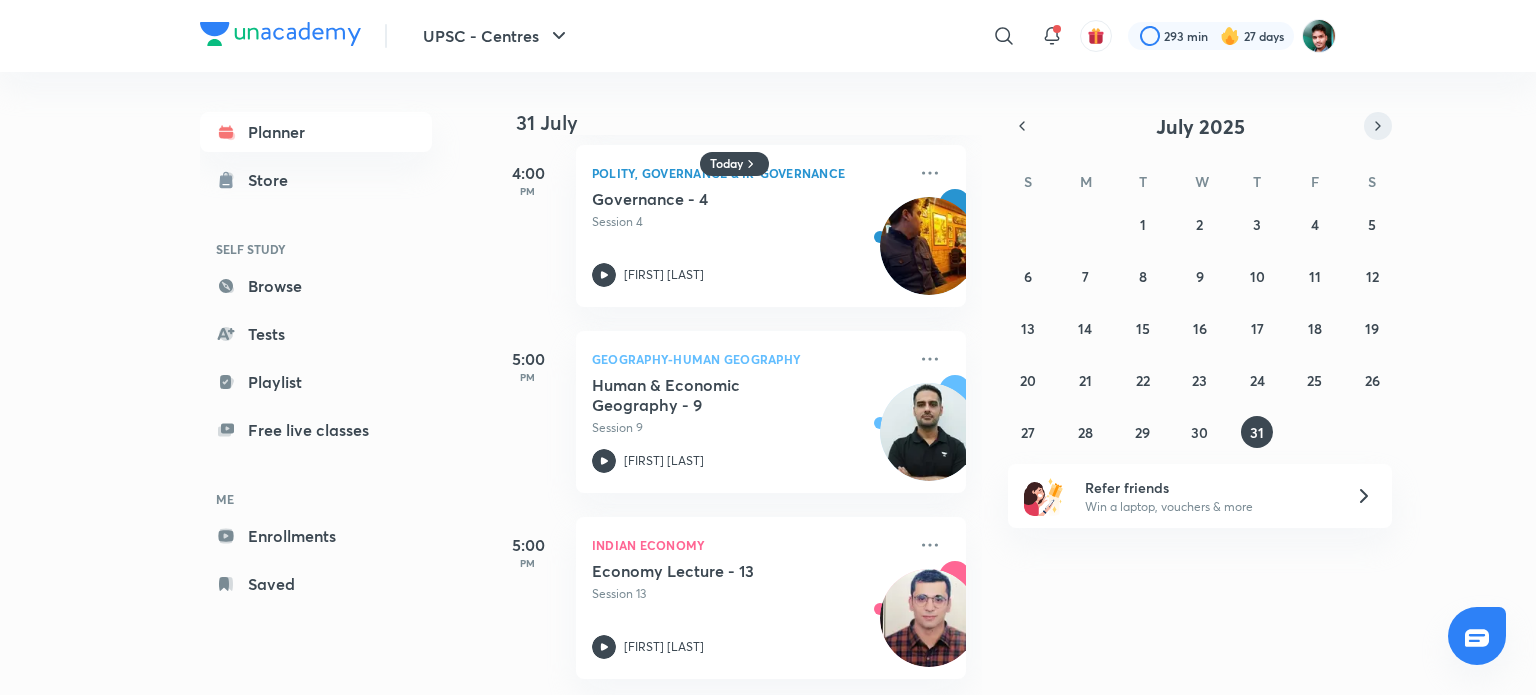 click 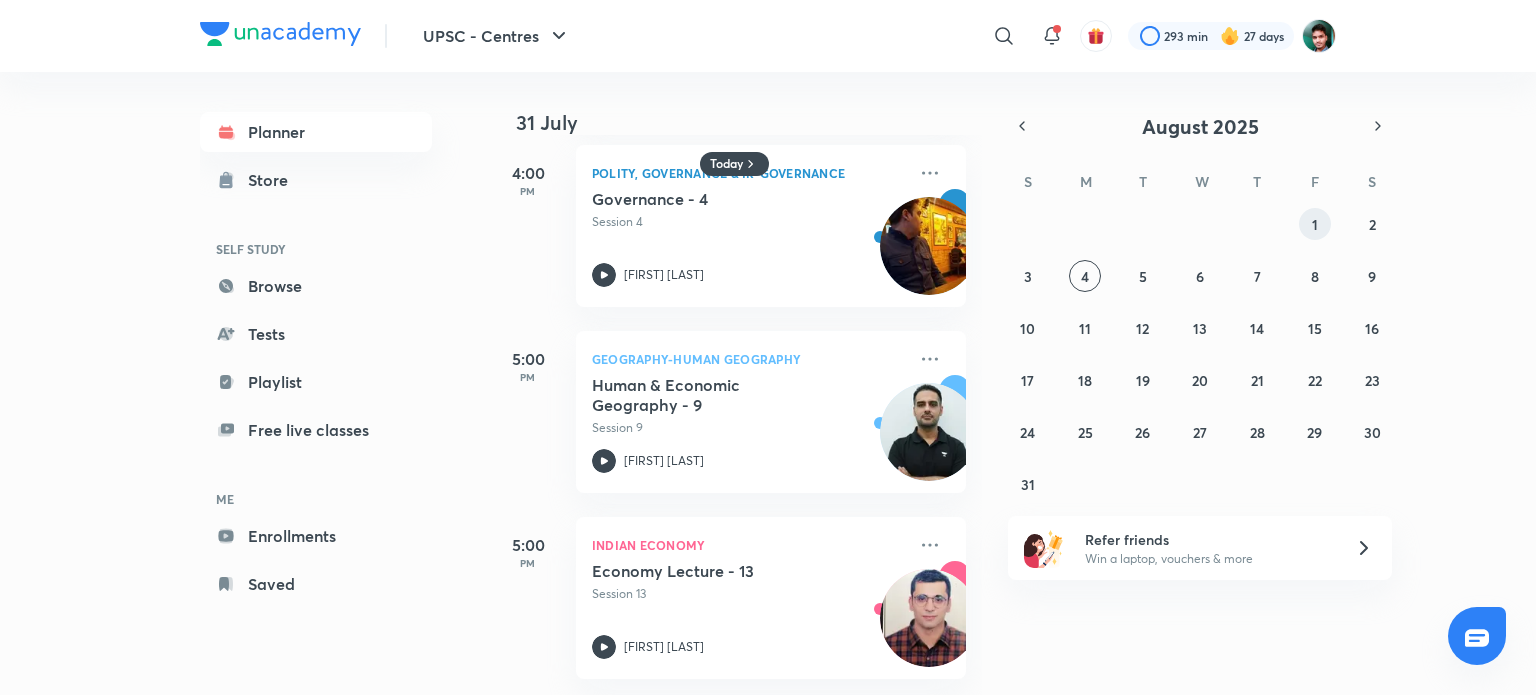 click on "1" at bounding box center [1315, 224] 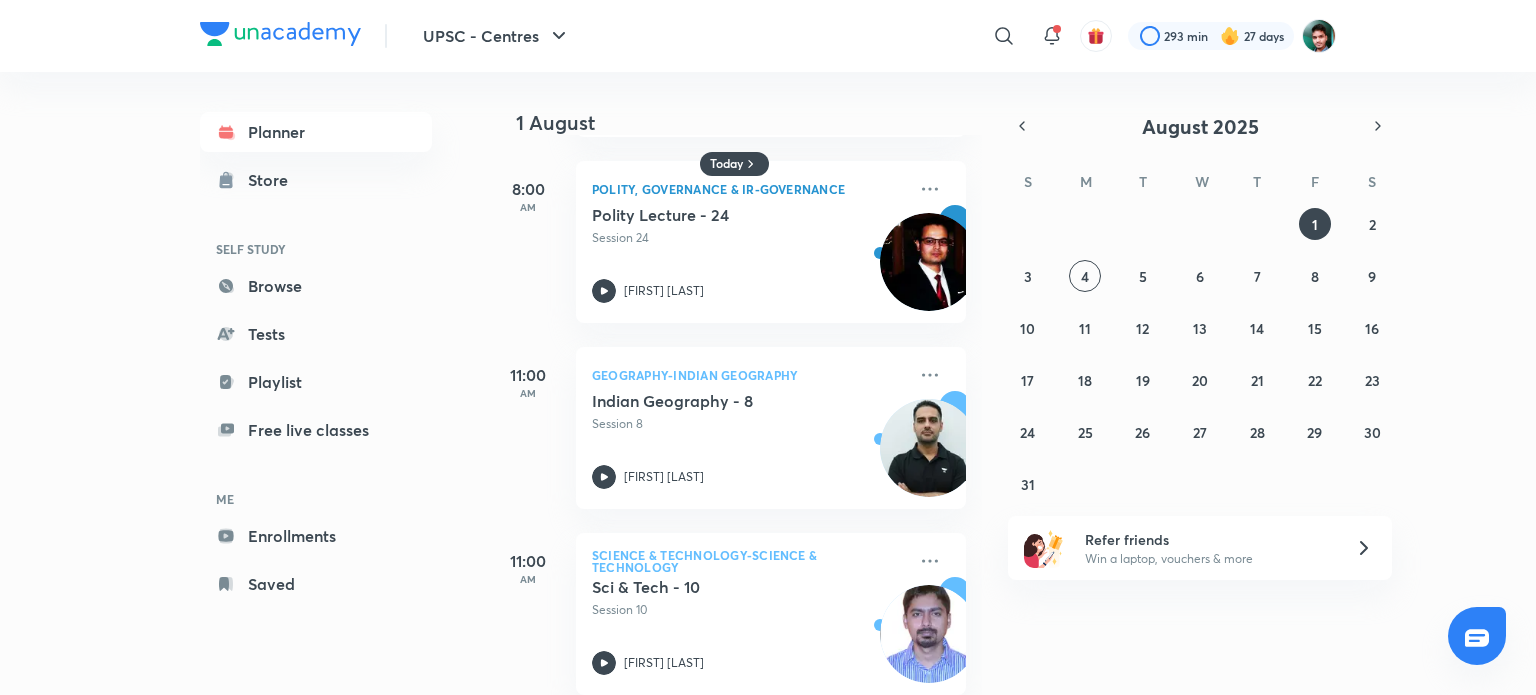 scroll, scrollTop: 774, scrollLeft: 0, axis: vertical 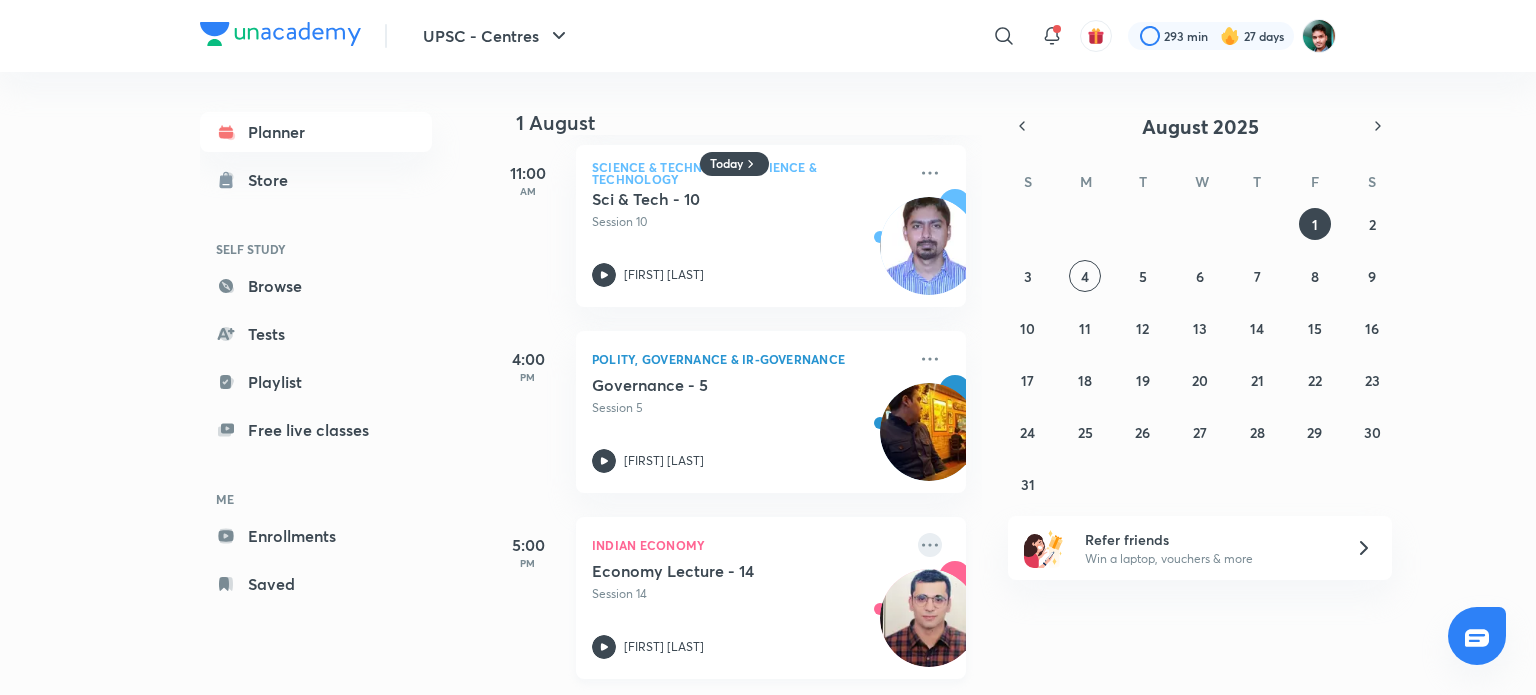 click 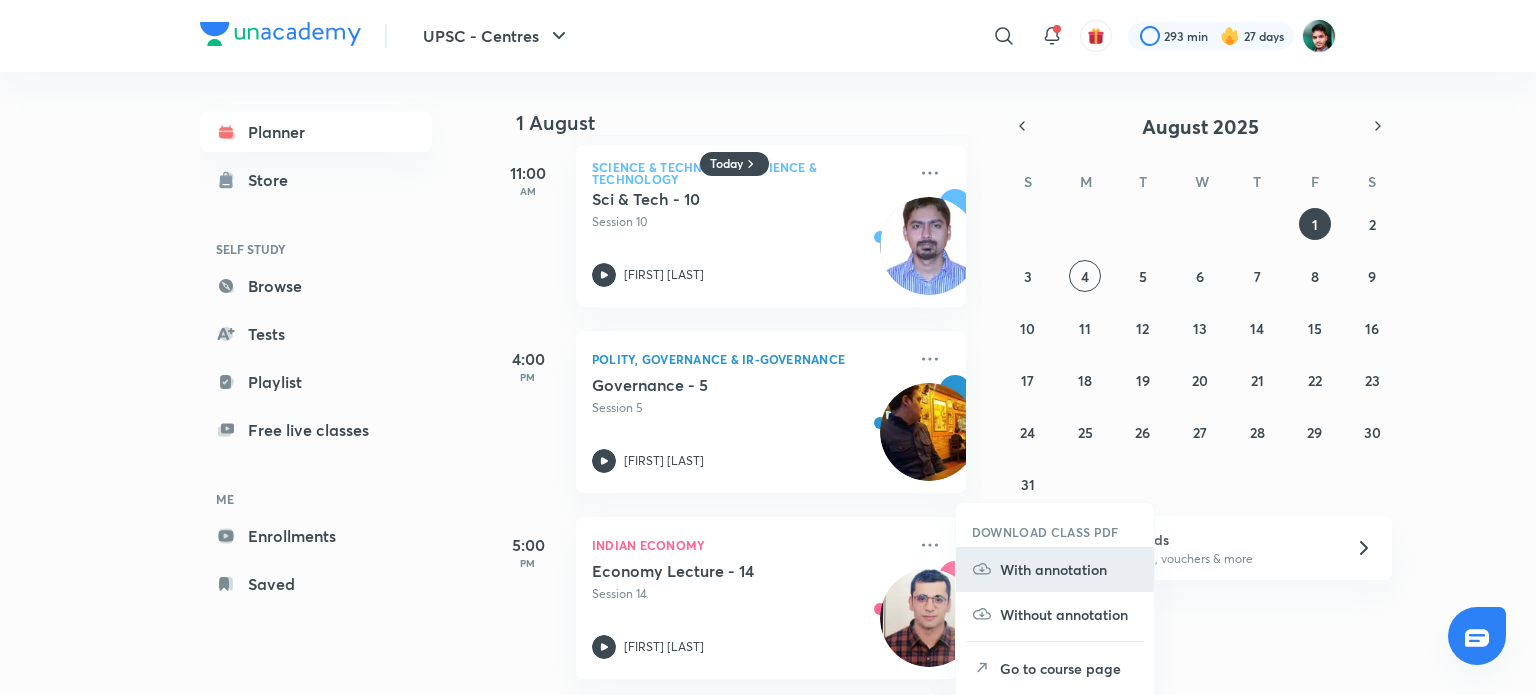 click on "With annotation" at bounding box center [1069, 569] 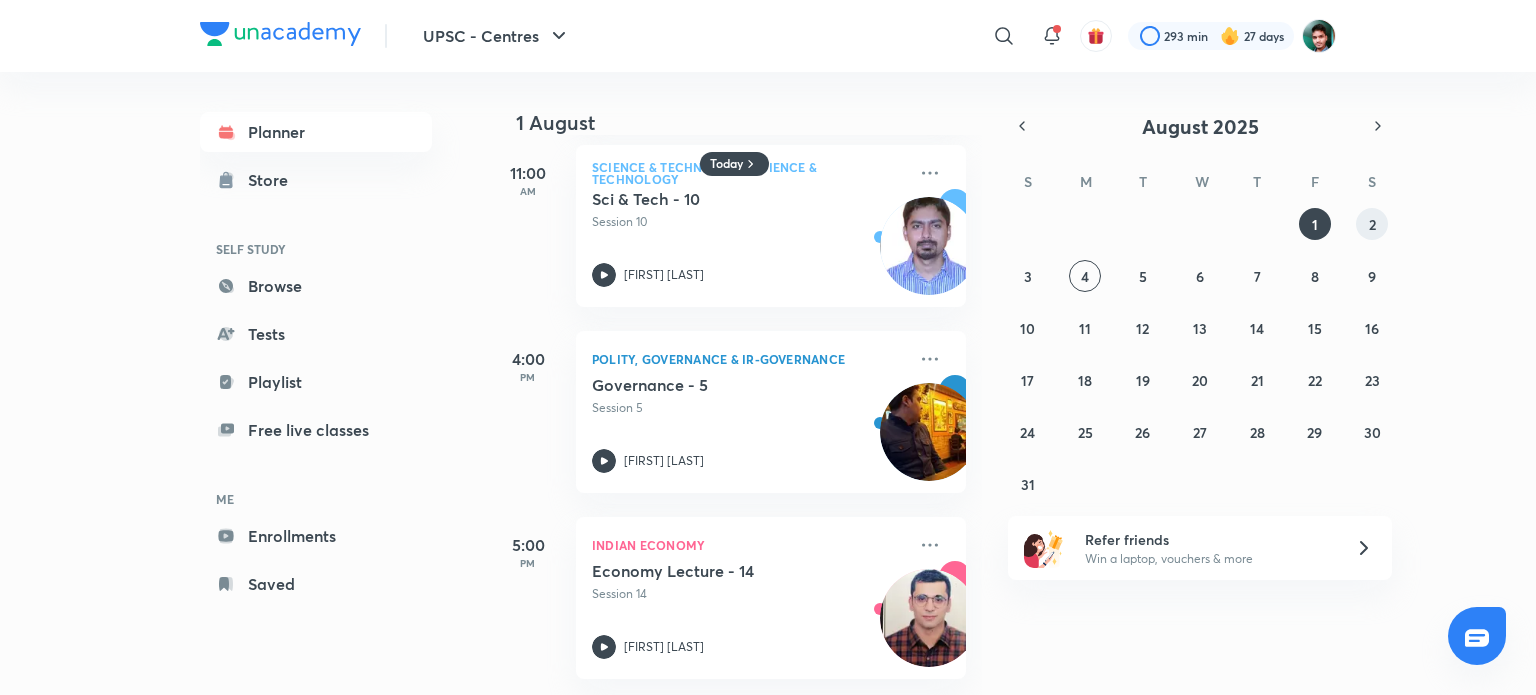 click on "2" at bounding box center [1372, 224] 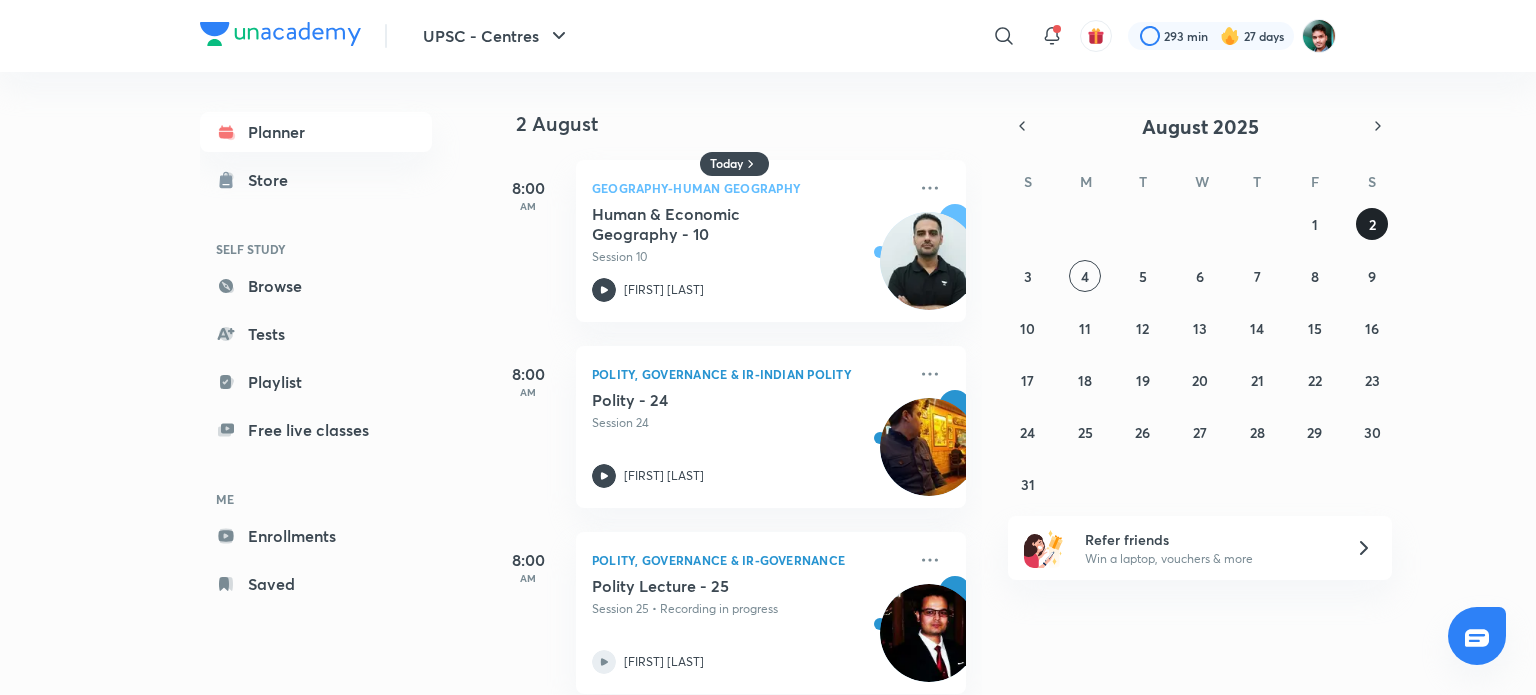 click on "2" at bounding box center (1372, 224) 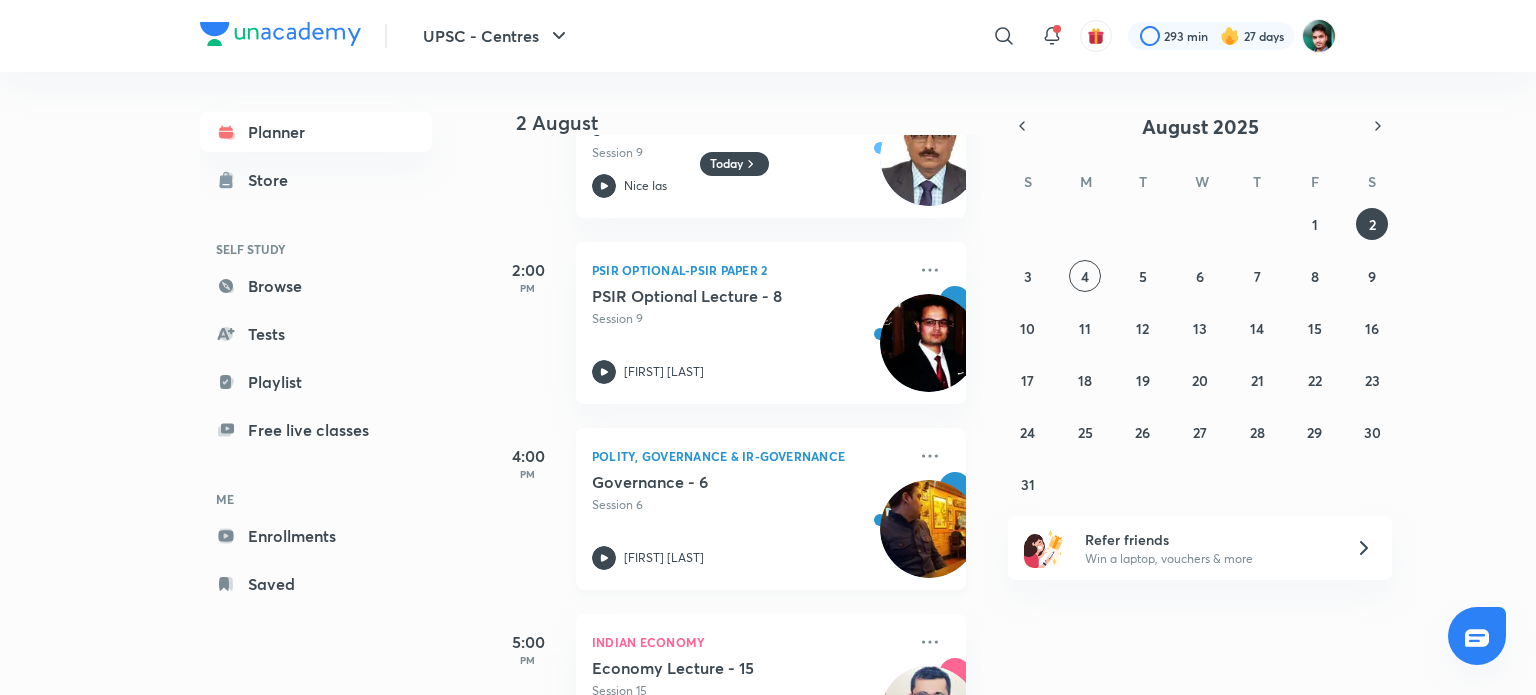 scroll, scrollTop: 1332, scrollLeft: 0, axis: vertical 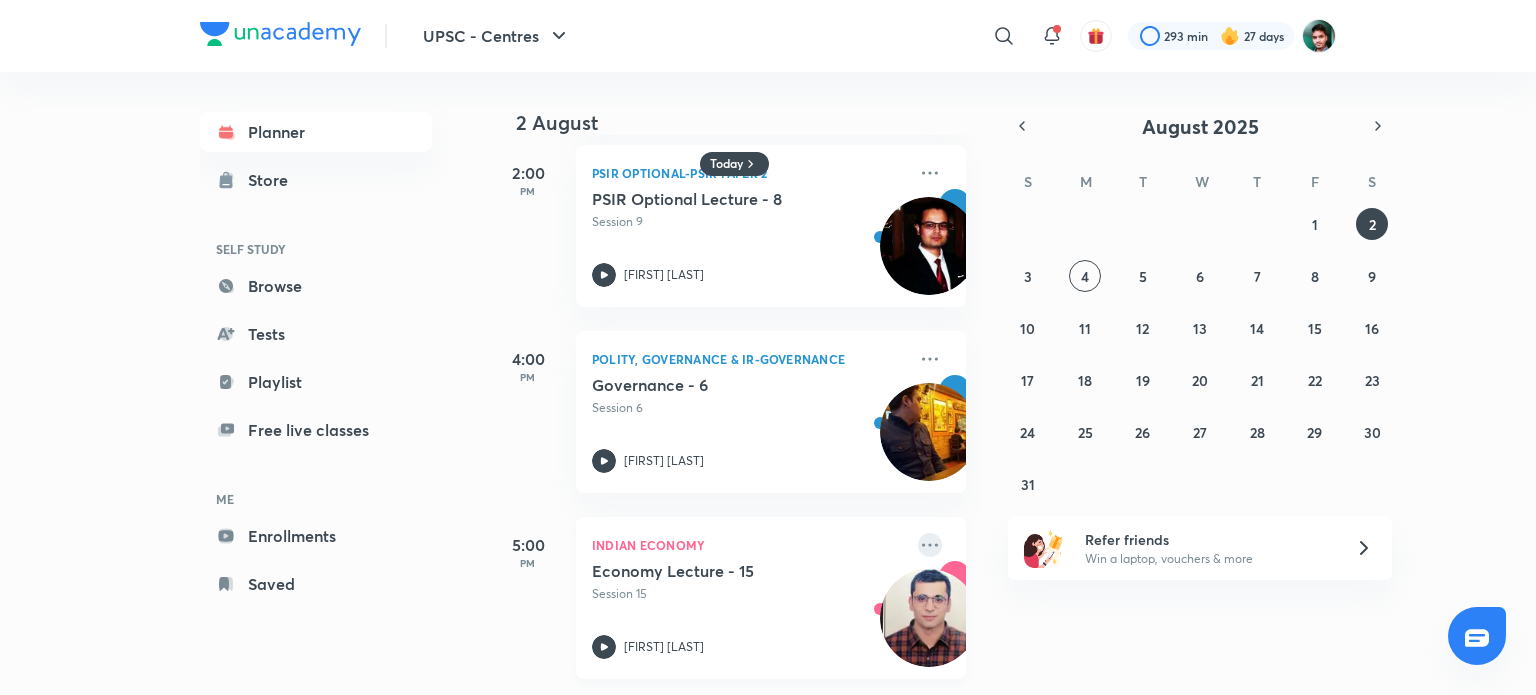 click 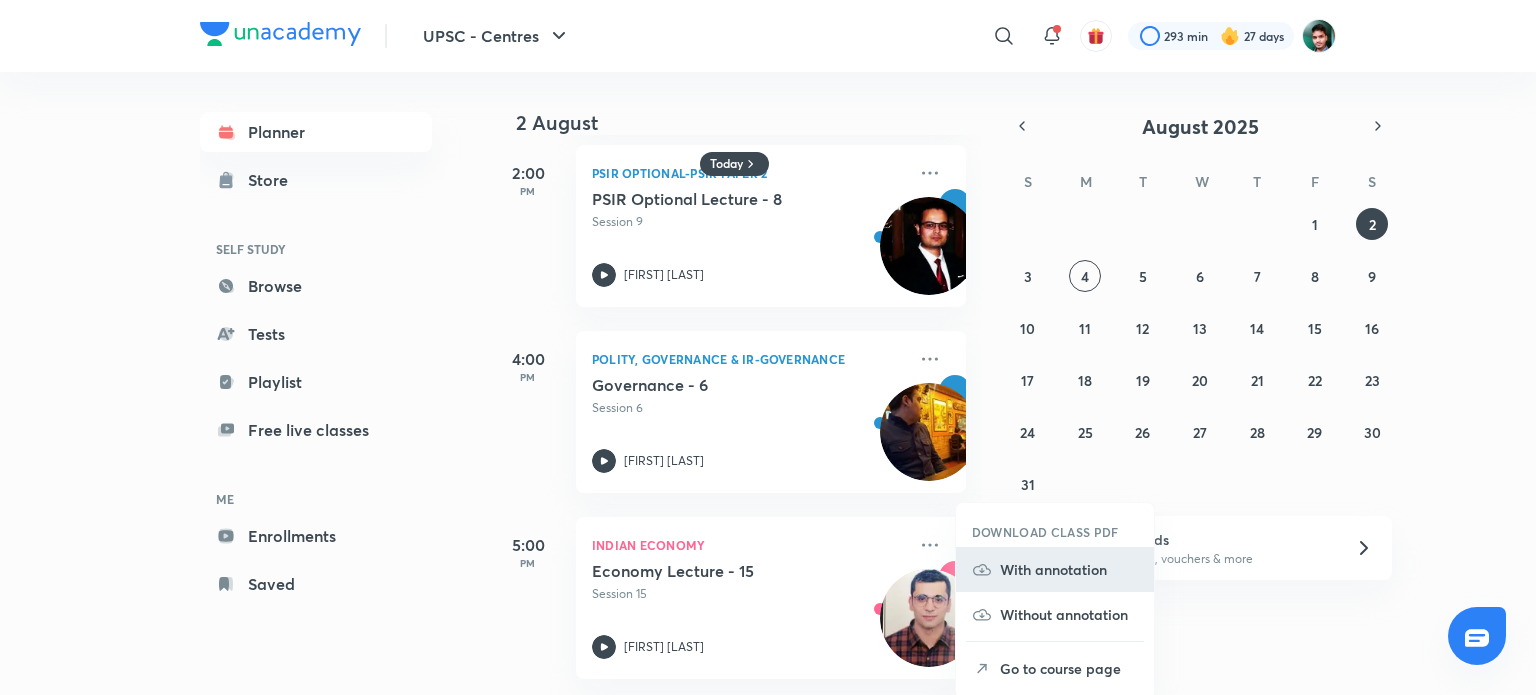 click on "With annotation" at bounding box center (1055, 569) 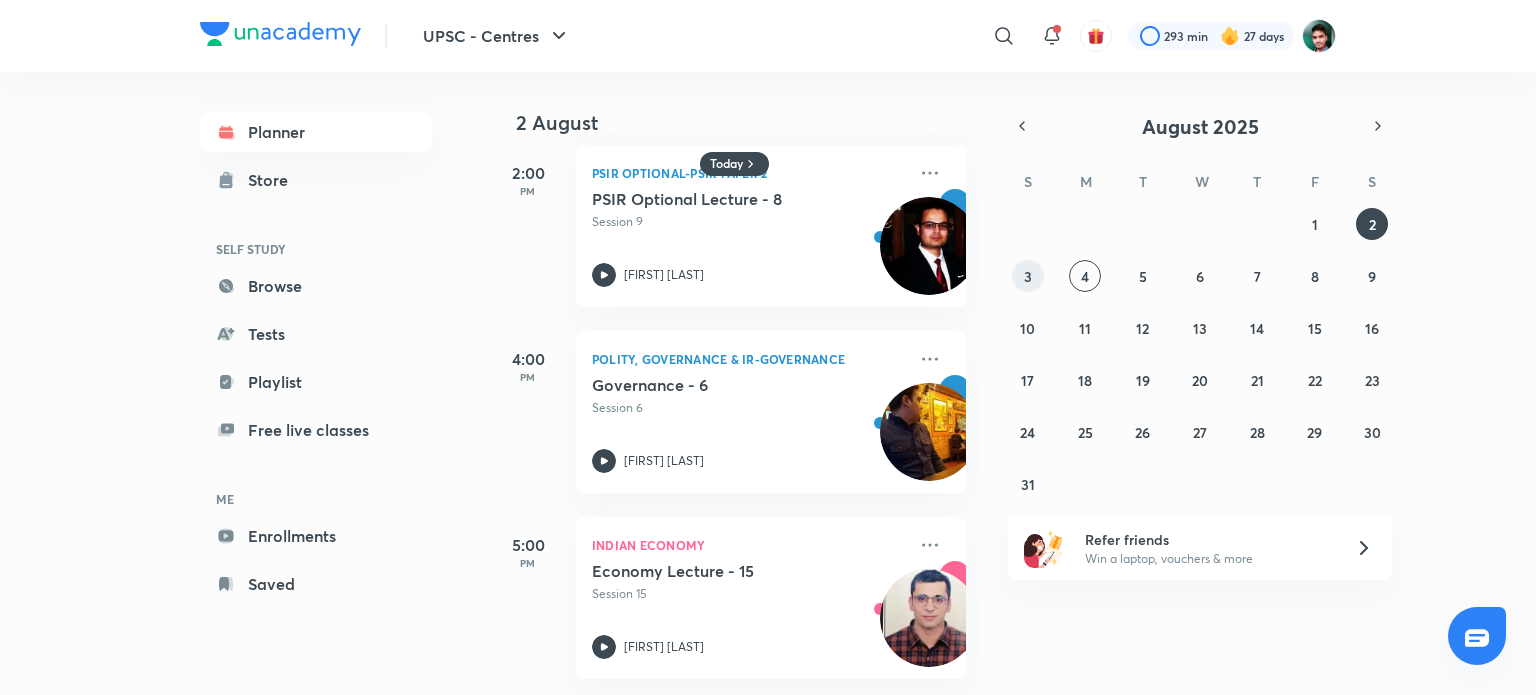 click on "3" at bounding box center [1028, 276] 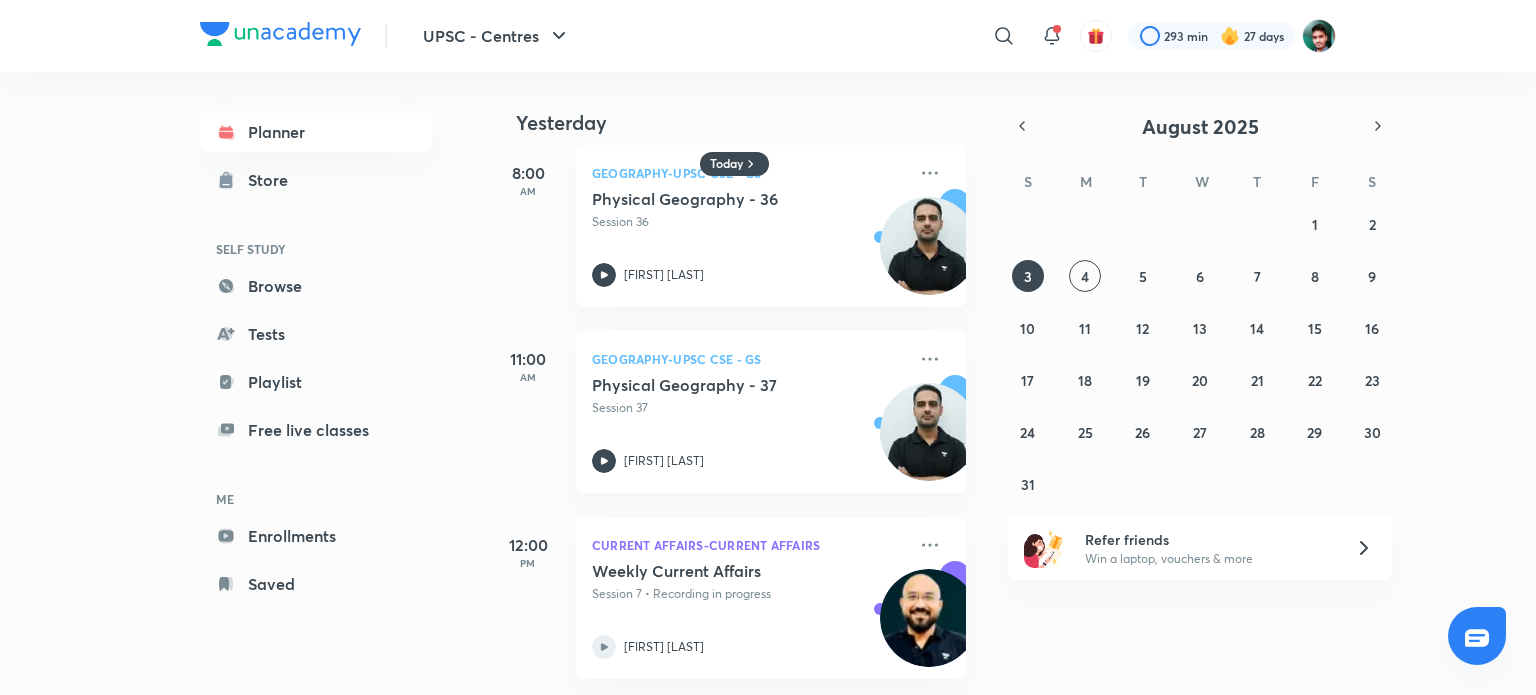 scroll, scrollTop: 30, scrollLeft: 0, axis: vertical 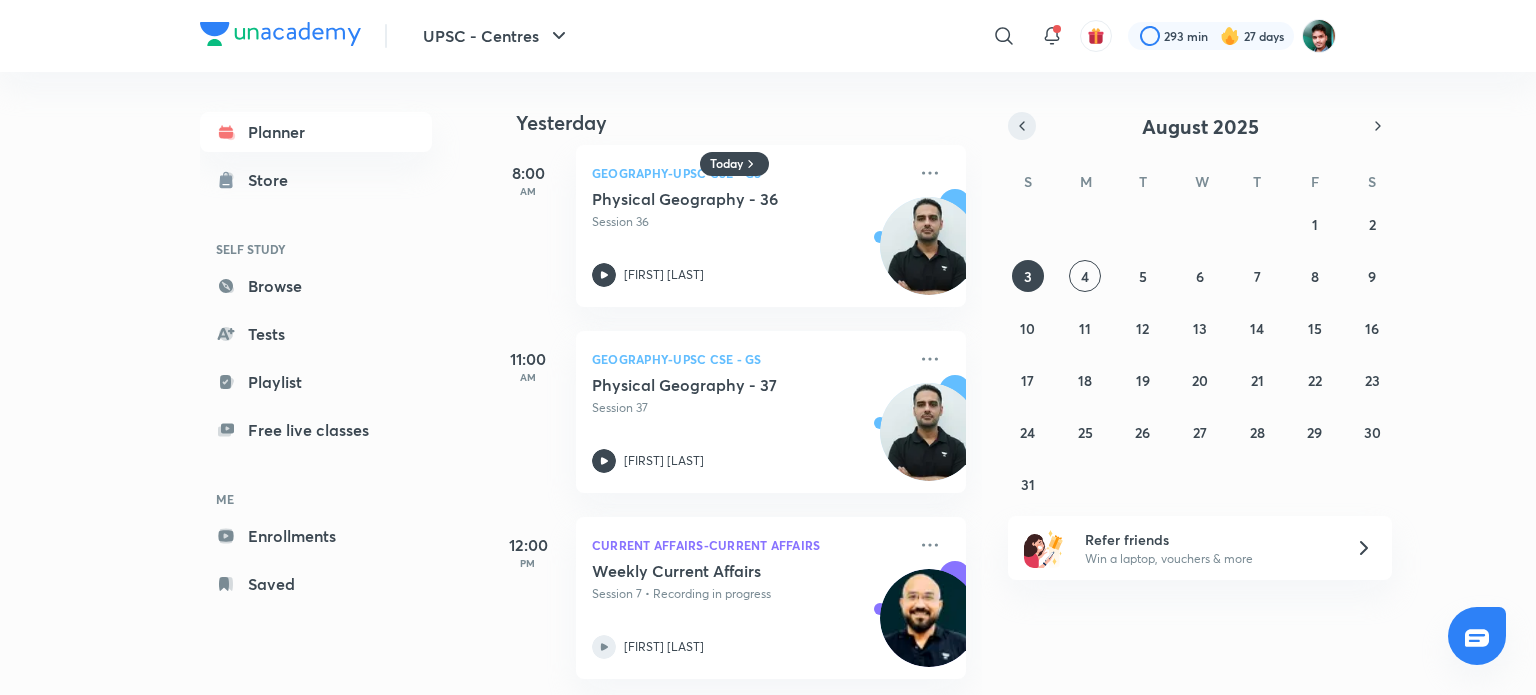 click 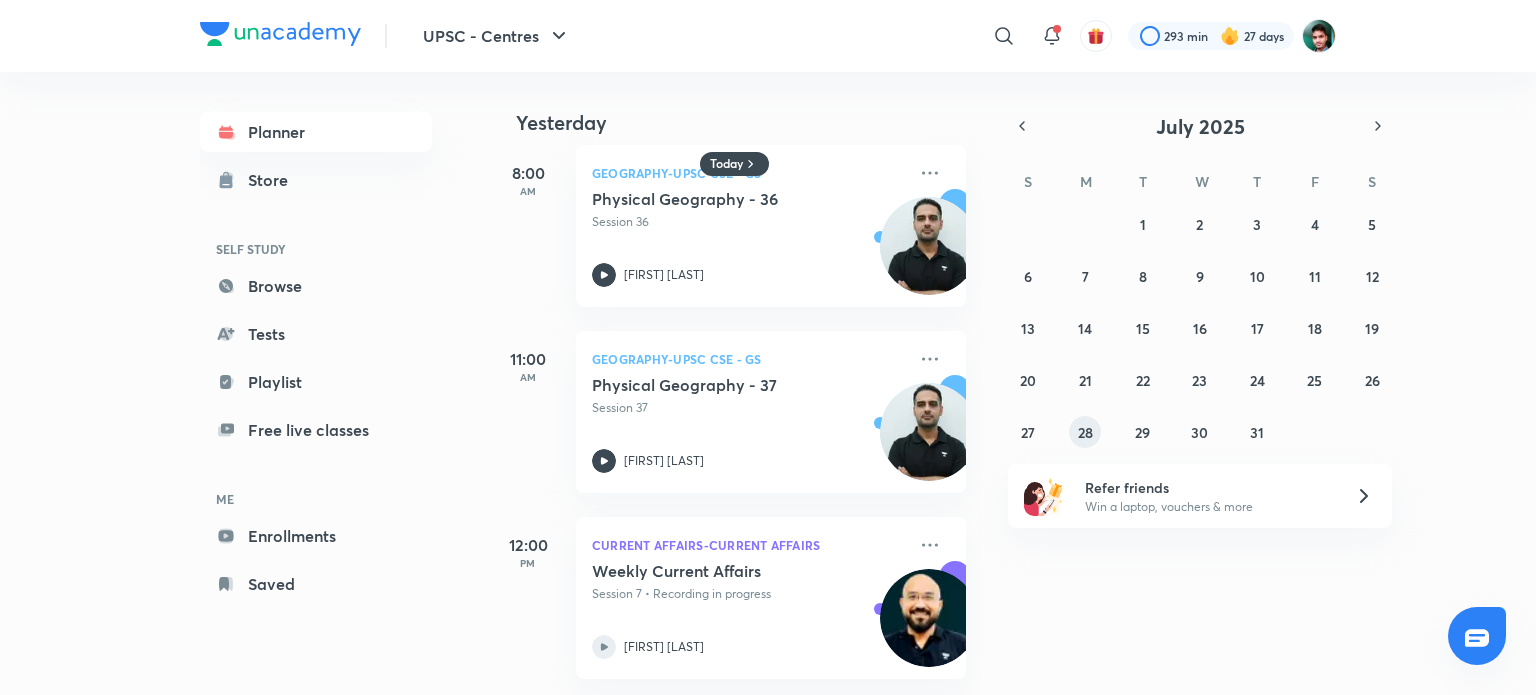 click on "28" at bounding box center [1085, 432] 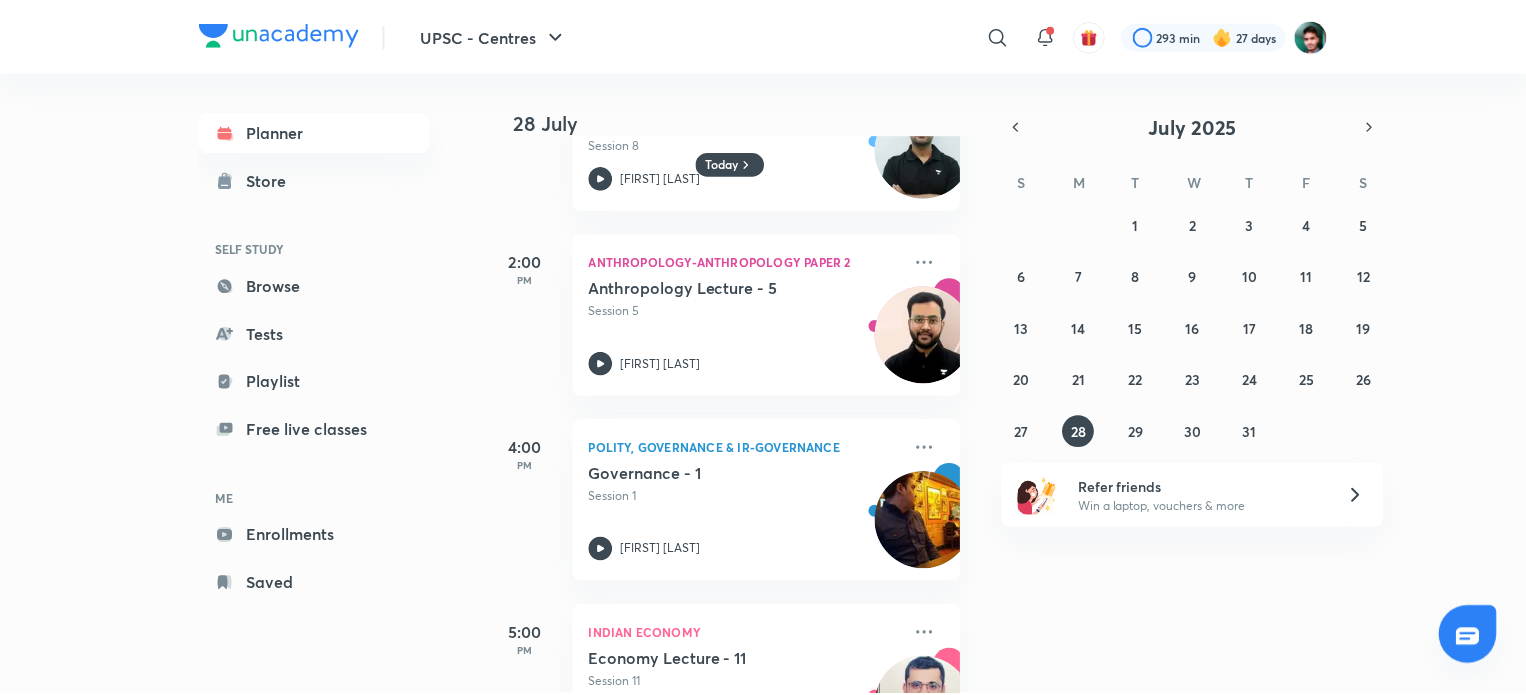 scroll, scrollTop: 2076, scrollLeft: 0, axis: vertical 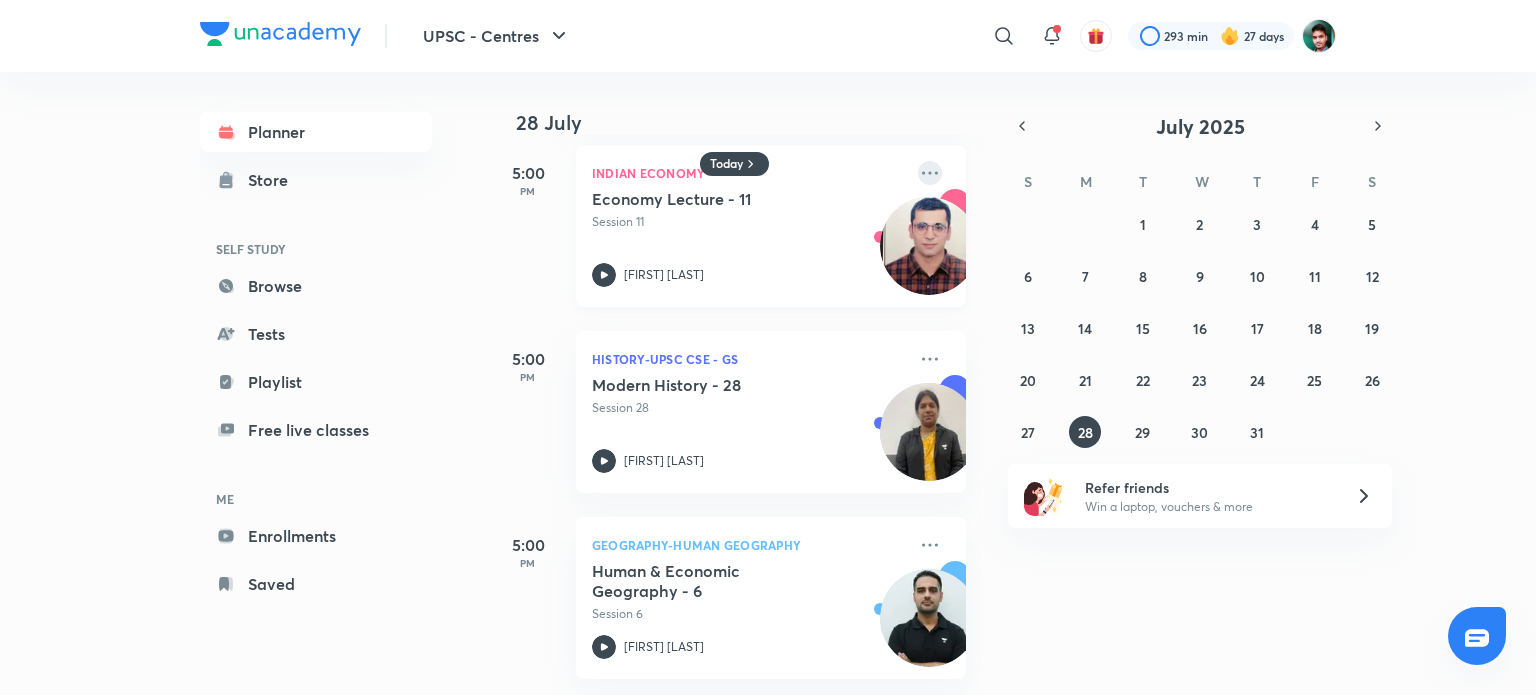 click 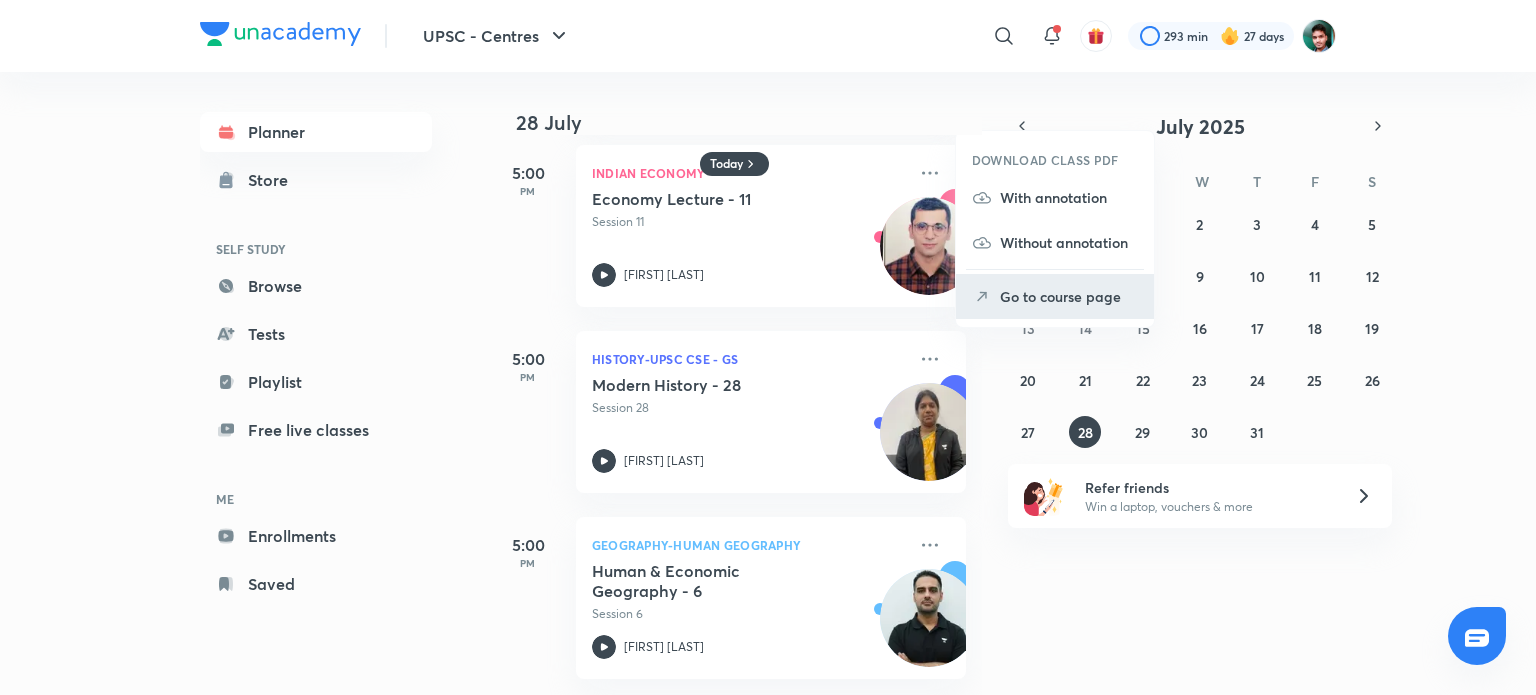 click on "Go to course page" at bounding box center (1069, 296) 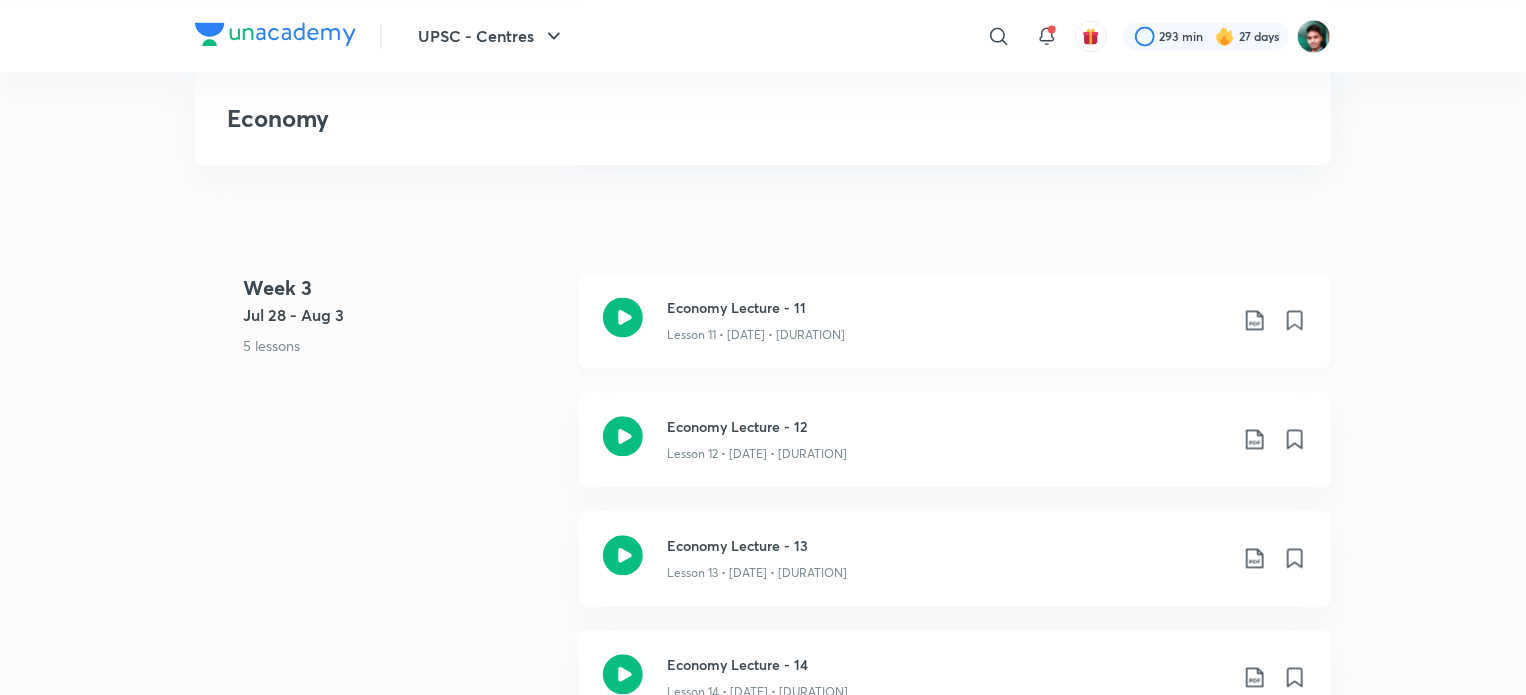 scroll, scrollTop: 2100, scrollLeft: 0, axis: vertical 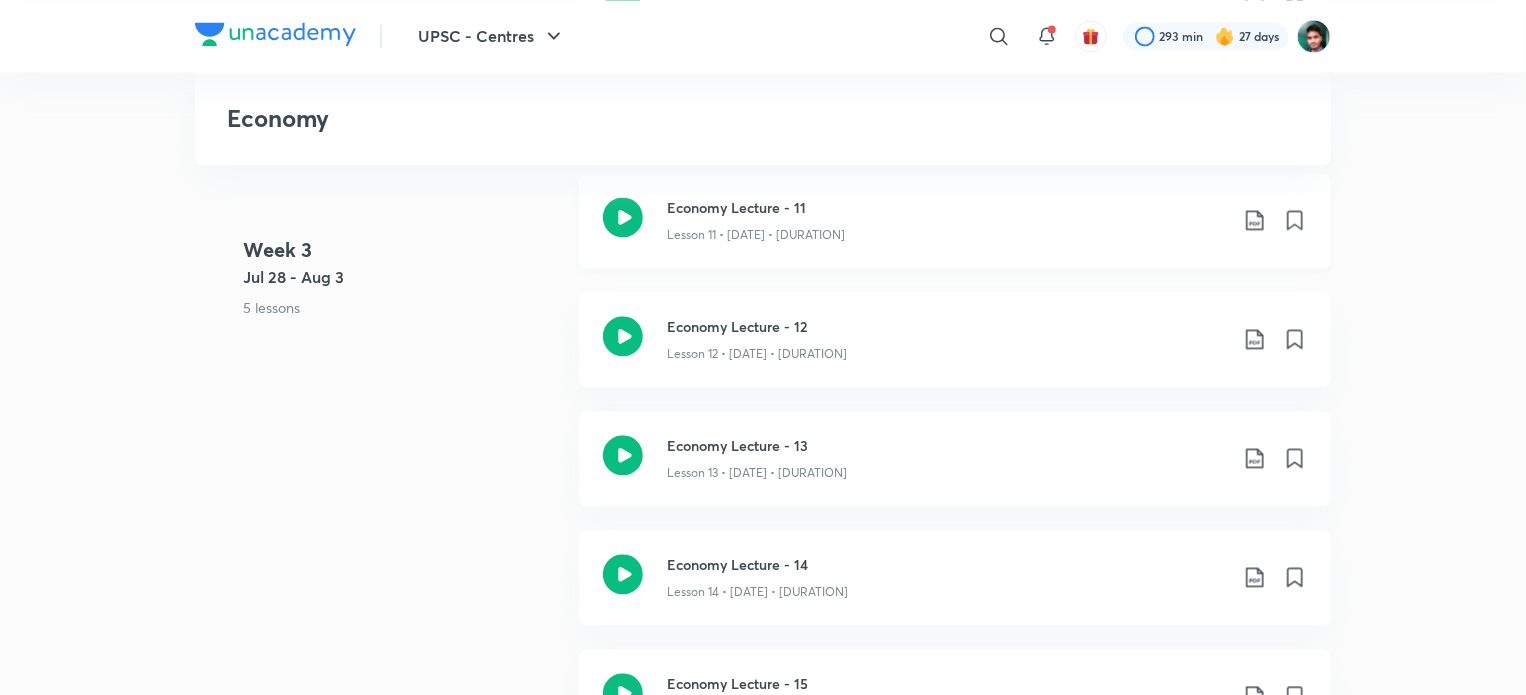 click 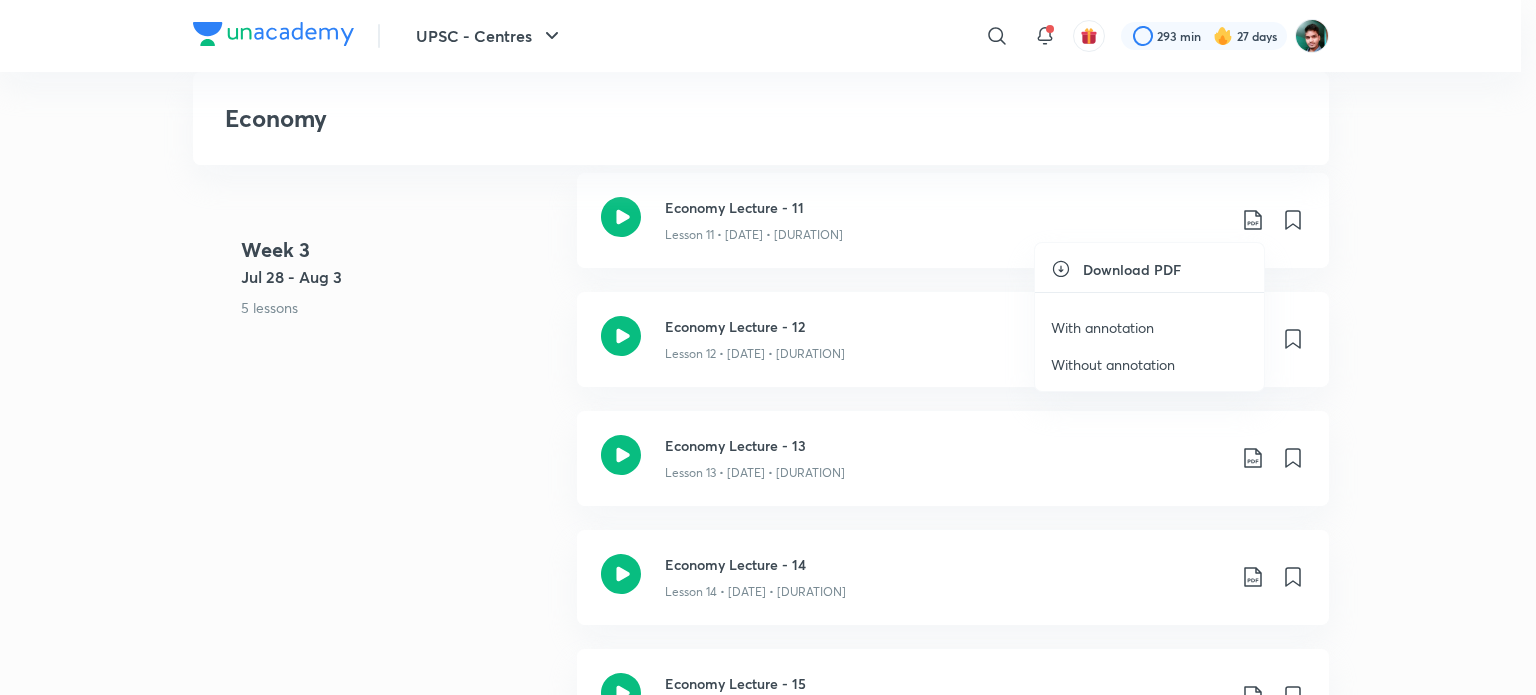 click on "With annotation" at bounding box center (1102, 327) 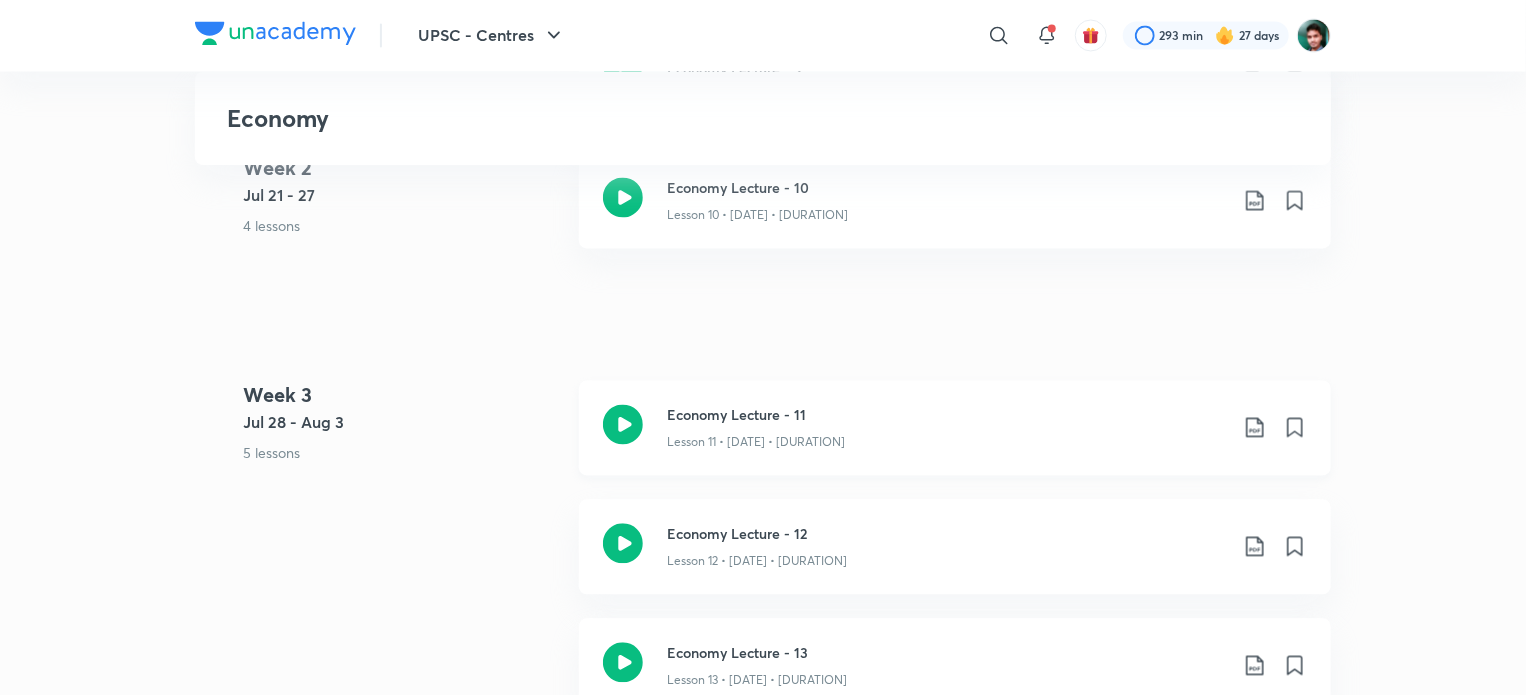 scroll, scrollTop: 2100, scrollLeft: 0, axis: vertical 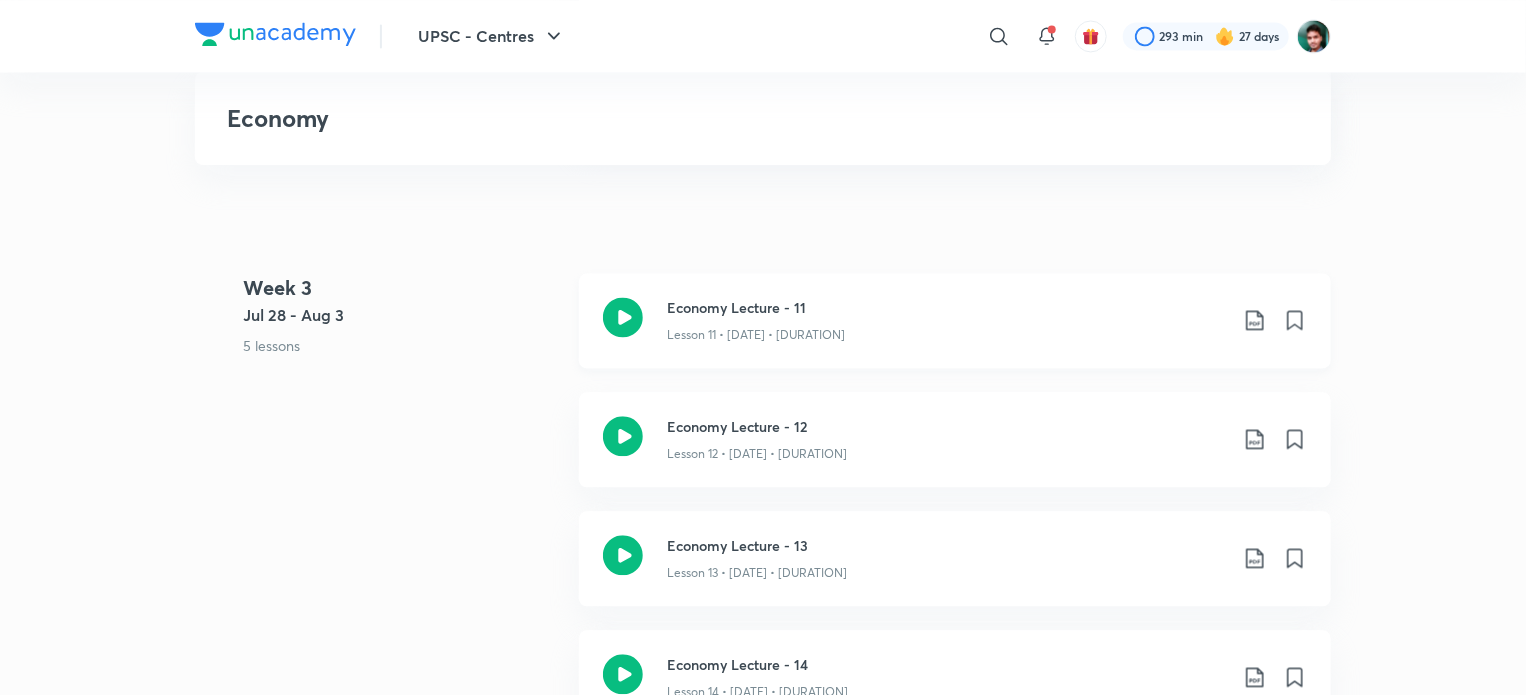 click on "Lesson 11  •  Jul 28  •  2h 38m" at bounding box center (756, 335) 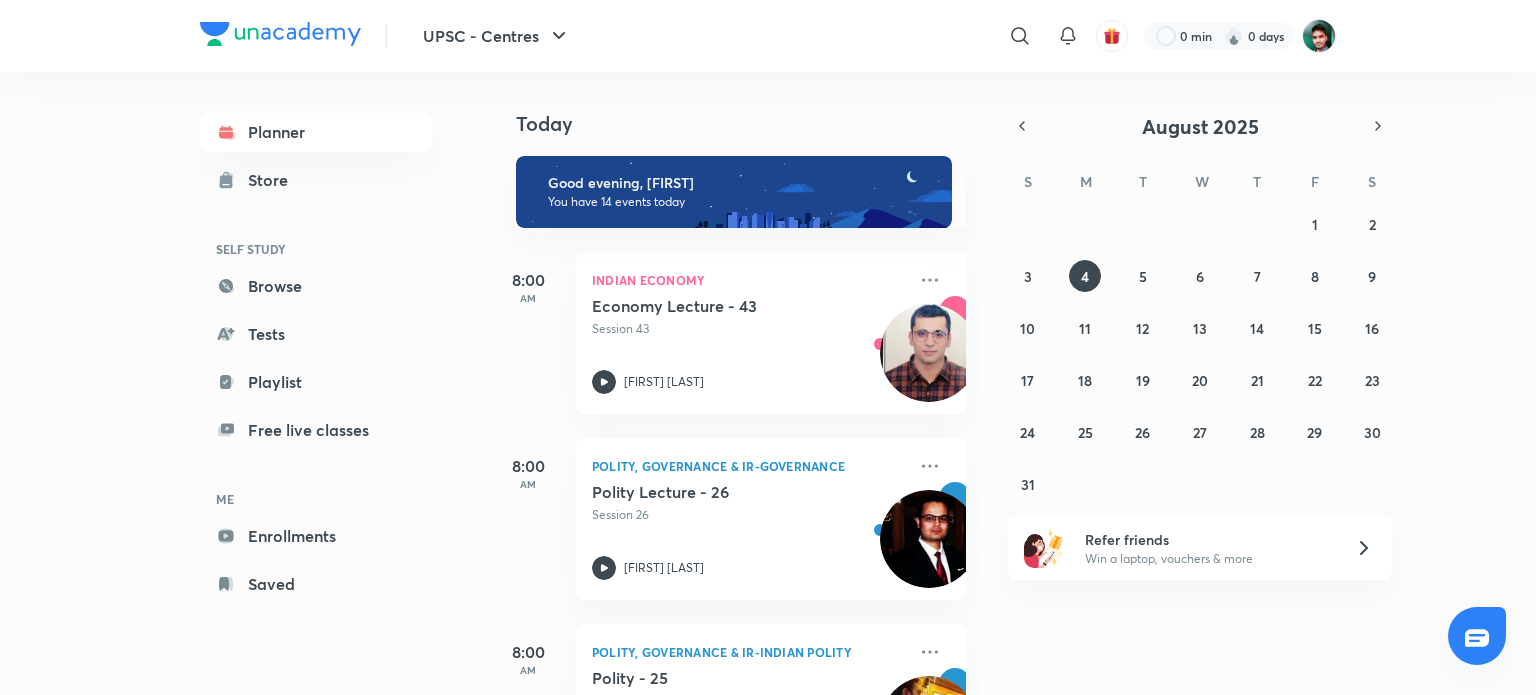 scroll, scrollTop: 0, scrollLeft: 0, axis: both 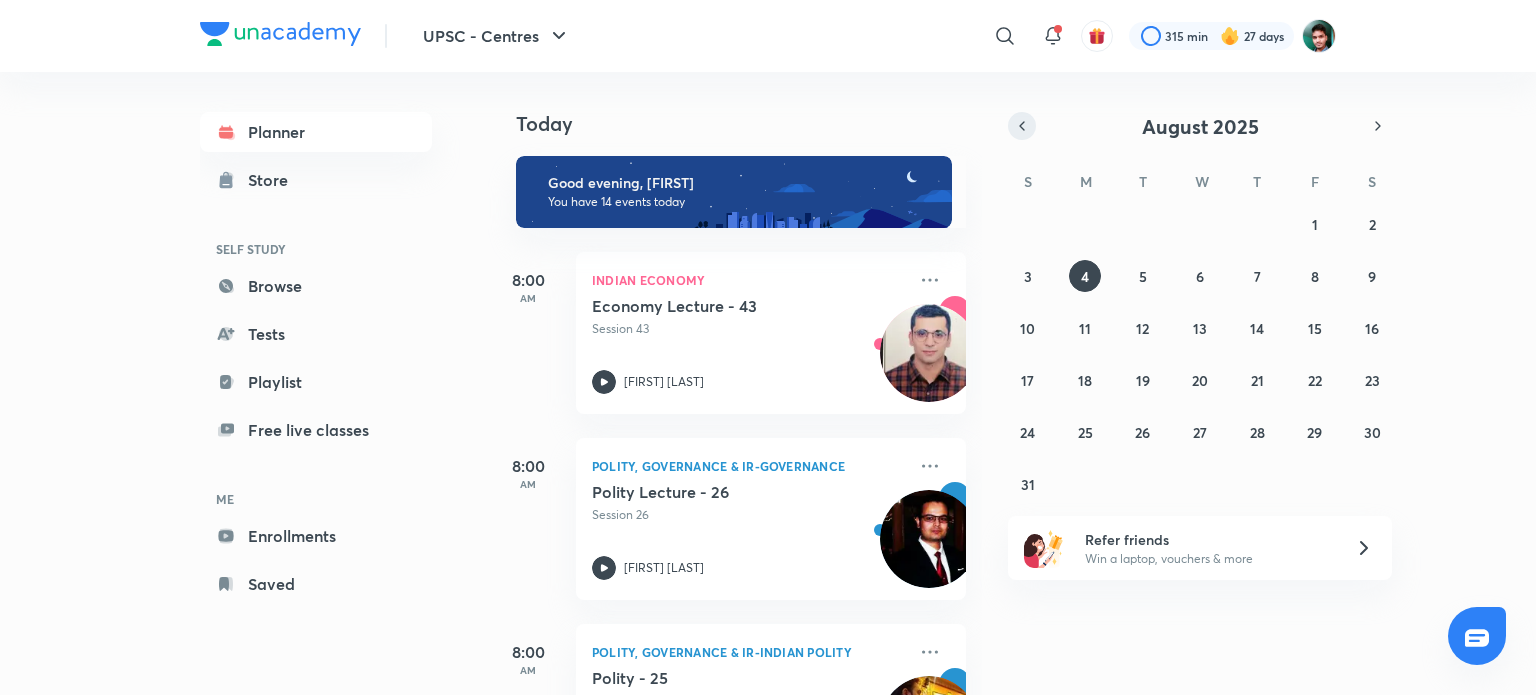 click 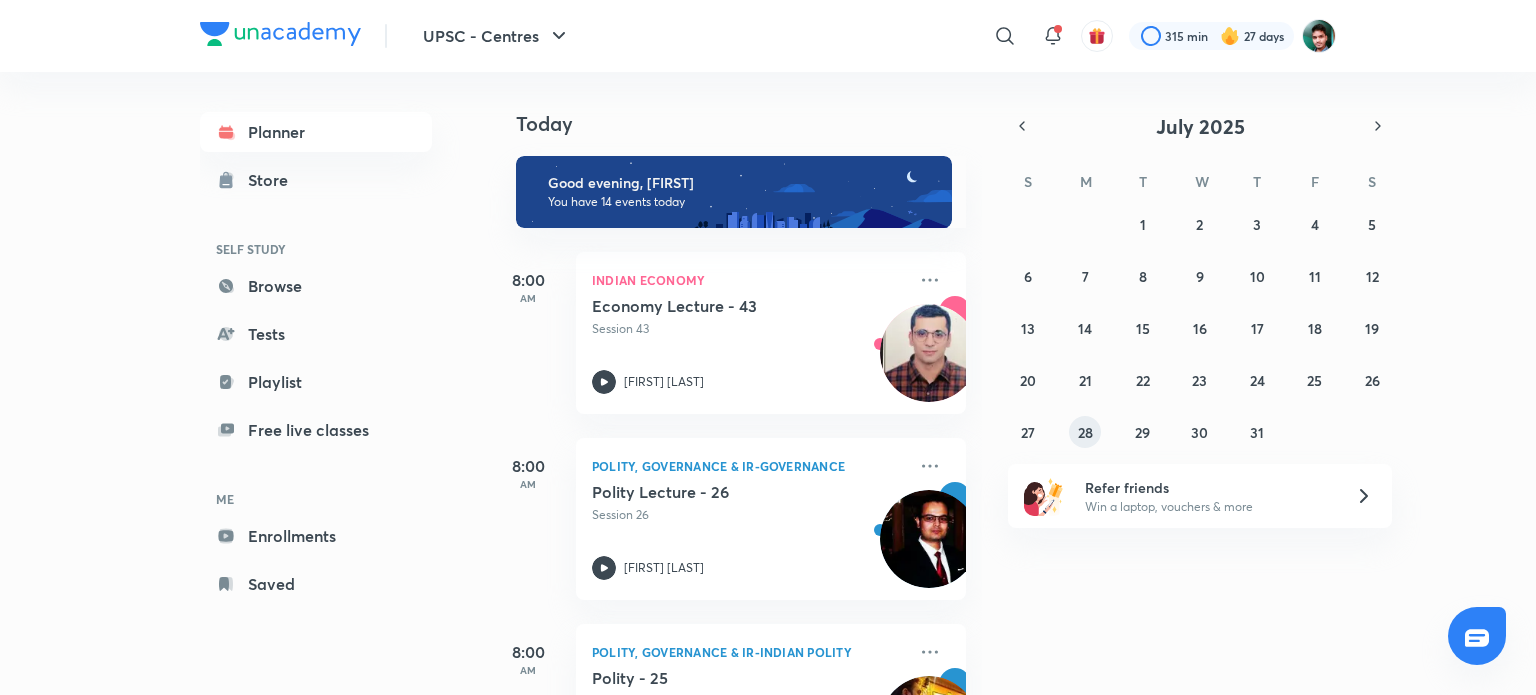 click on "28" at bounding box center [1085, 432] 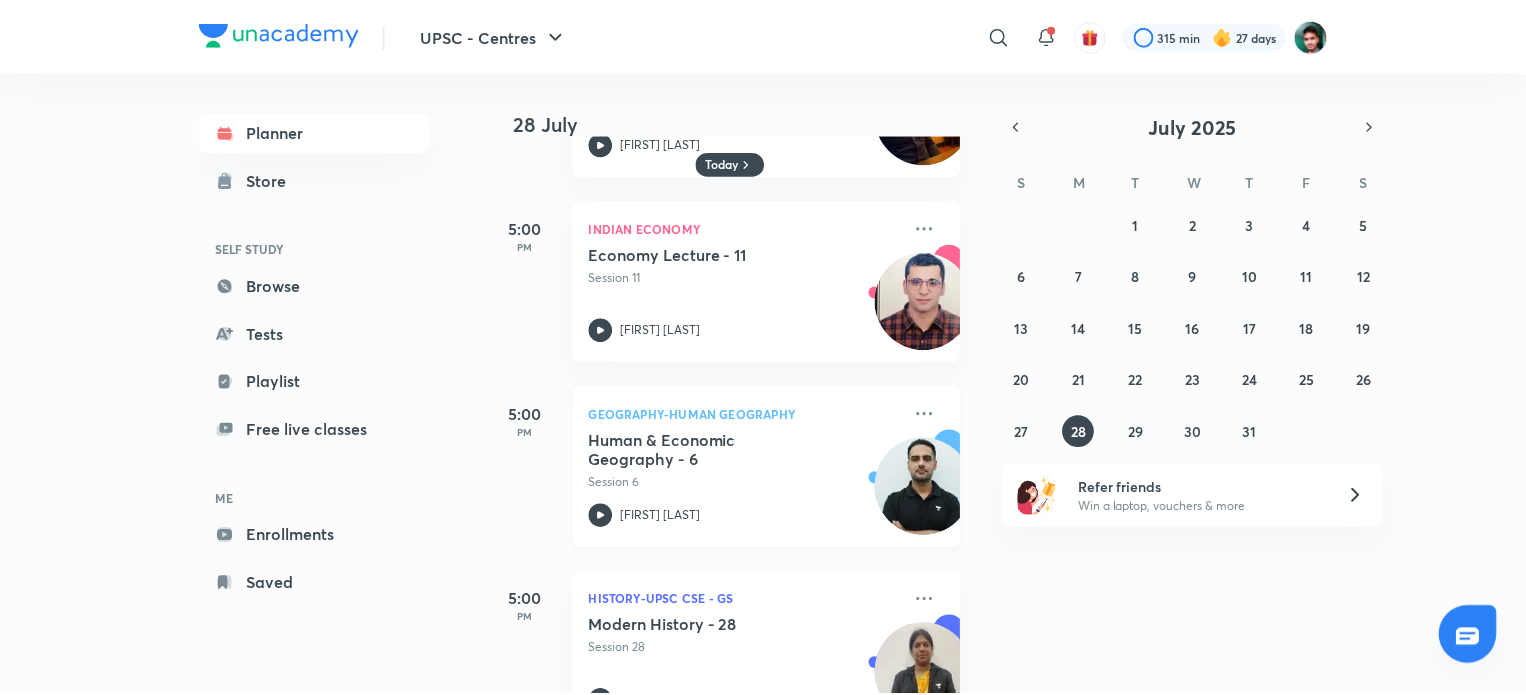 scroll, scrollTop: 2076, scrollLeft: 0, axis: vertical 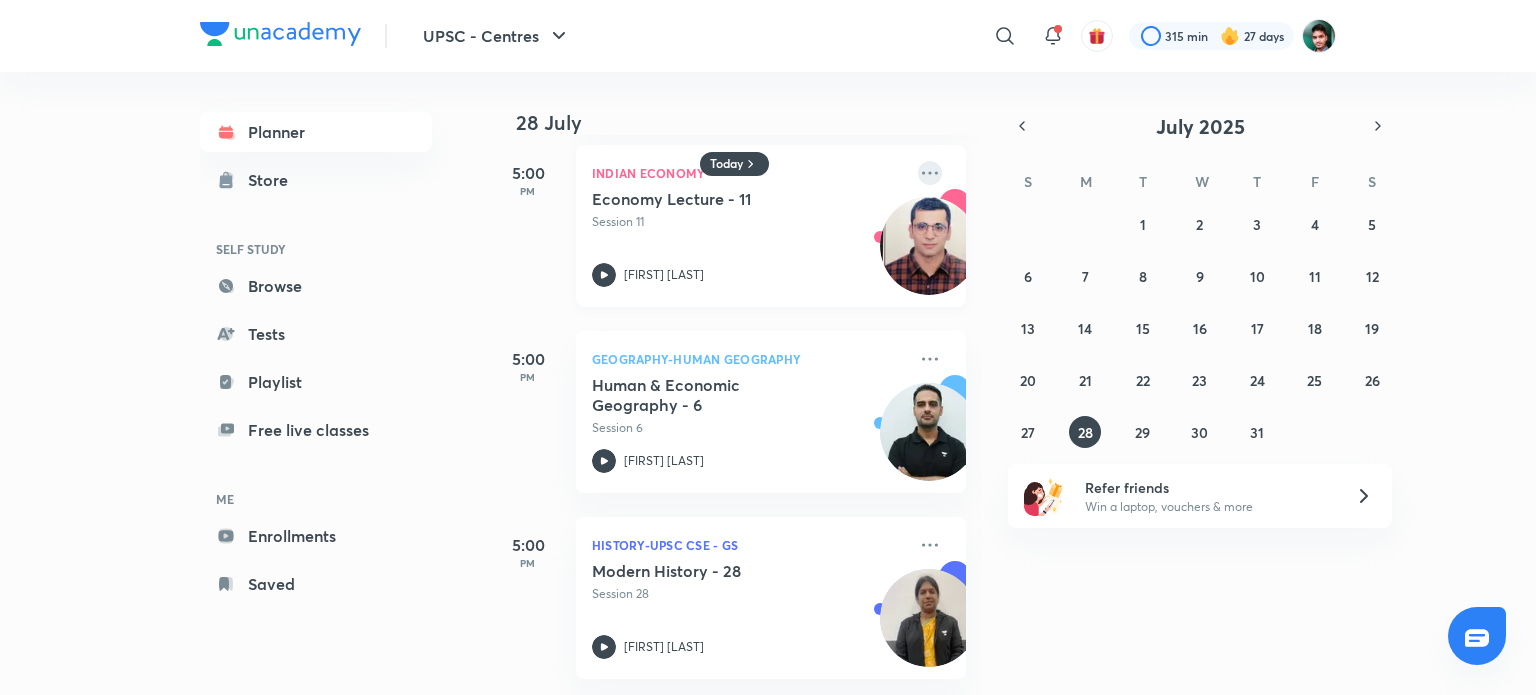 click 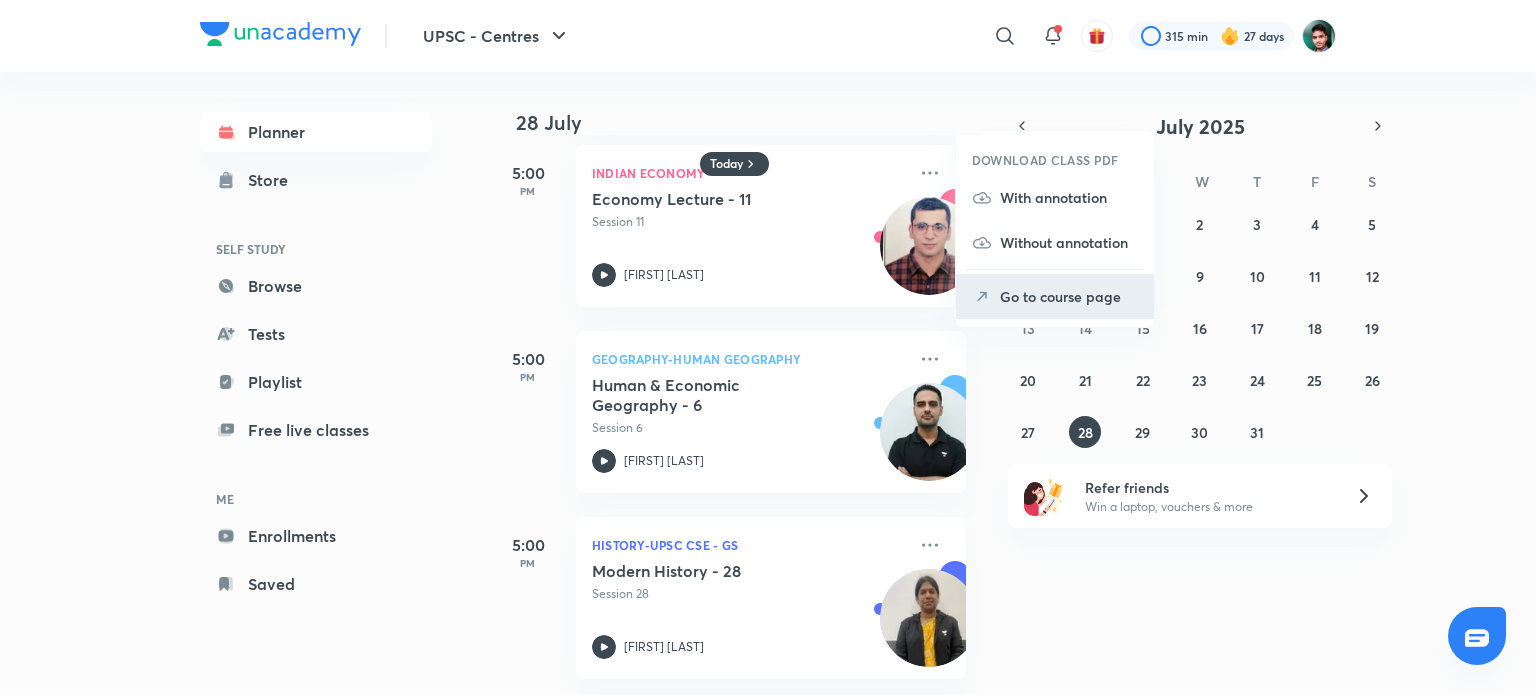 click on "Go to course page" at bounding box center (1069, 296) 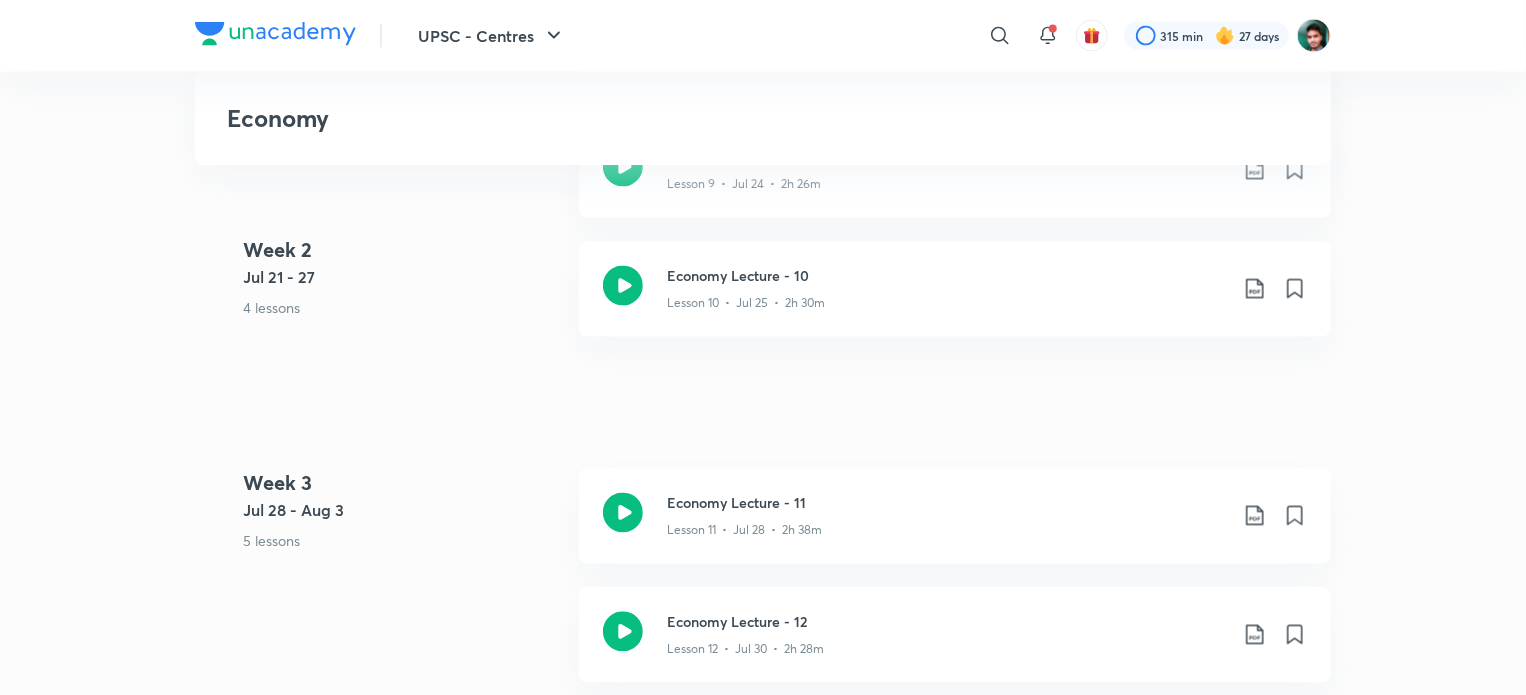 scroll, scrollTop: 2080, scrollLeft: 0, axis: vertical 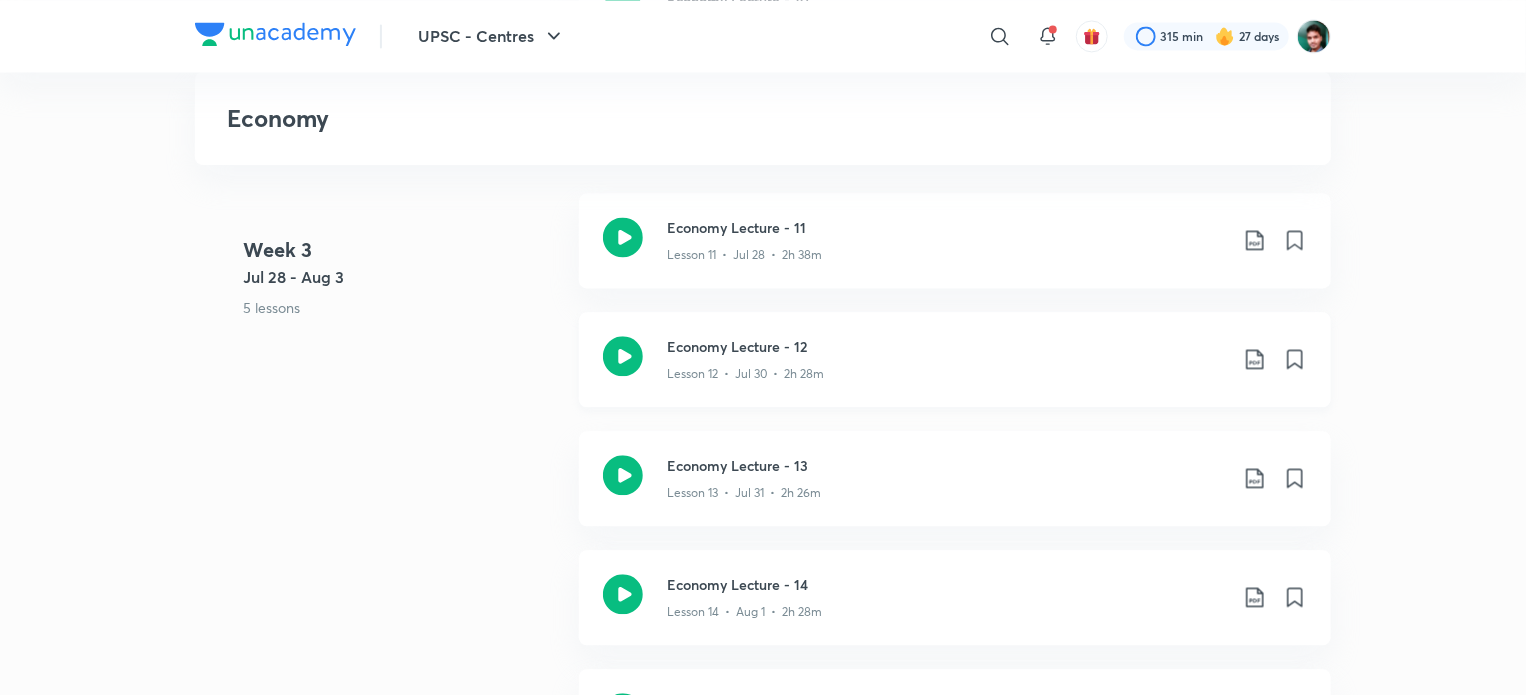 click on "Economy Lecture - 12" at bounding box center [947, 346] 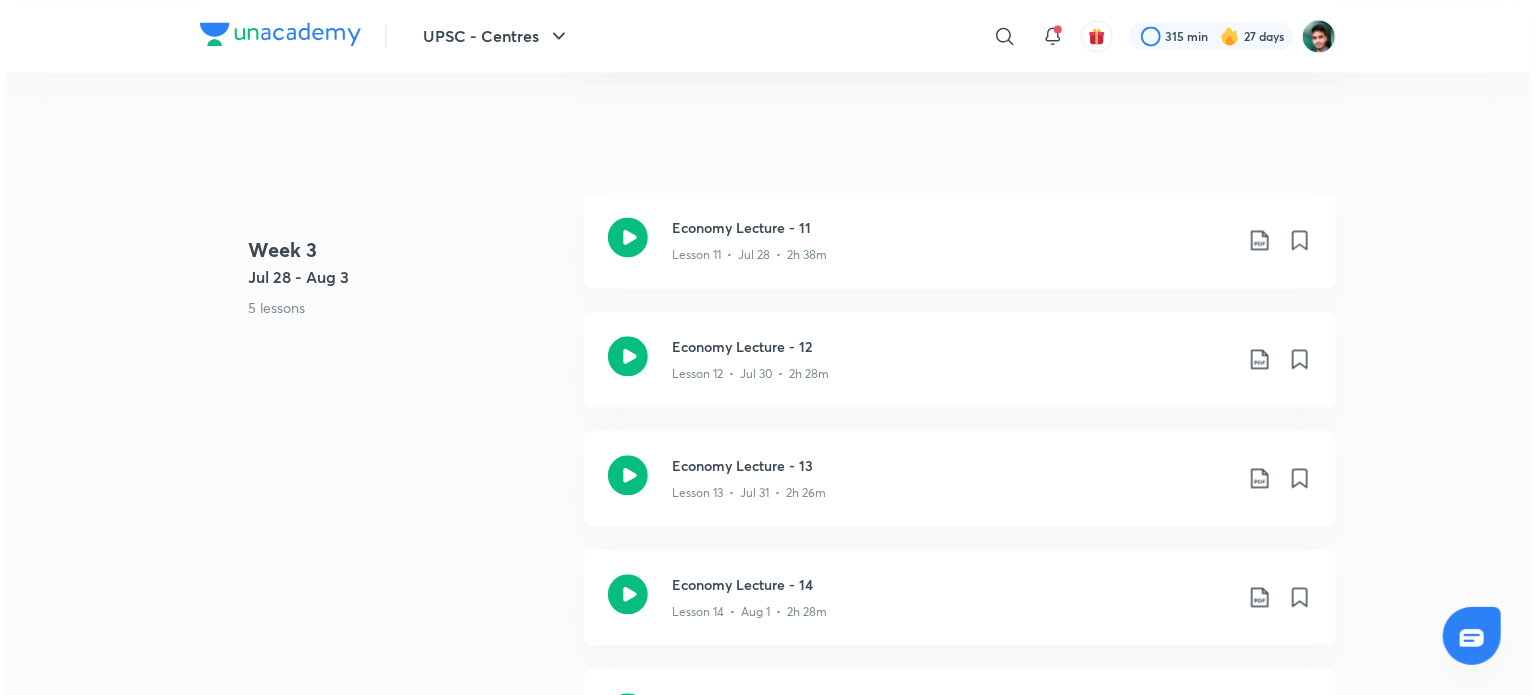 scroll, scrollTop: 0, scrollLeft: 0, axis: both 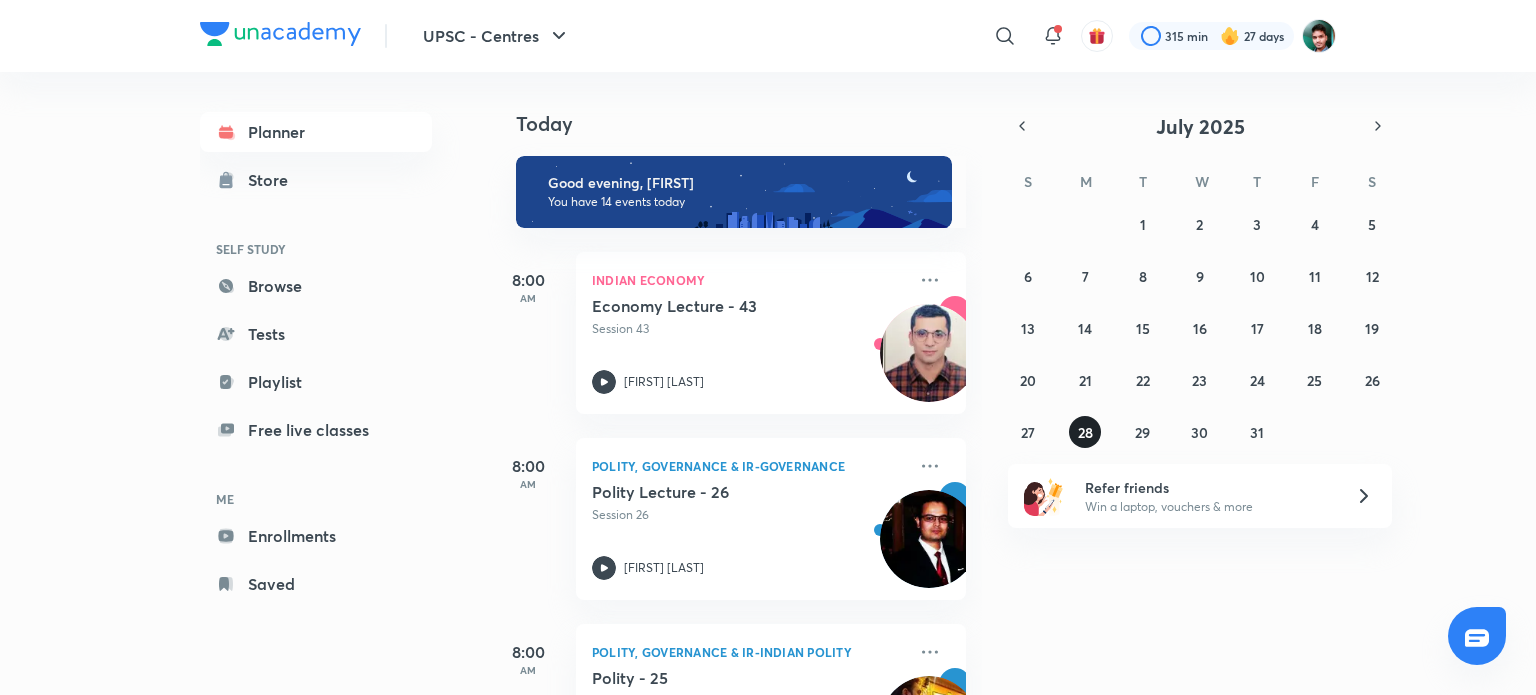 click on "28" at bounding box center [1085, 432] 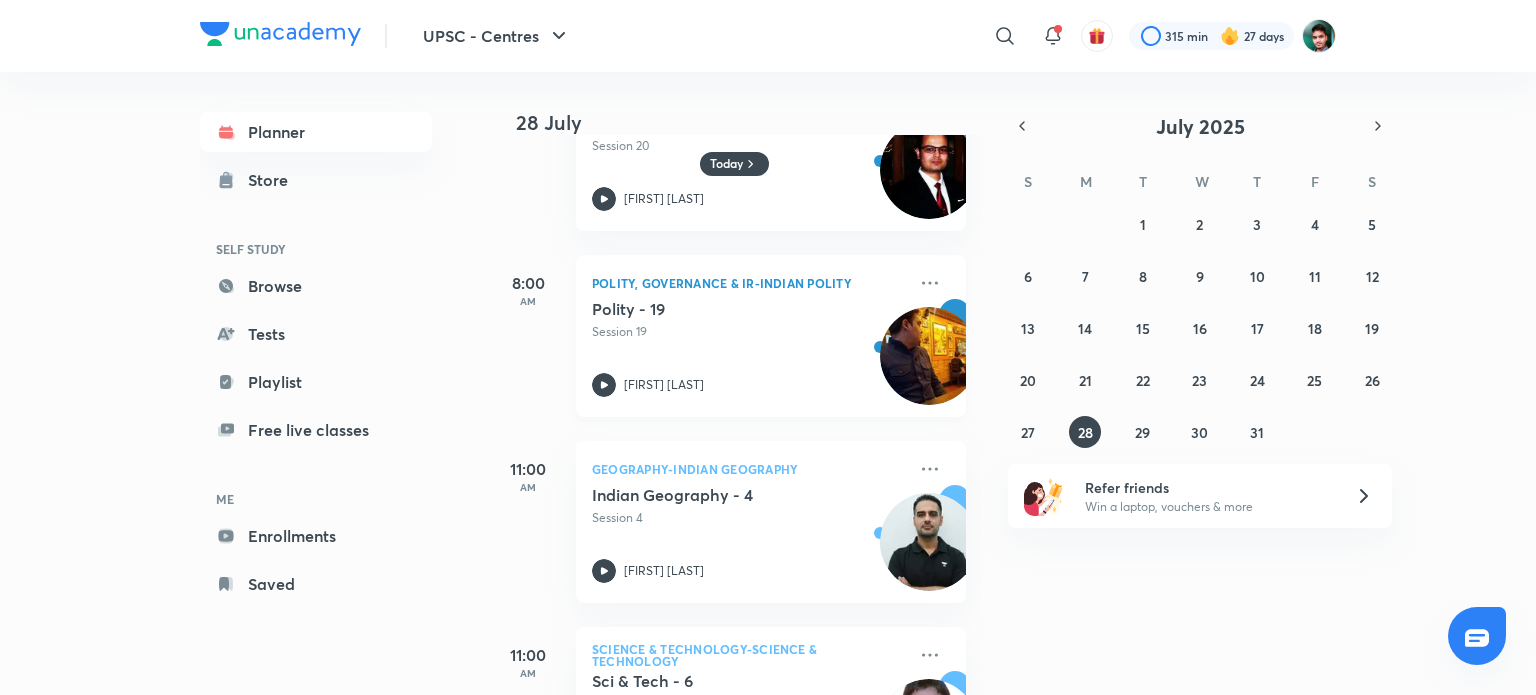 scroll, scrollTop: 400, scrollLeft: 0, axis: vertical 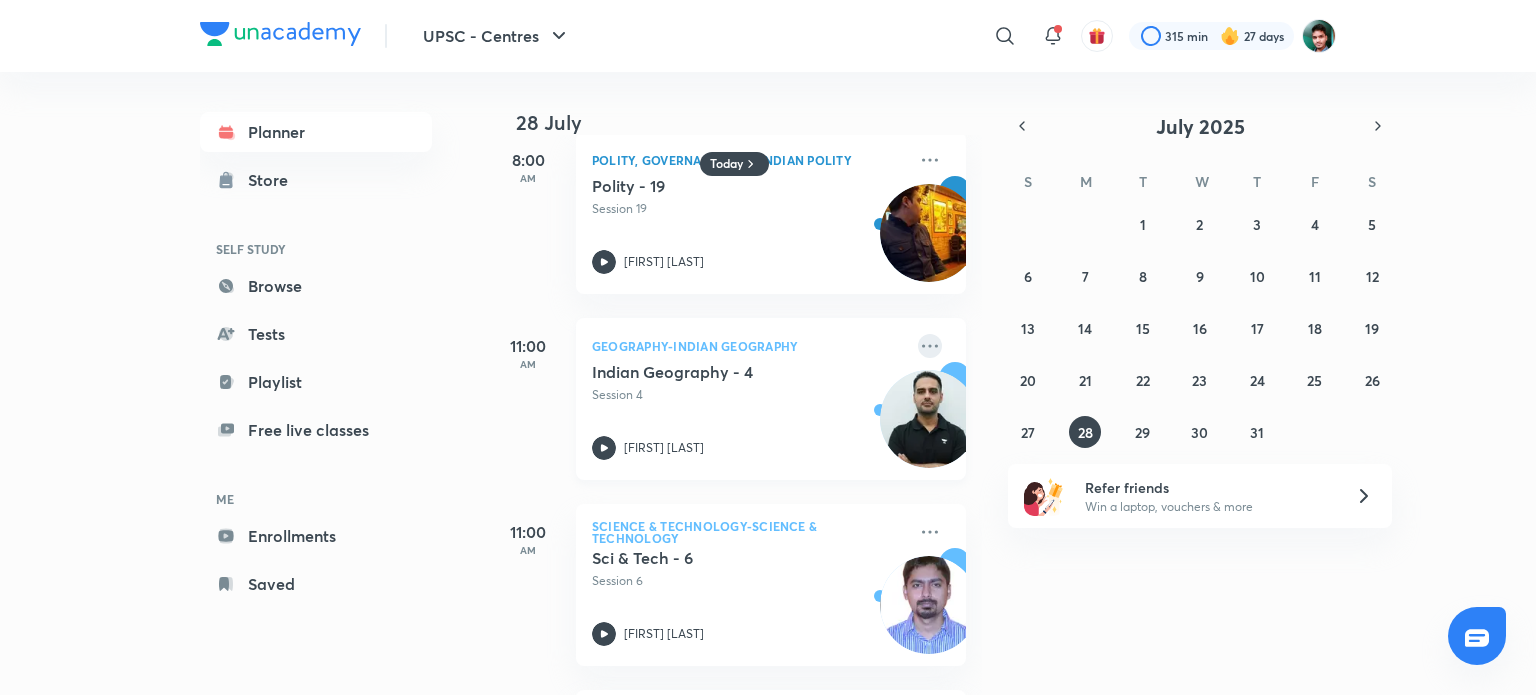 click 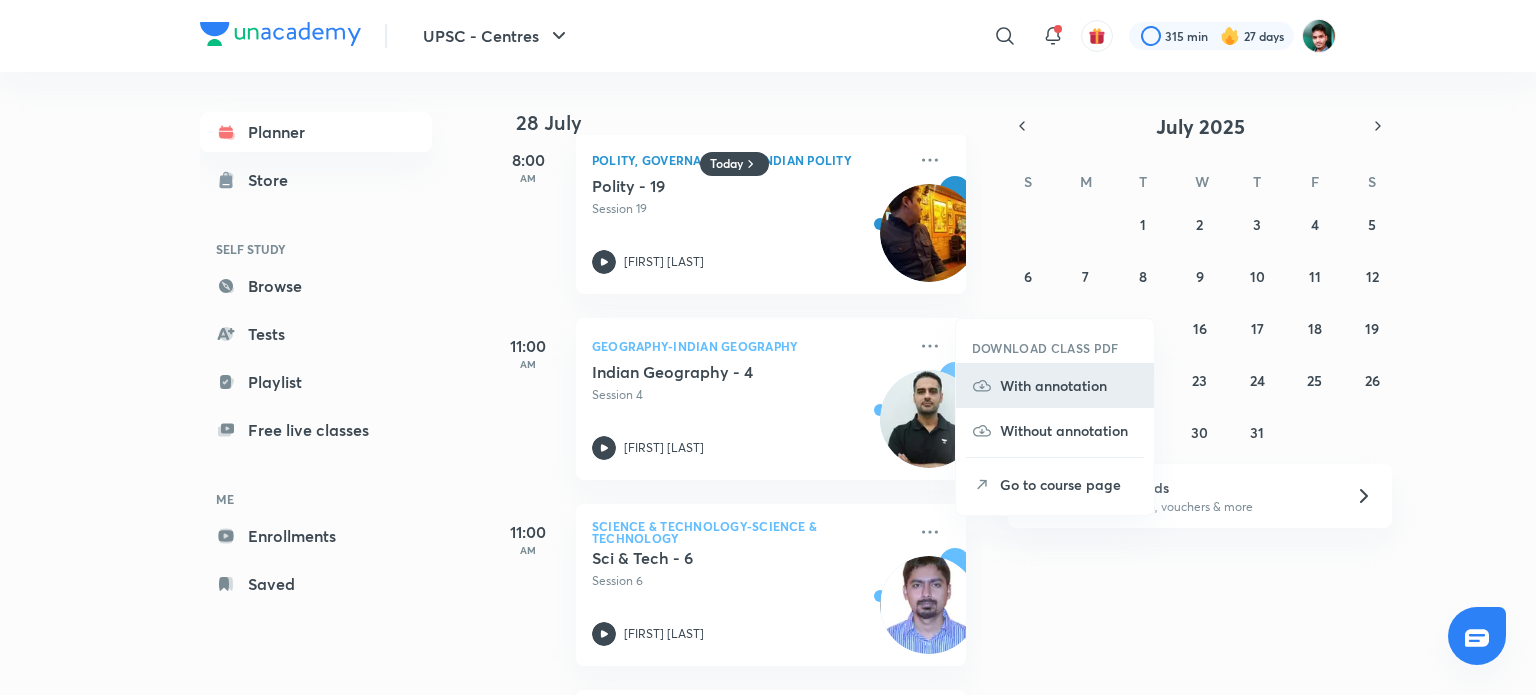 click on "With annotation" at bounding box center (1069, 385) 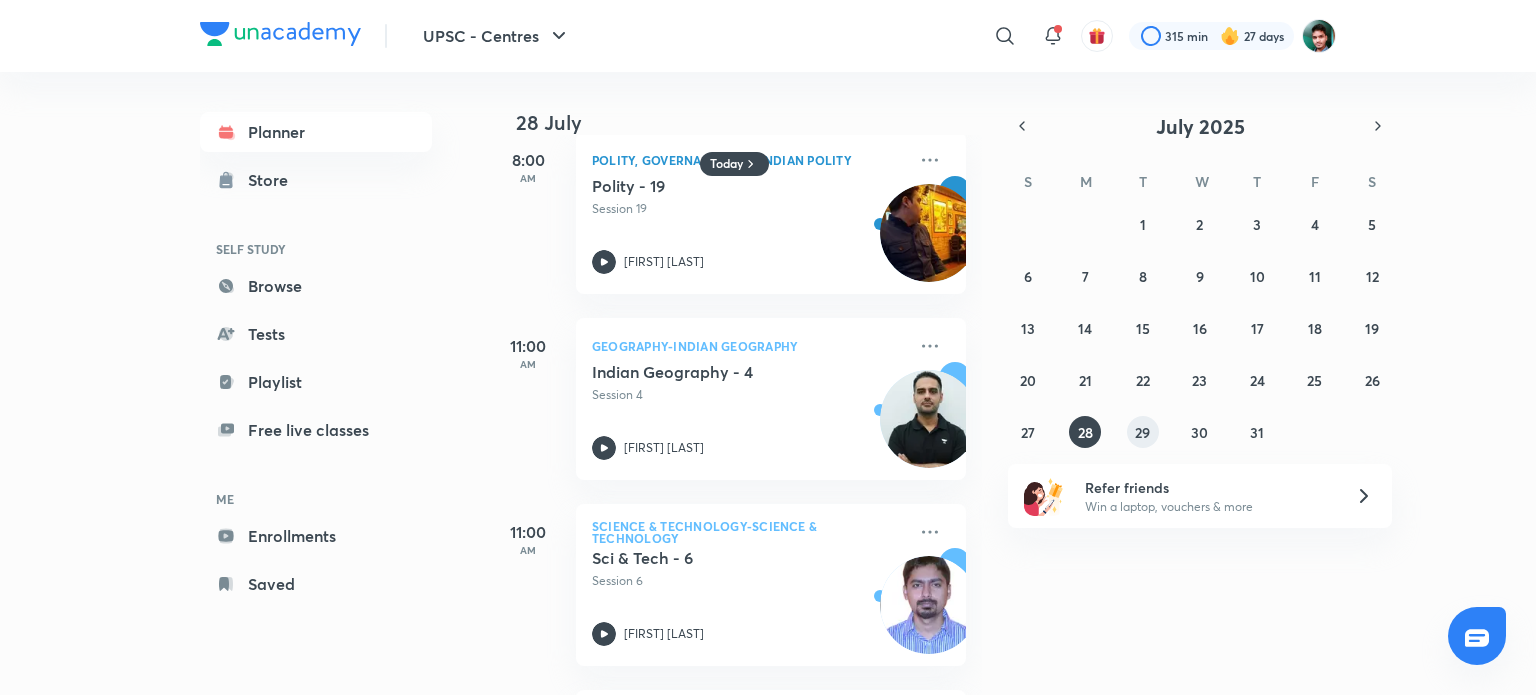 click on "29" at bounding box center (1142, 432) 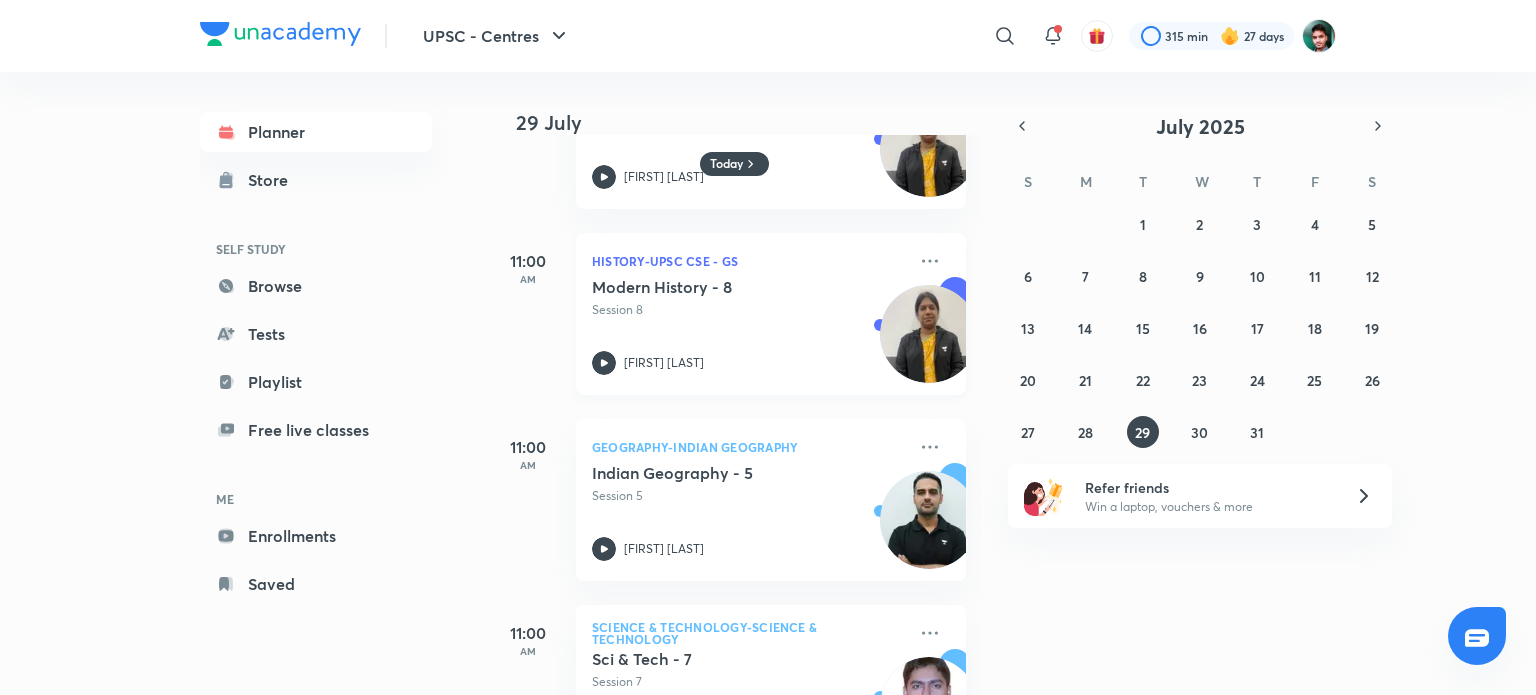 scroll, scrollTop: 600, scrollLeft: 0, axis: vertical 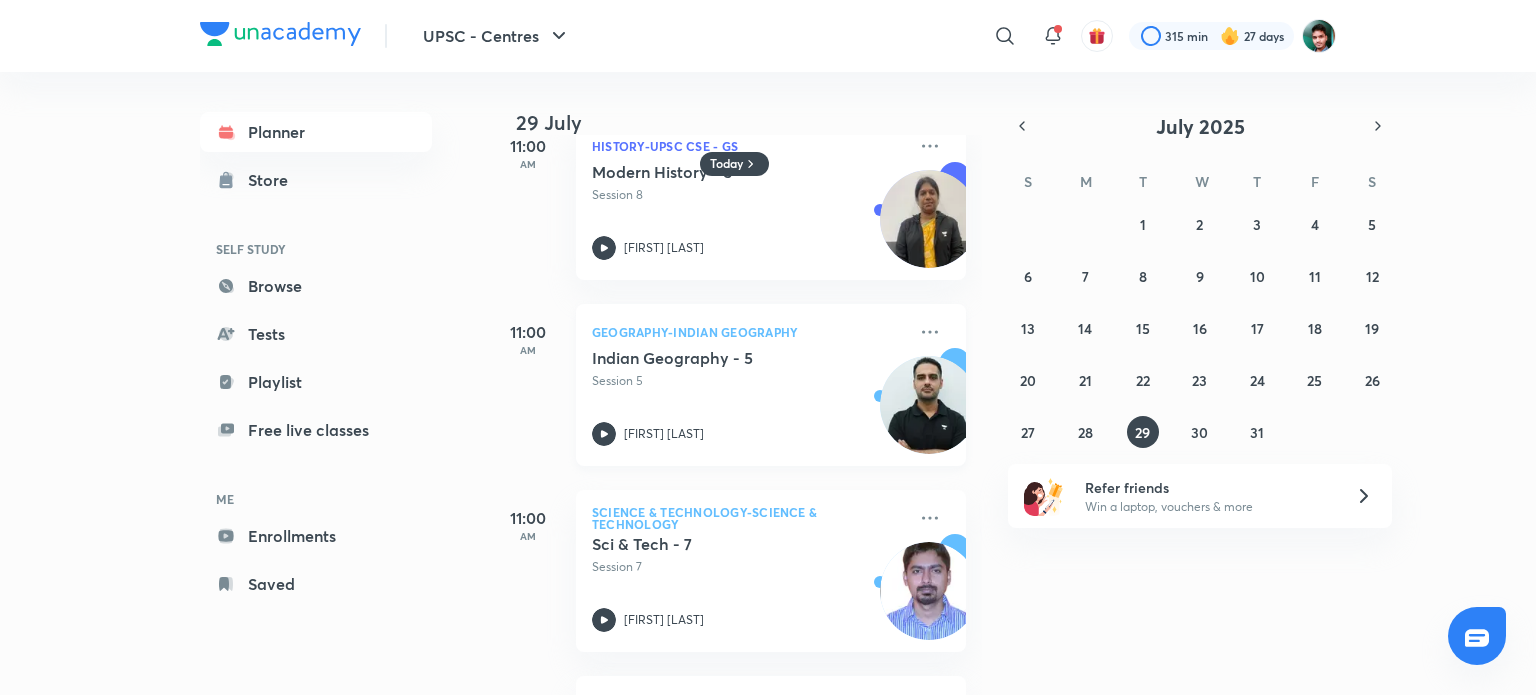 click on "Geography-Indian Geography Indian Geography - 5 Session 5 [FIRST] [LAST]" at bounding box center (771, 385) 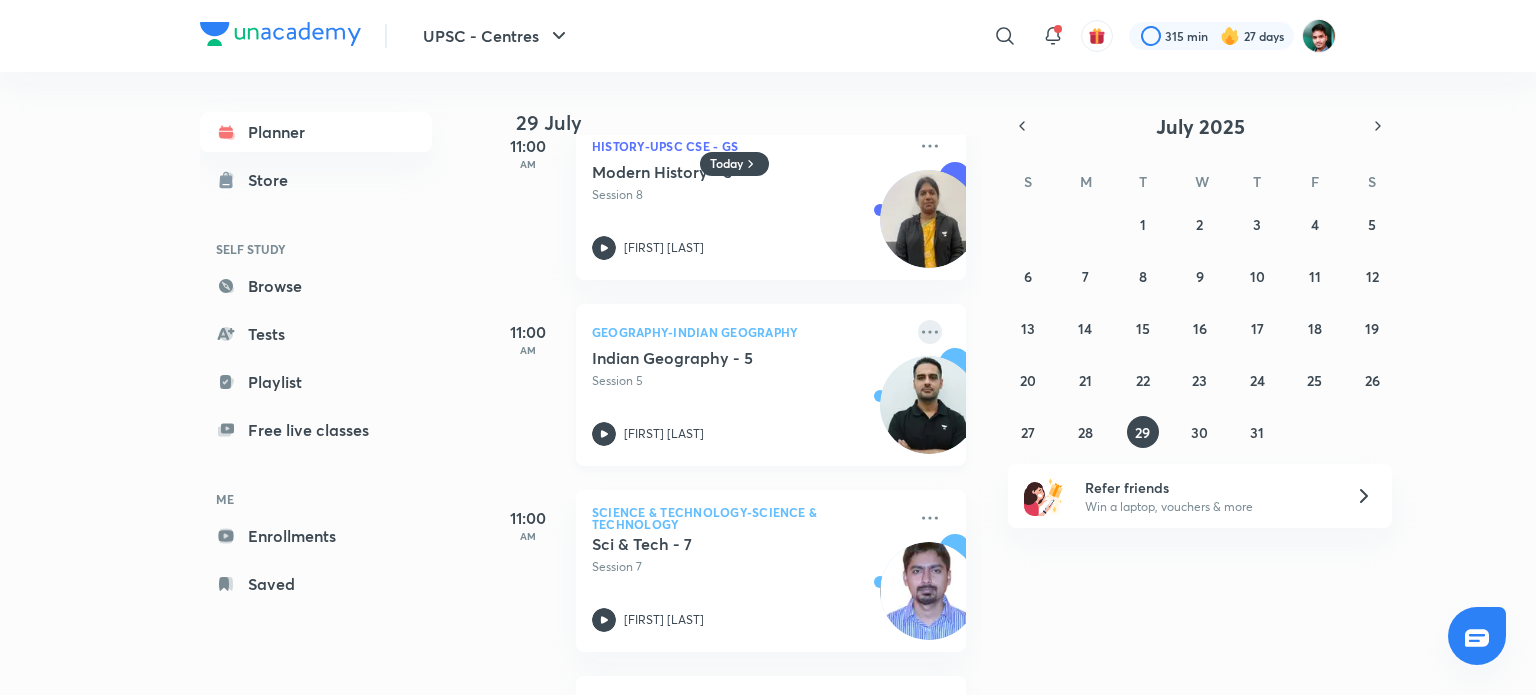 click 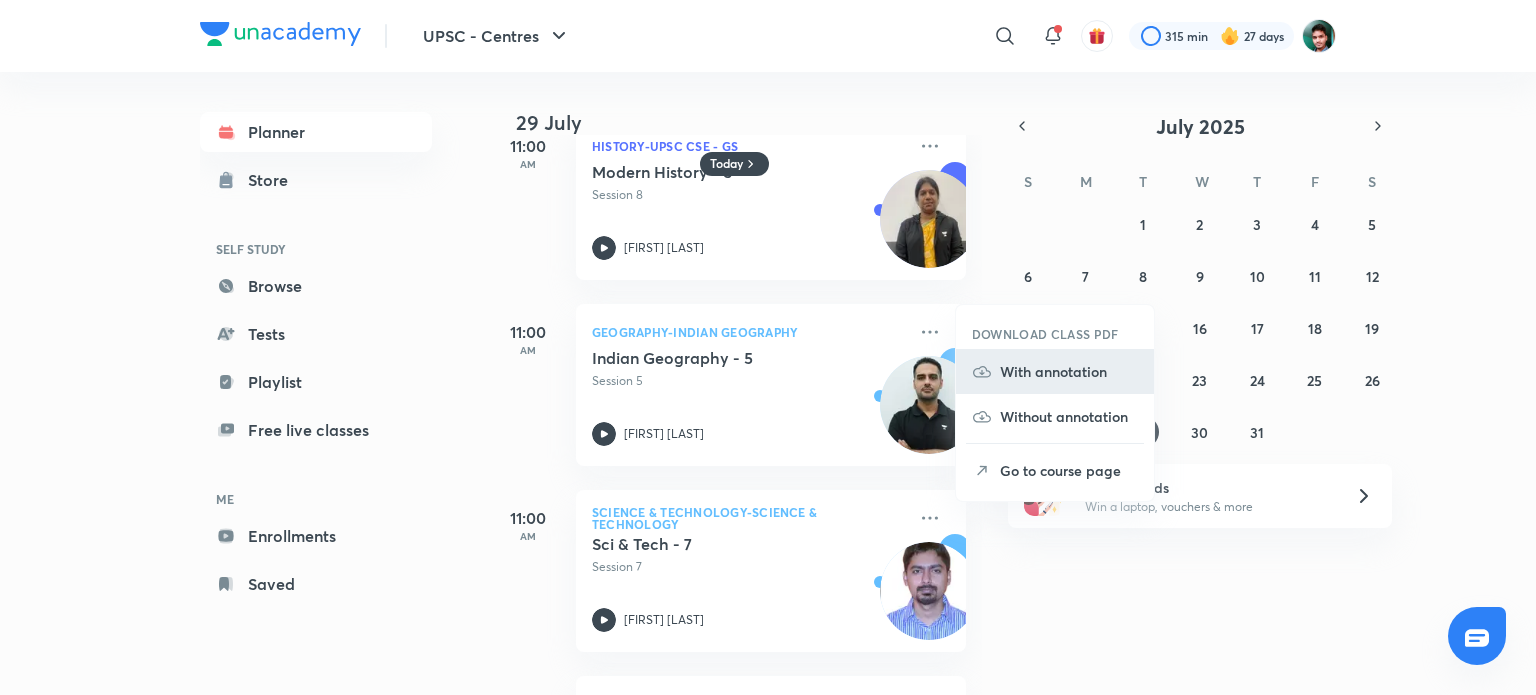 click on "With annotation" at bounding box center [1069, 371] 